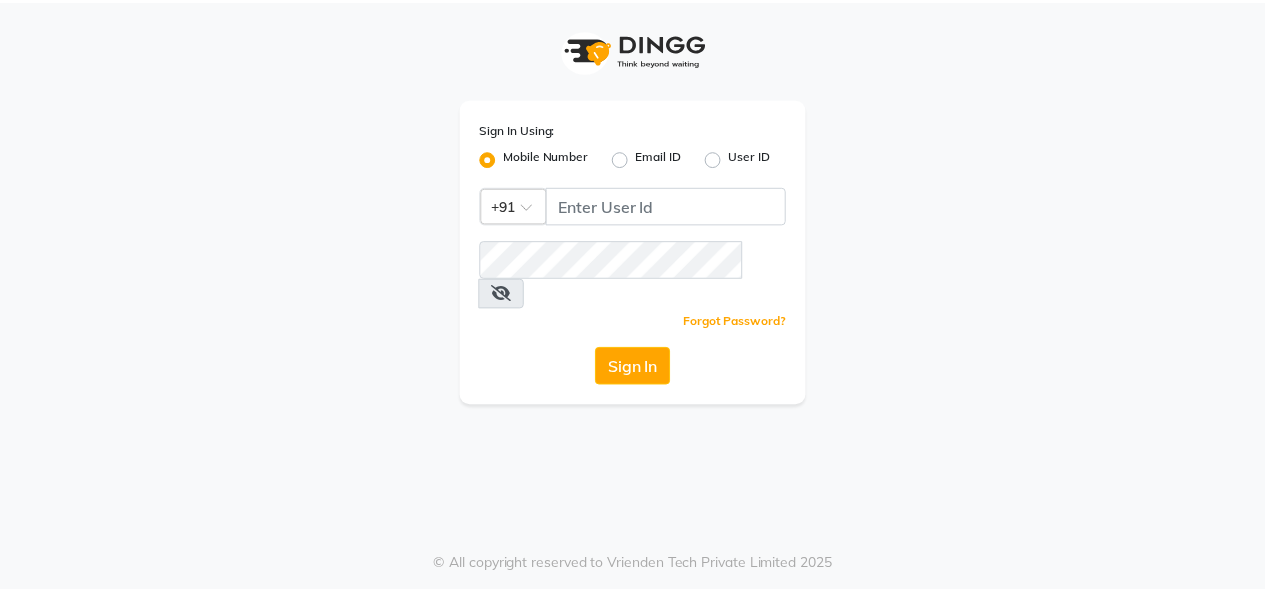 scroll, scrollTop: 0, scrollLeft: 0, axis: both 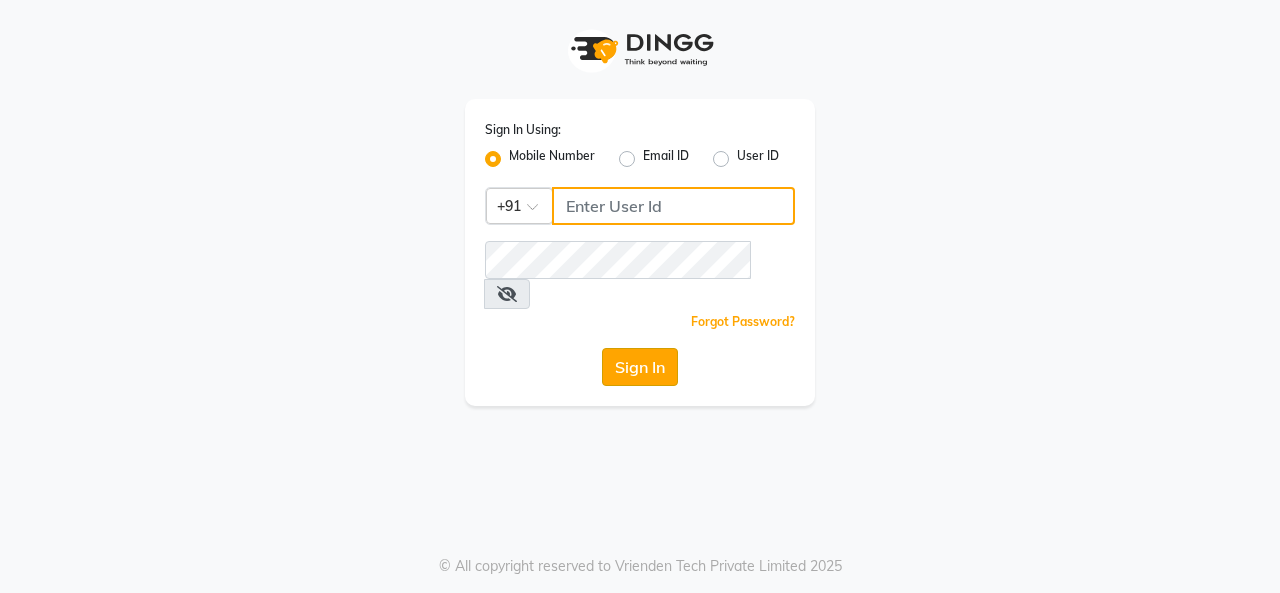 type on "7906888272" 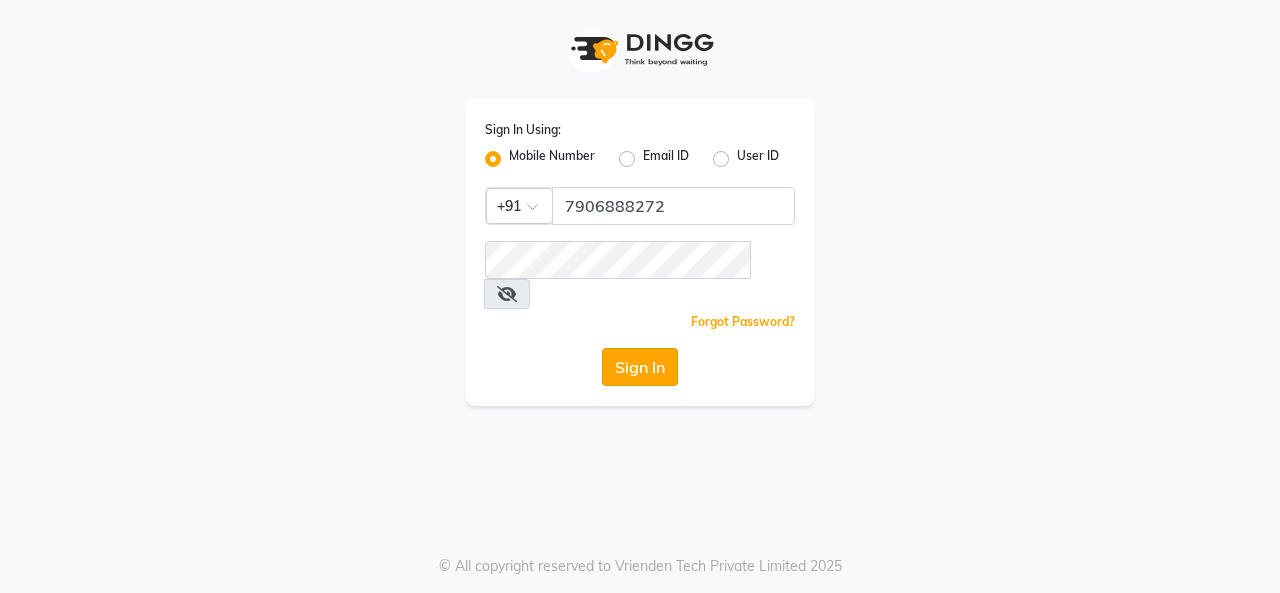 click on "Sign In" 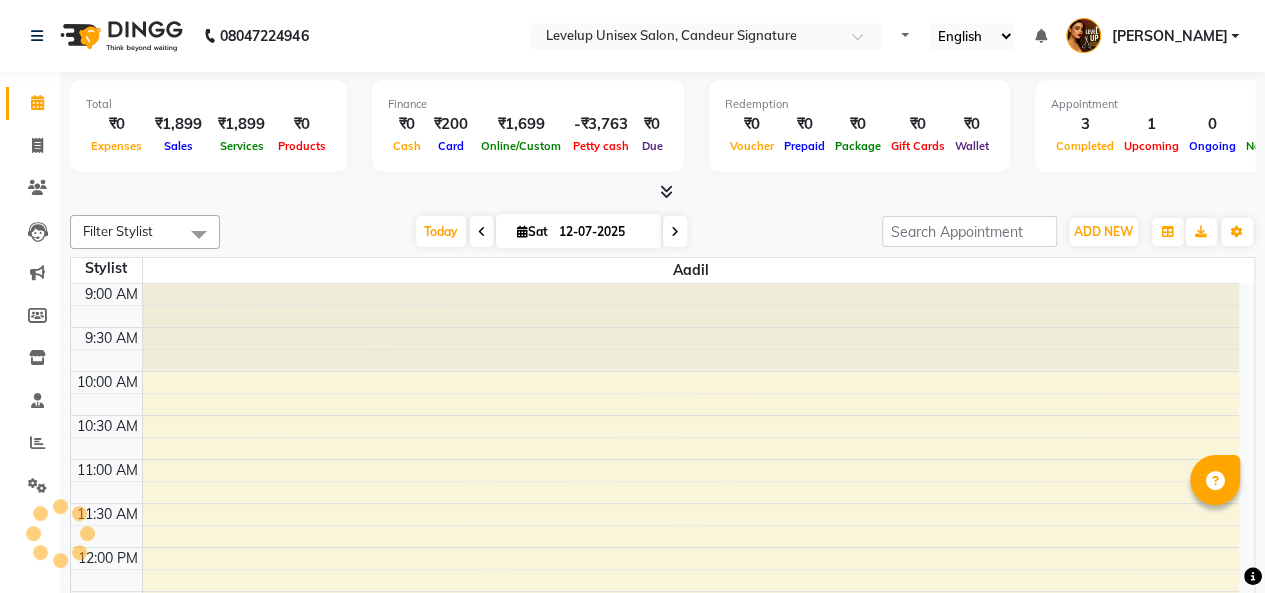scroll, scrollTop: 0, scrollLeft: 0, axis: both 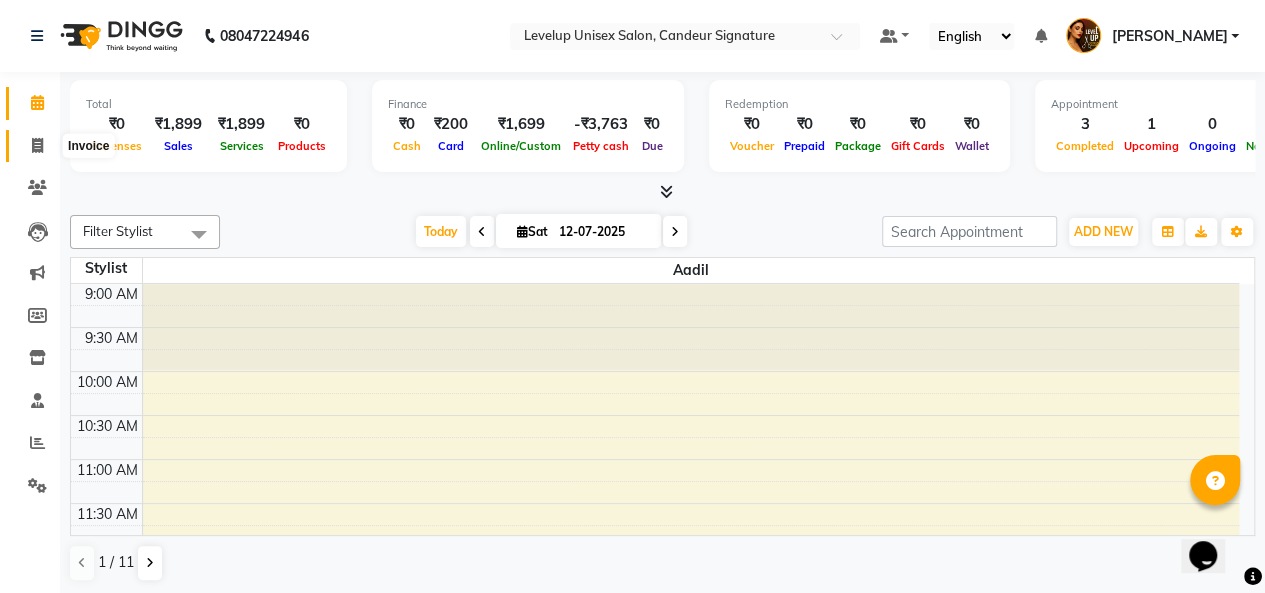 click 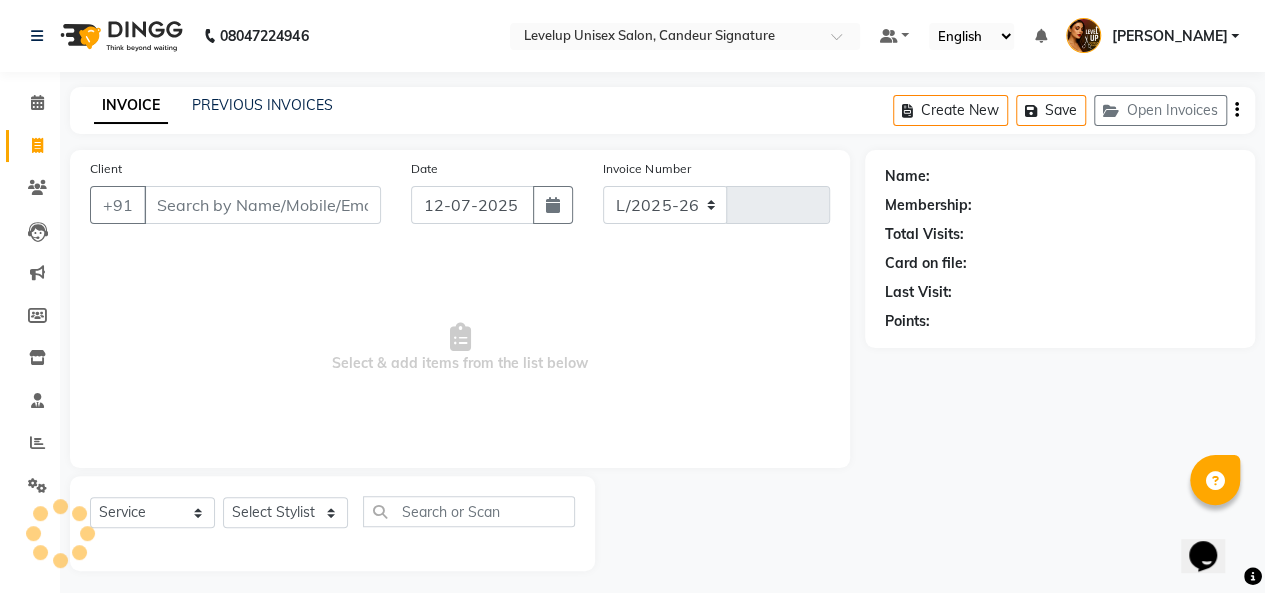 select on "7681" 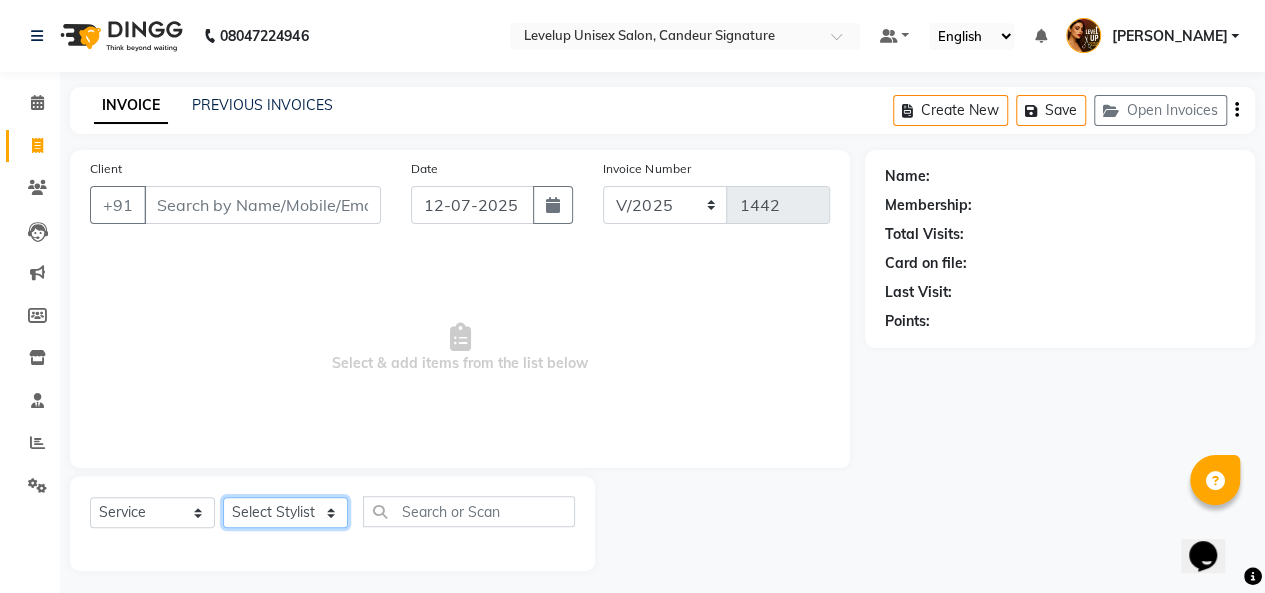 click on "Select Stylist [PERSON_NAME]  [PERSON_NAME]  [PERSON_NAME]  [PERSON_NAME] [PERSON_NAME]  [PERSON_NAME]  [PERSON_NAME] [PERSON_NAME] [PERSON_NAME]" 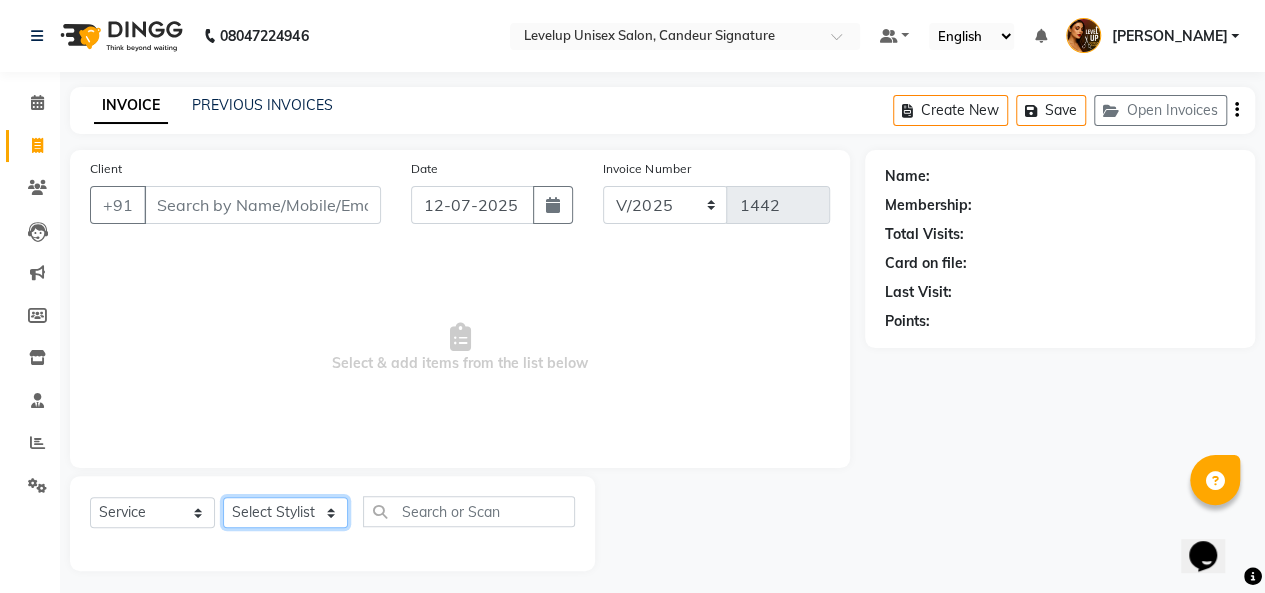 click on "Select Stylist [PERSON_NAME]  [PERSON_NAME]  [PERSON_NAME]  [PERSON_NAME] [PERSON_NAME]  [PERSON_NAME]  [PERSON_NAME] [PERSON_NAME] [PERSON_NAME]" 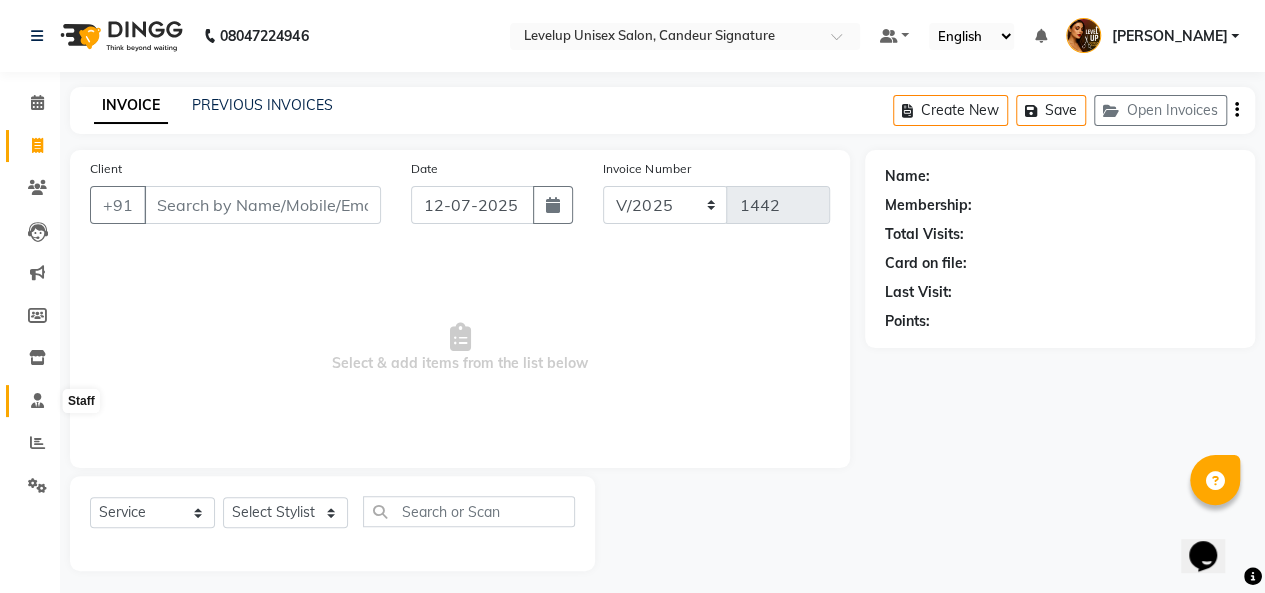 click 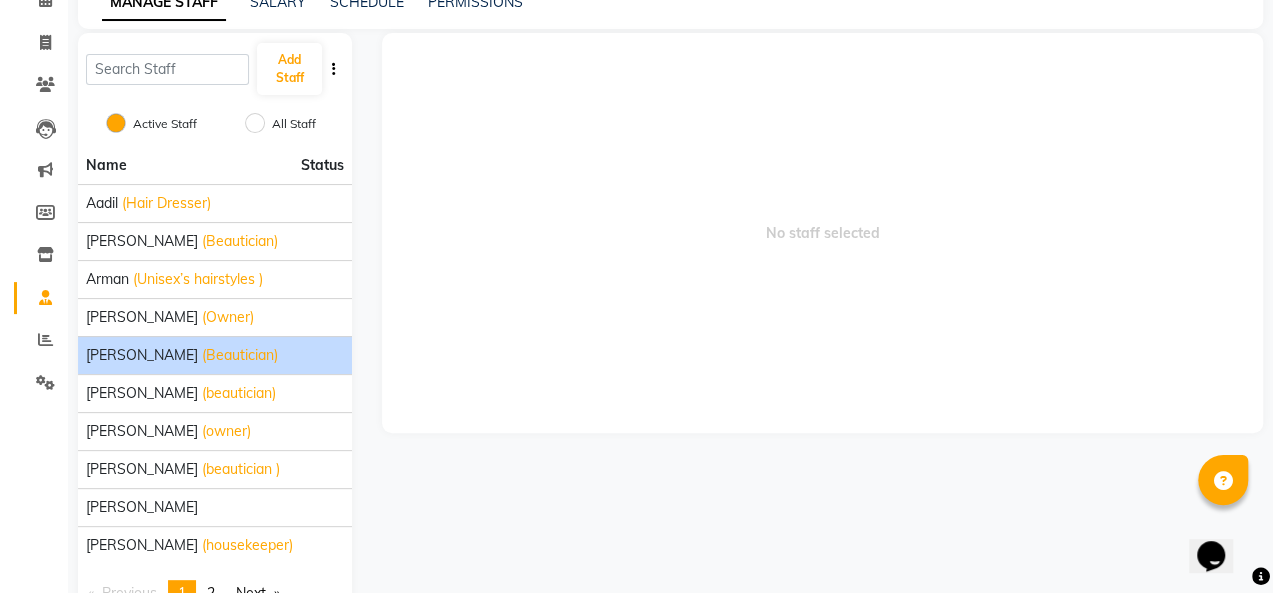 scroll, scrollTop: 95, scrollLeft: 0, axis: vertical 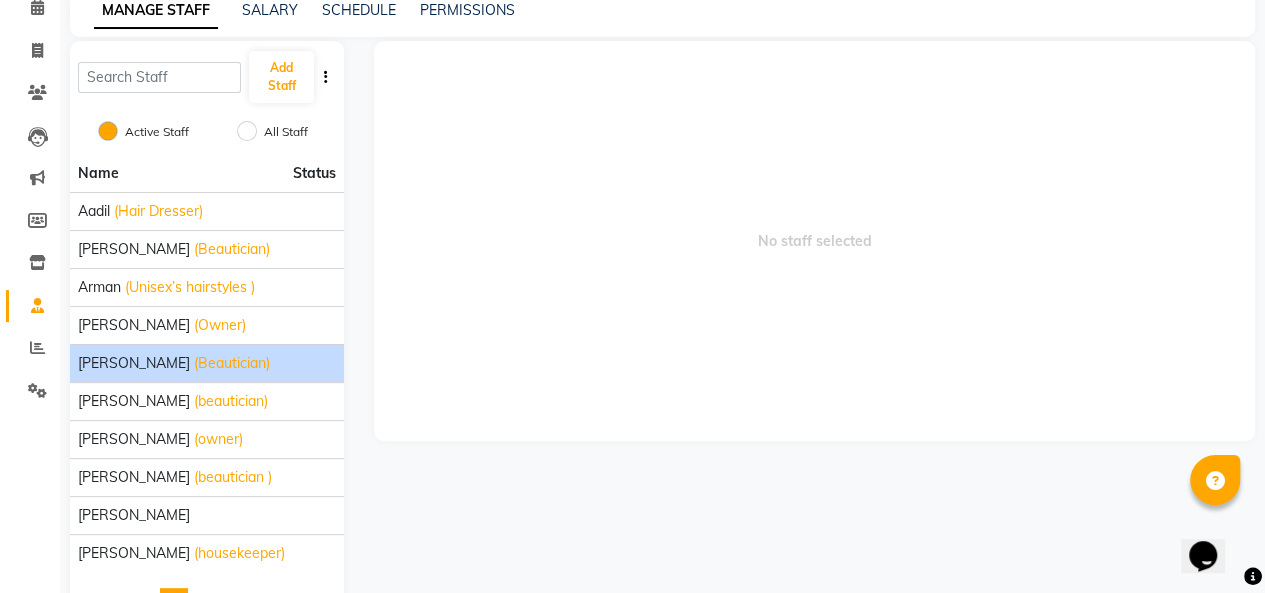 click on "[PERSON_NAME]" 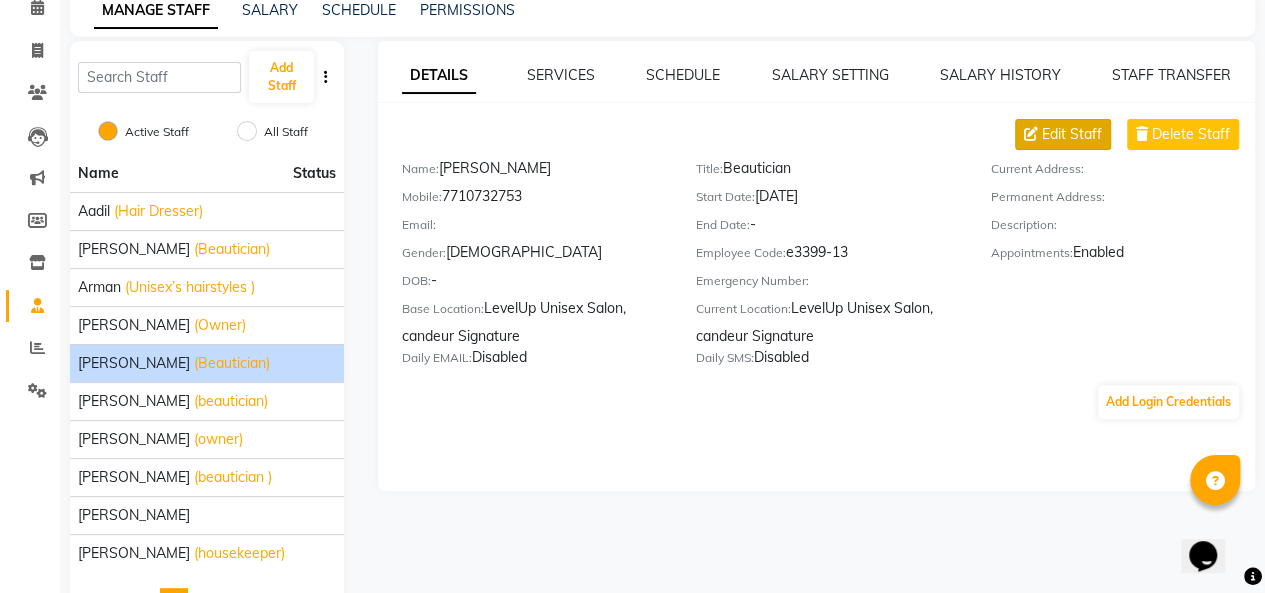 click on "Edit Staff" 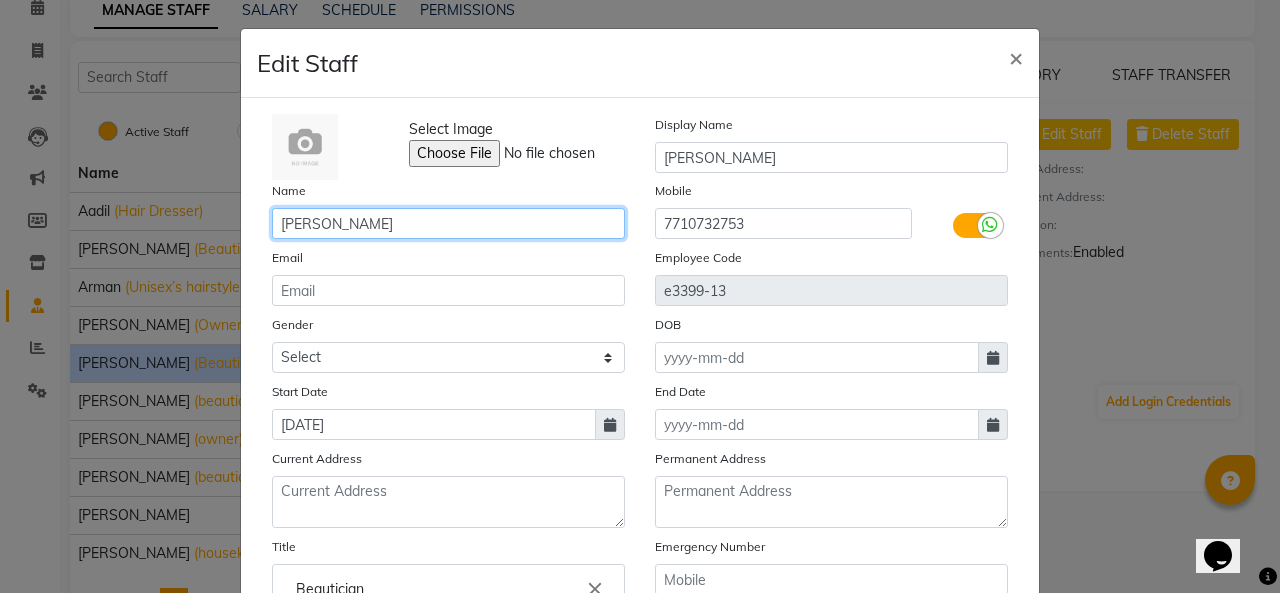 click on "[PERSON_NAME]" 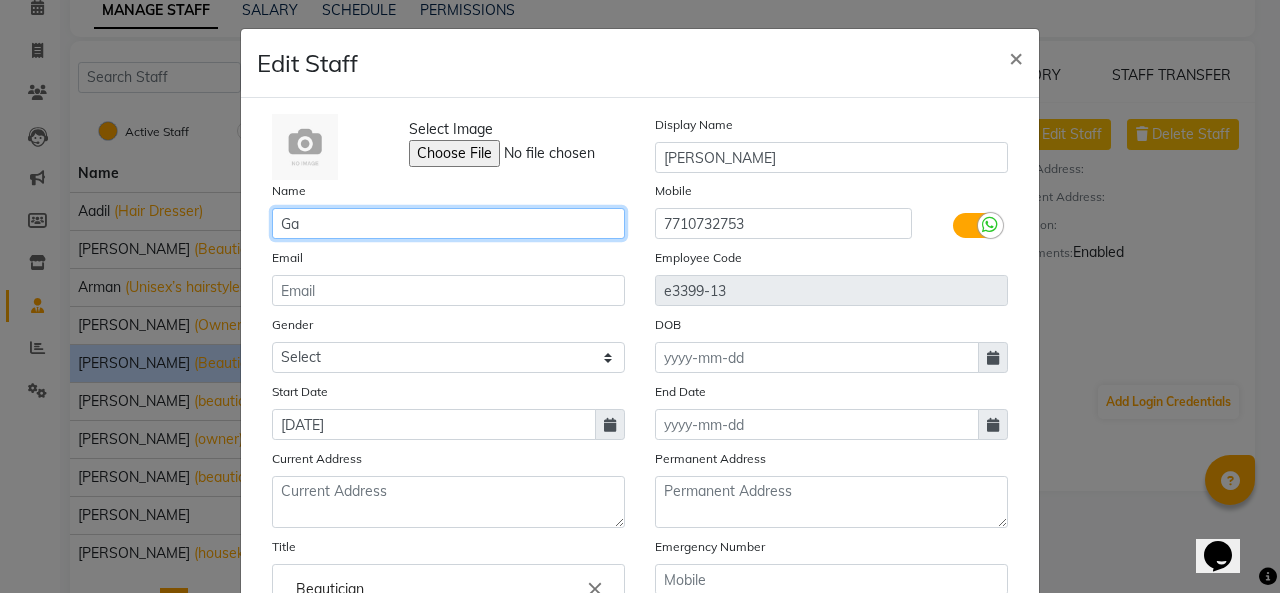 type on "G" 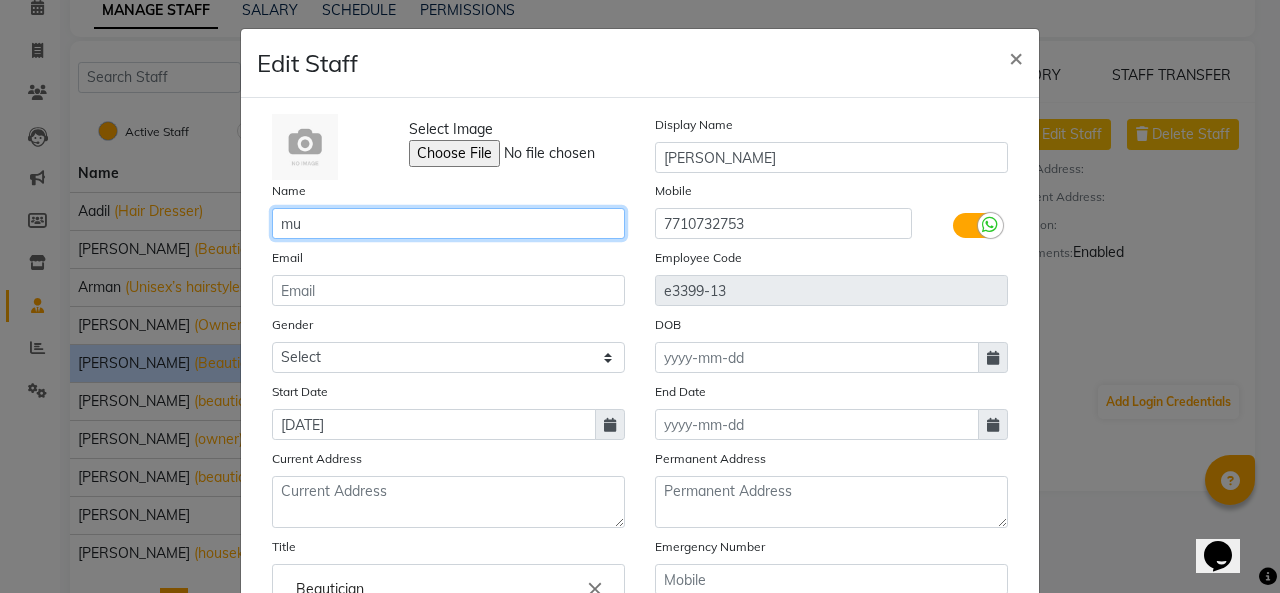 type on "m" 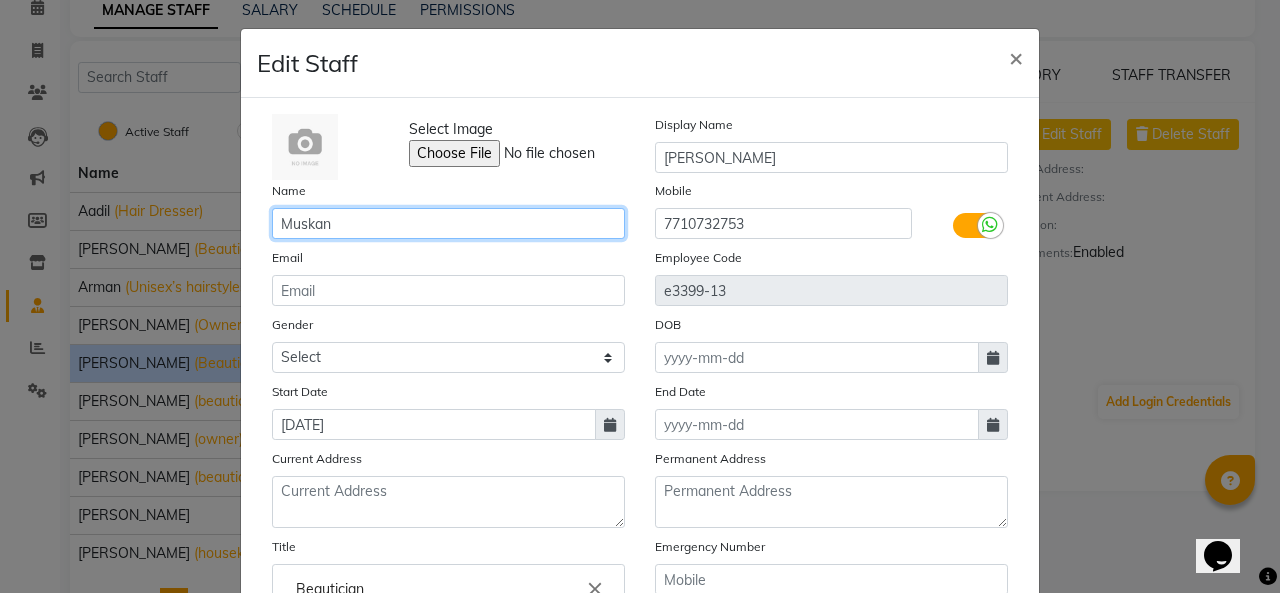 type on "Muskan" 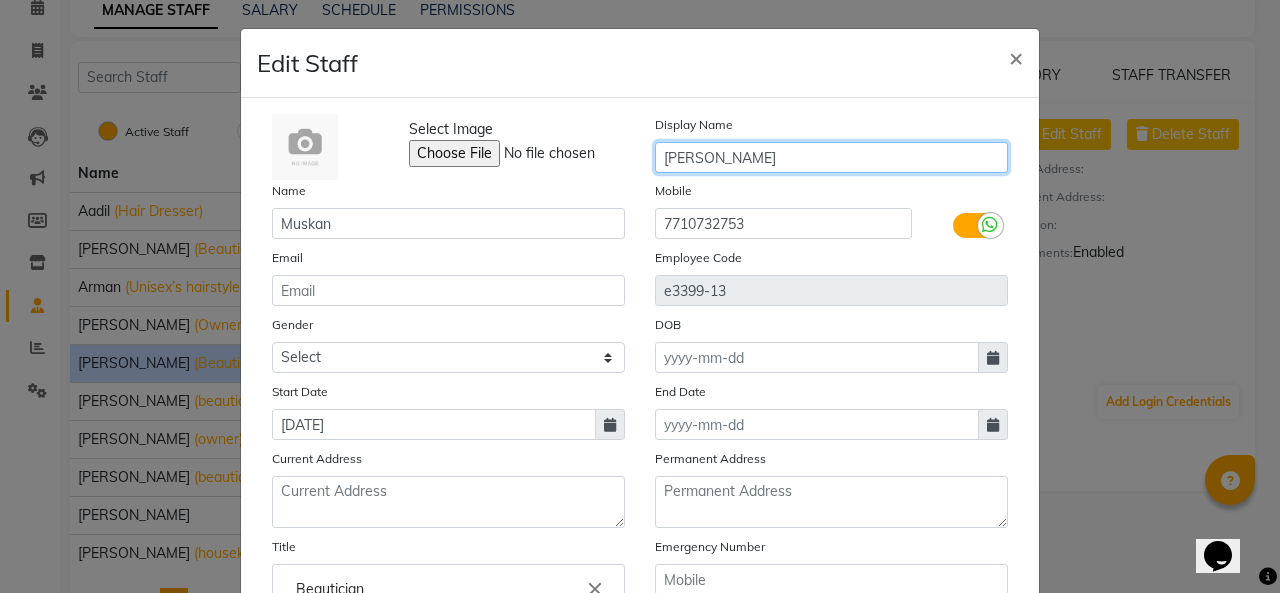 click on "[PERSON_NAME]" 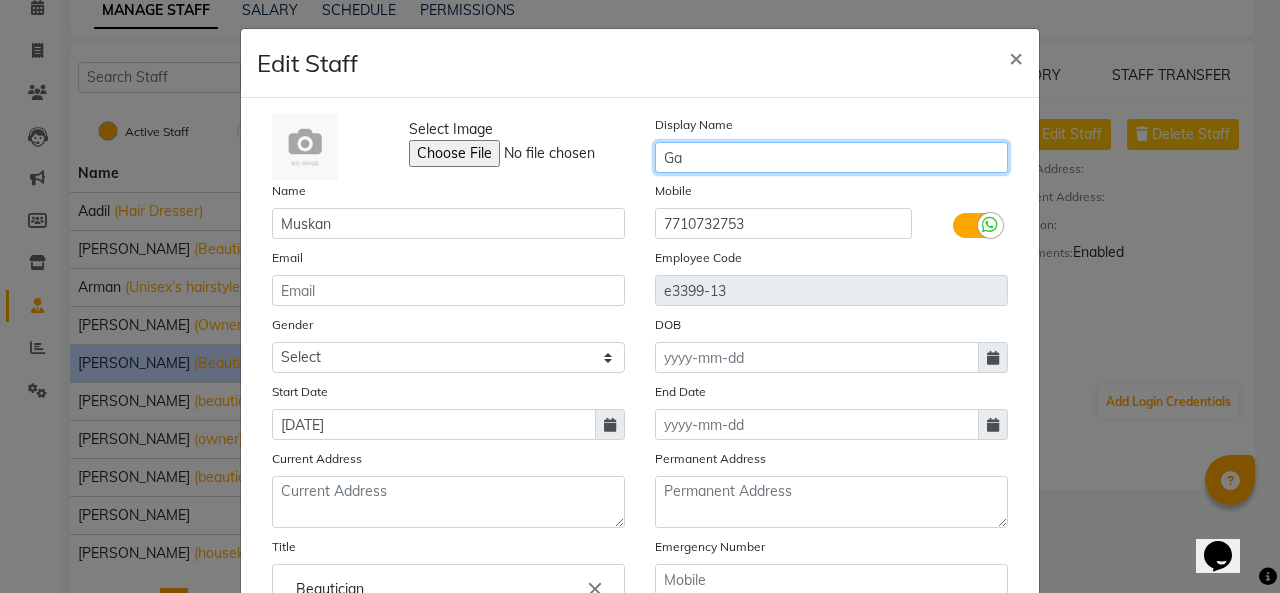 type on "G" 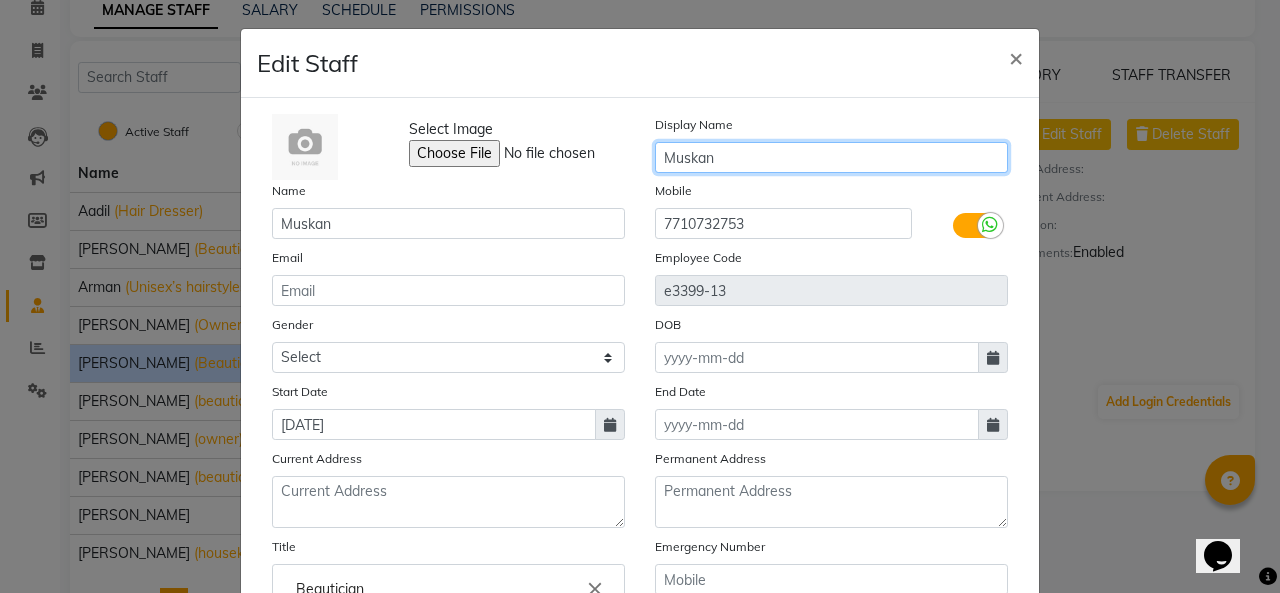 type on "Muskan" 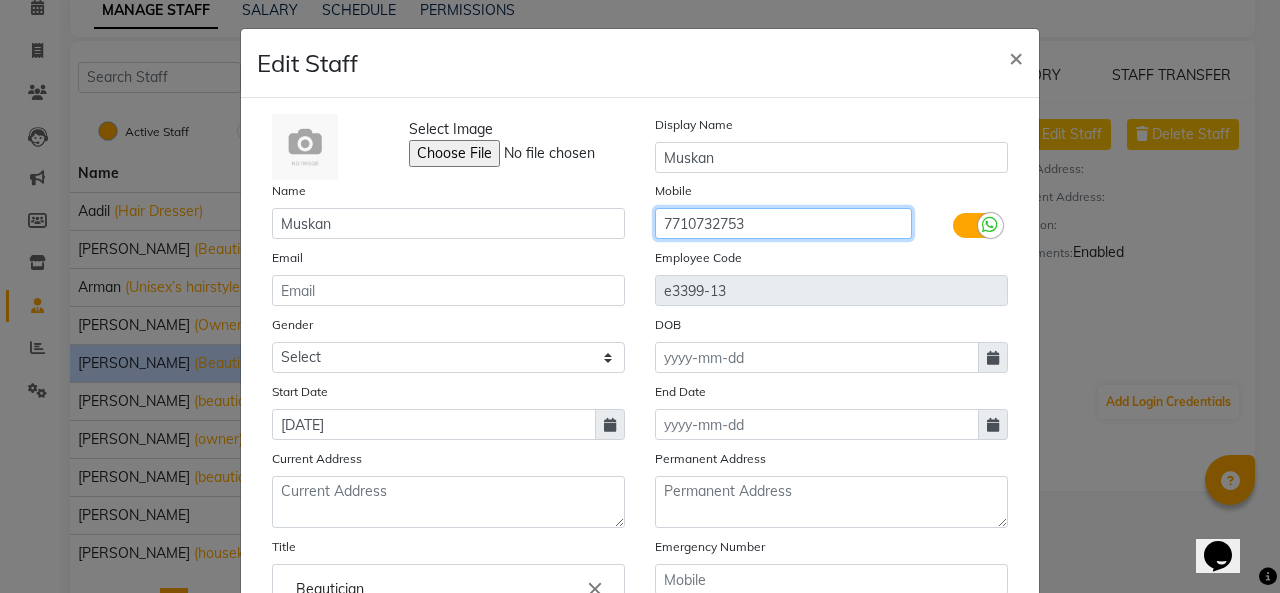 click on "7710732753" 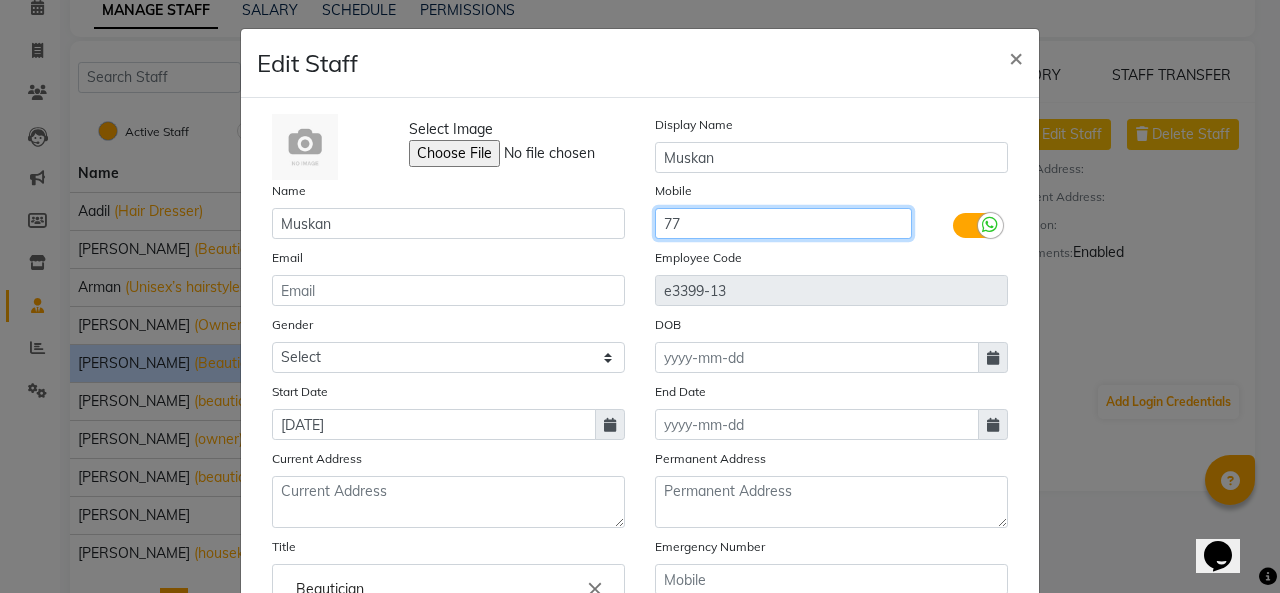 type on "7" 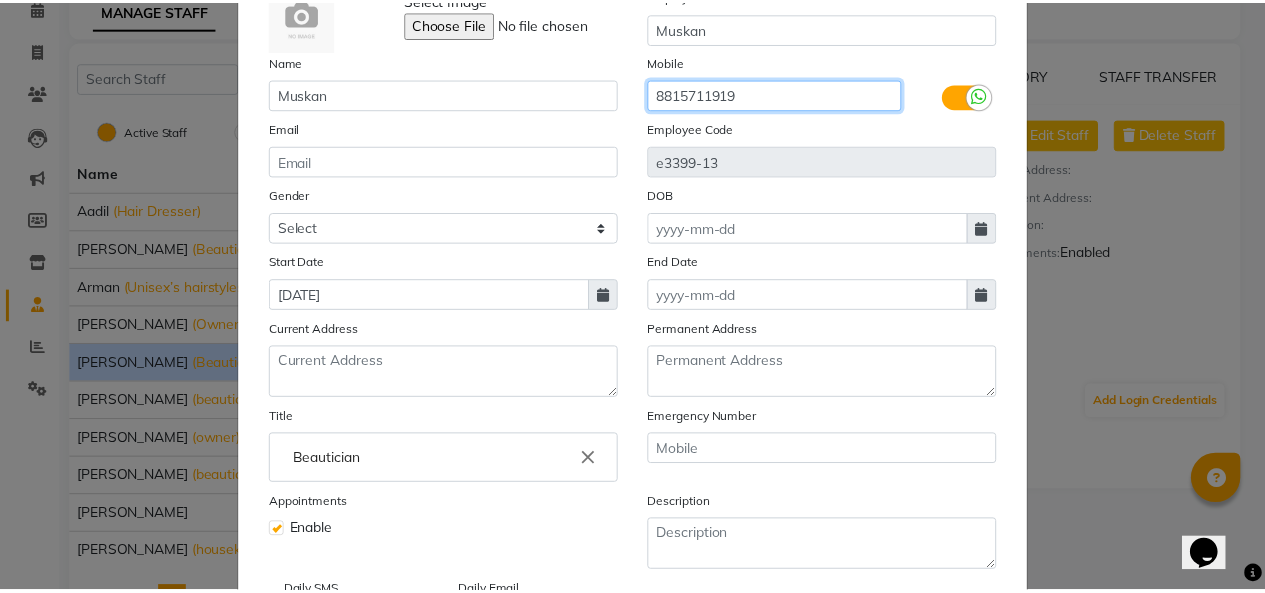 scroll, scrollTop: 284, scrollLeft: 0, axis: vertical 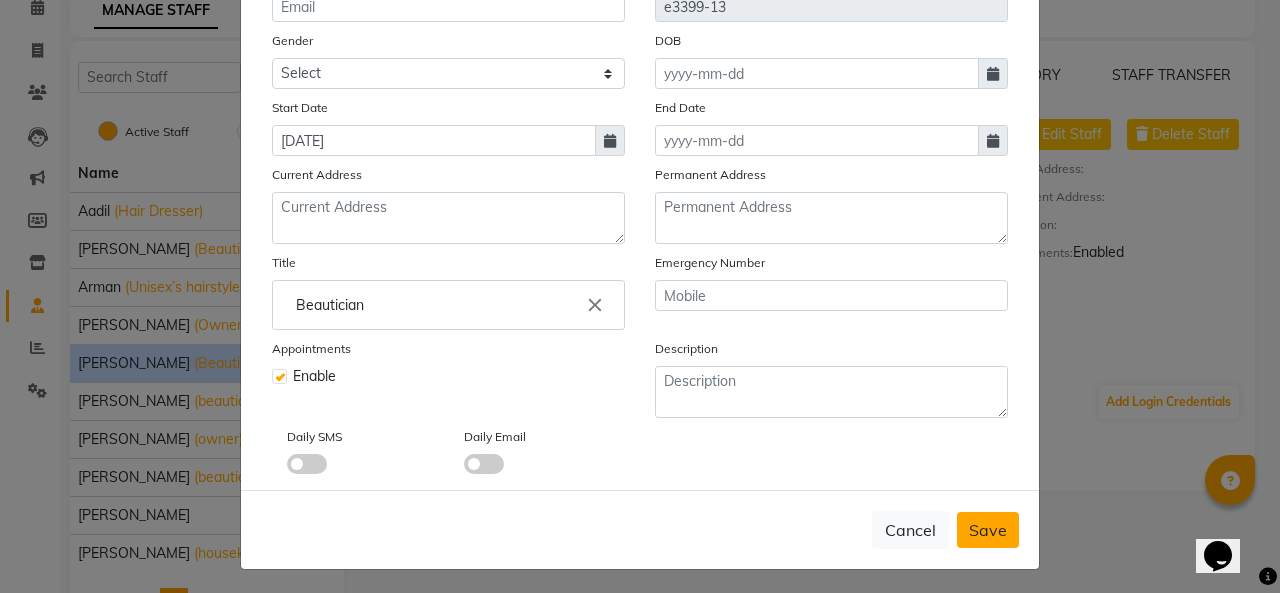 type on "8815711919" 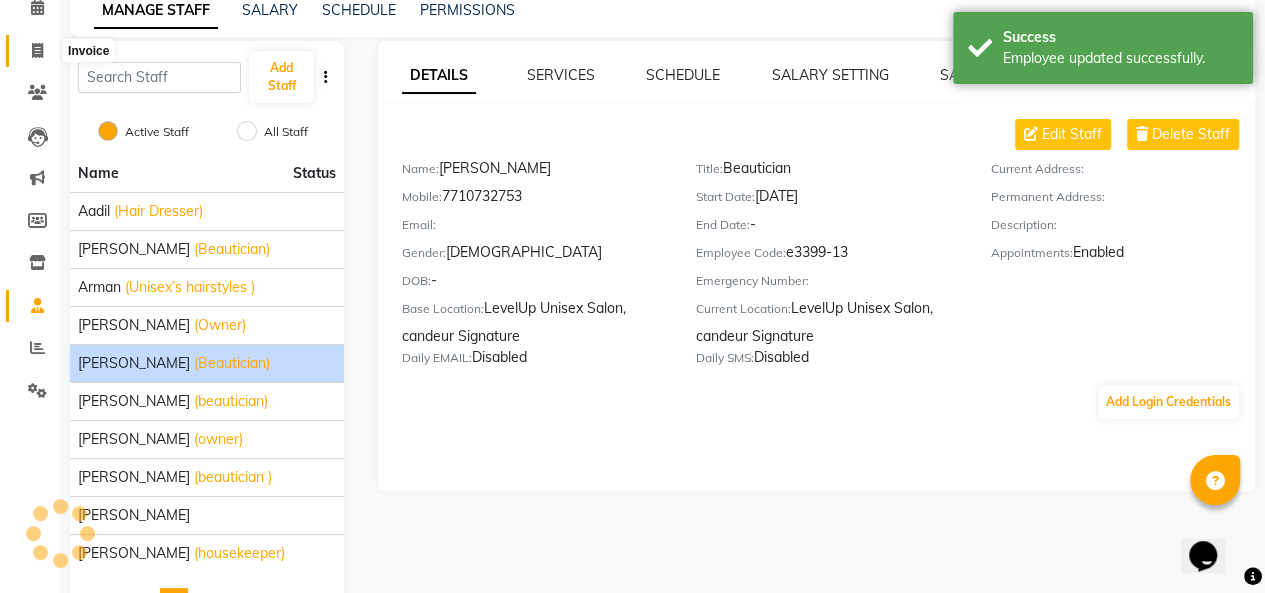 click 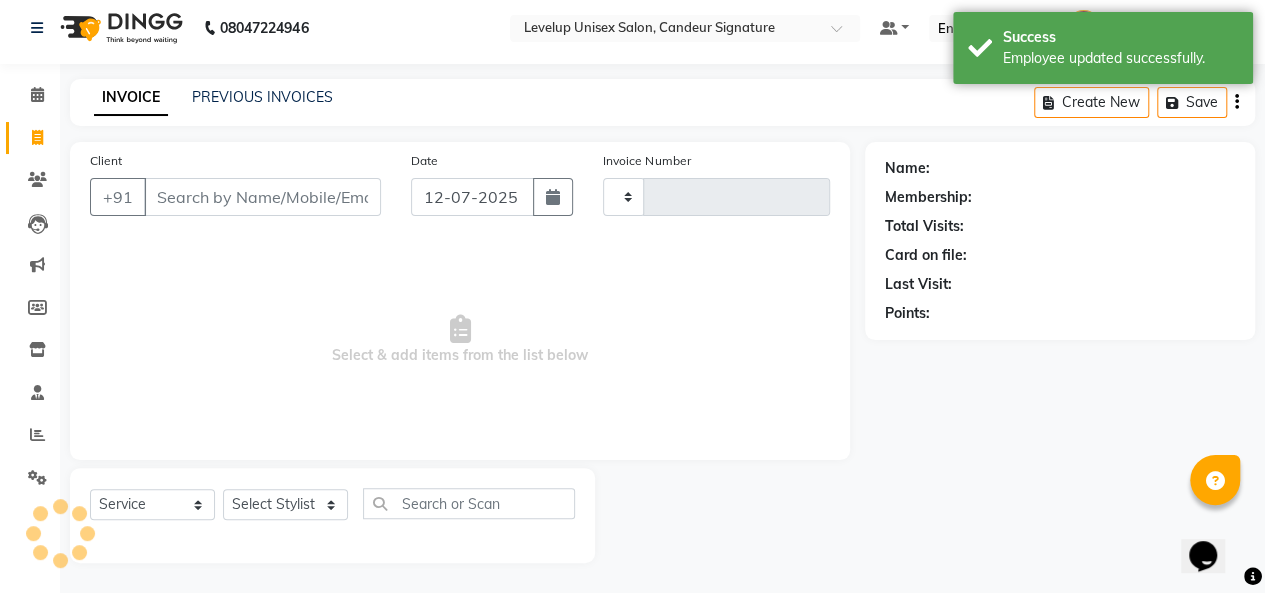 scroll, scrollTop: 7, scrollLeft: 0, axis: vertical 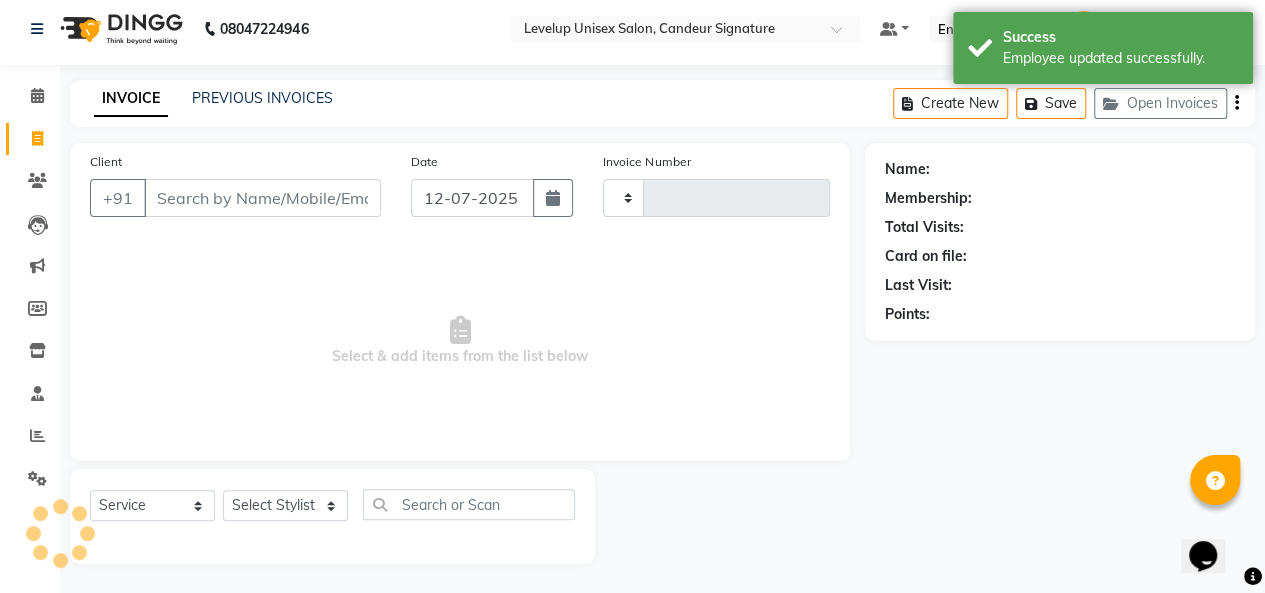 type on "1442" 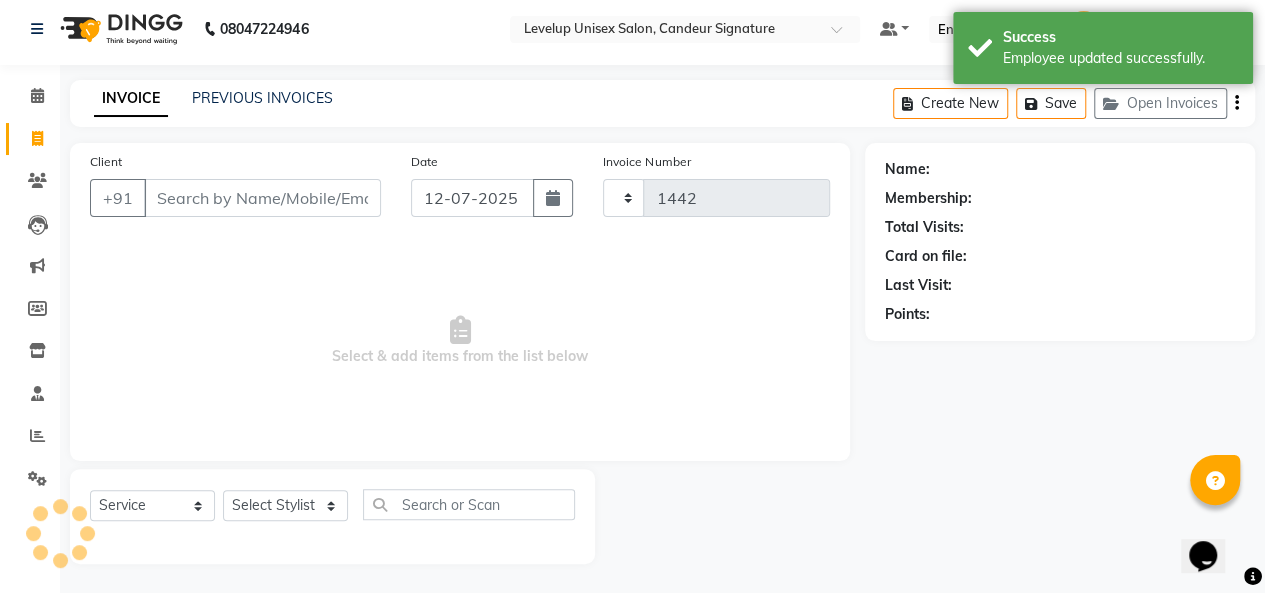 select on "7681" 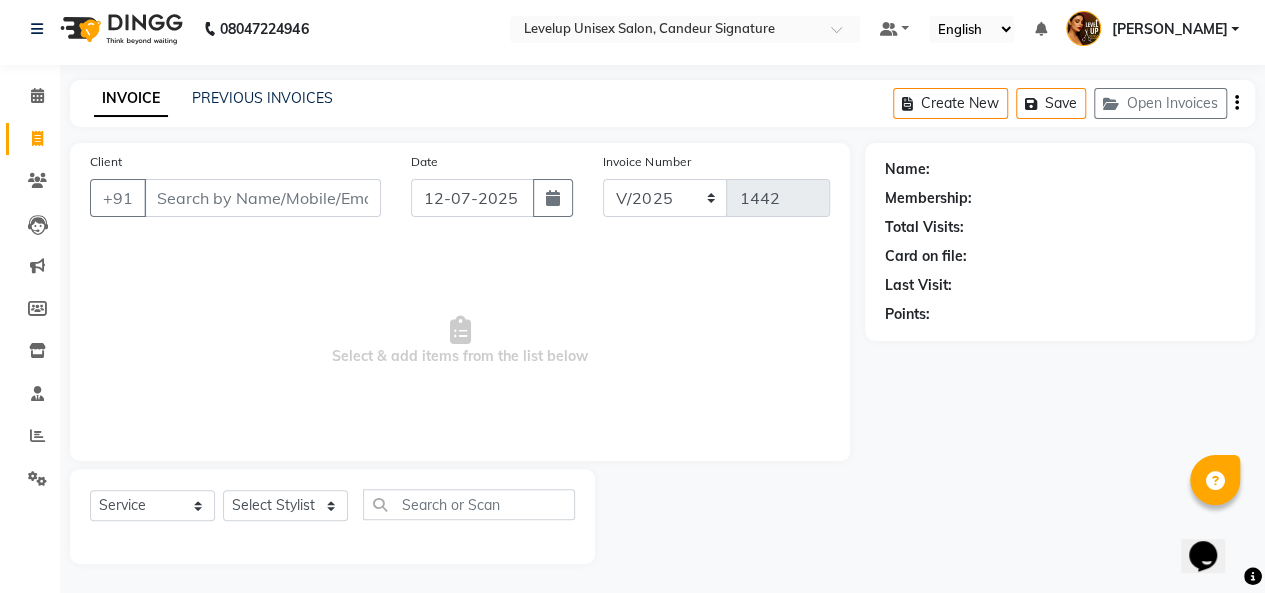 click on "Client" at bounding box center [262, 198] 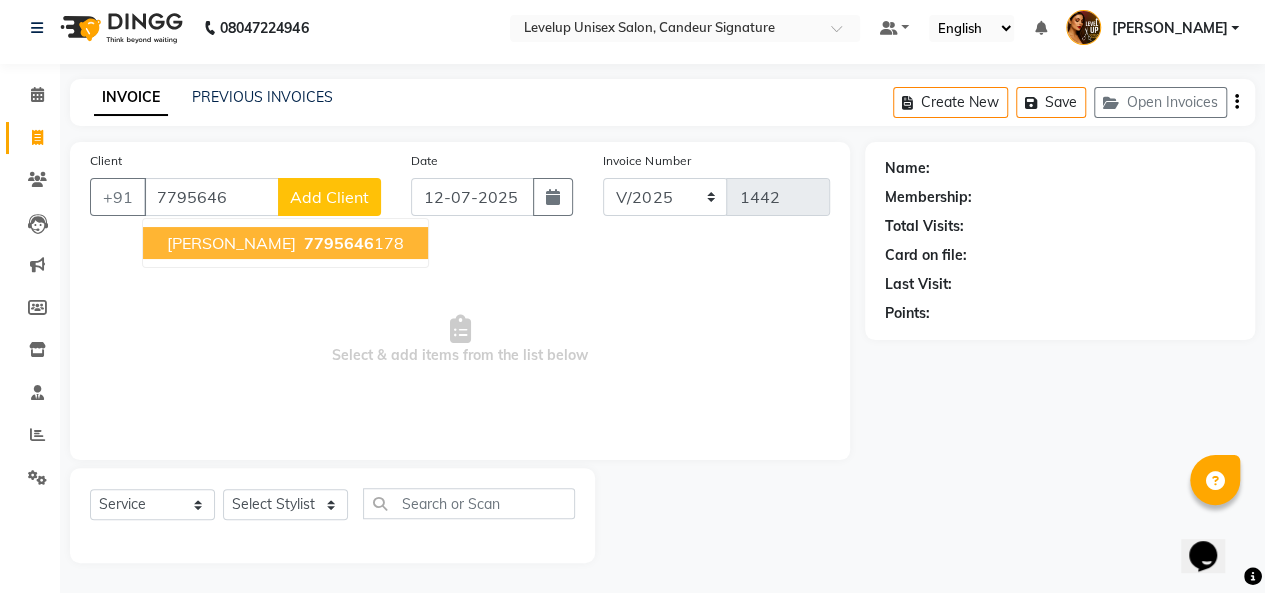 scroll, scrollTop: 7, scrollLeft: 0, axis: vertical 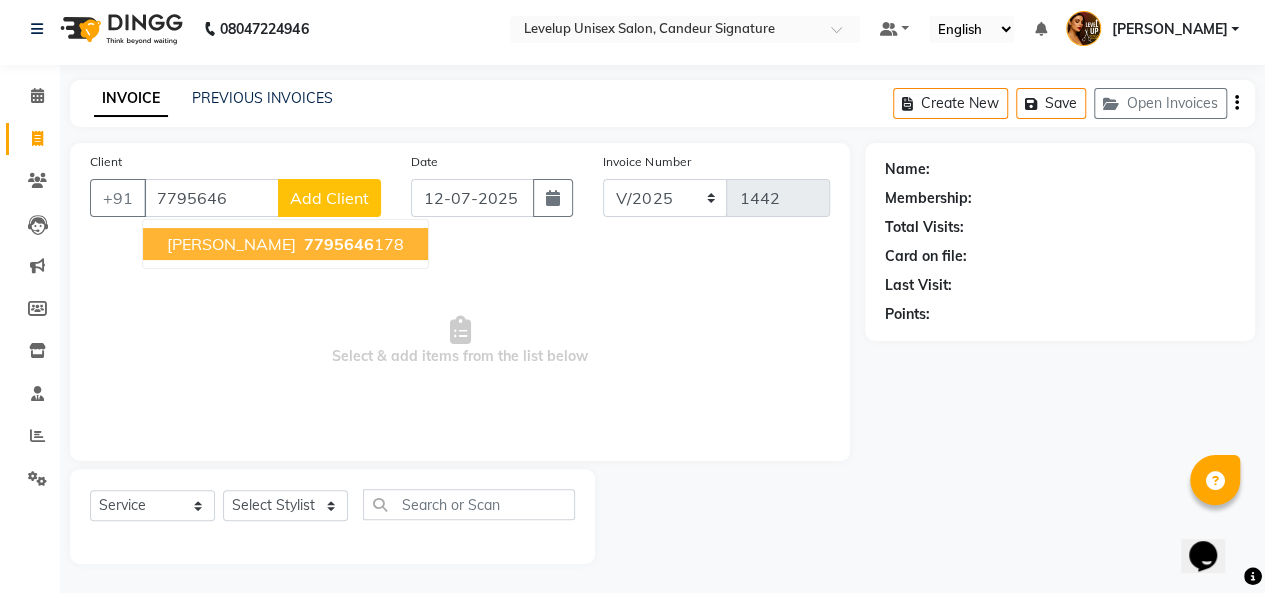click on "7795646" at bounding box center (339, 244) 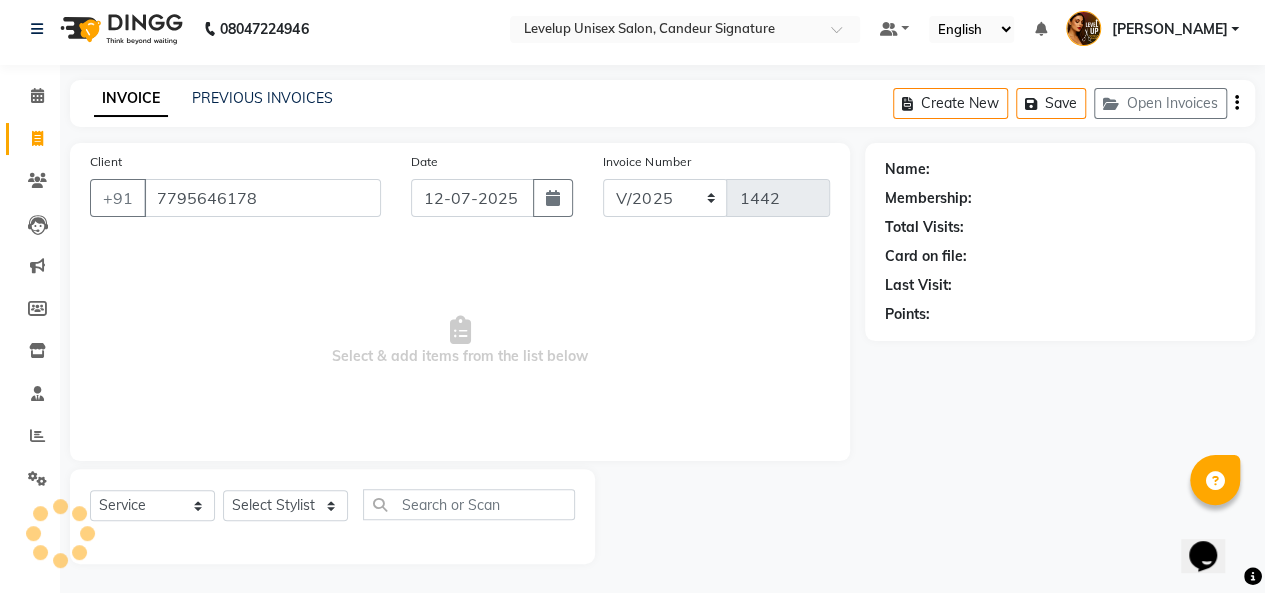 type on "7795646178" 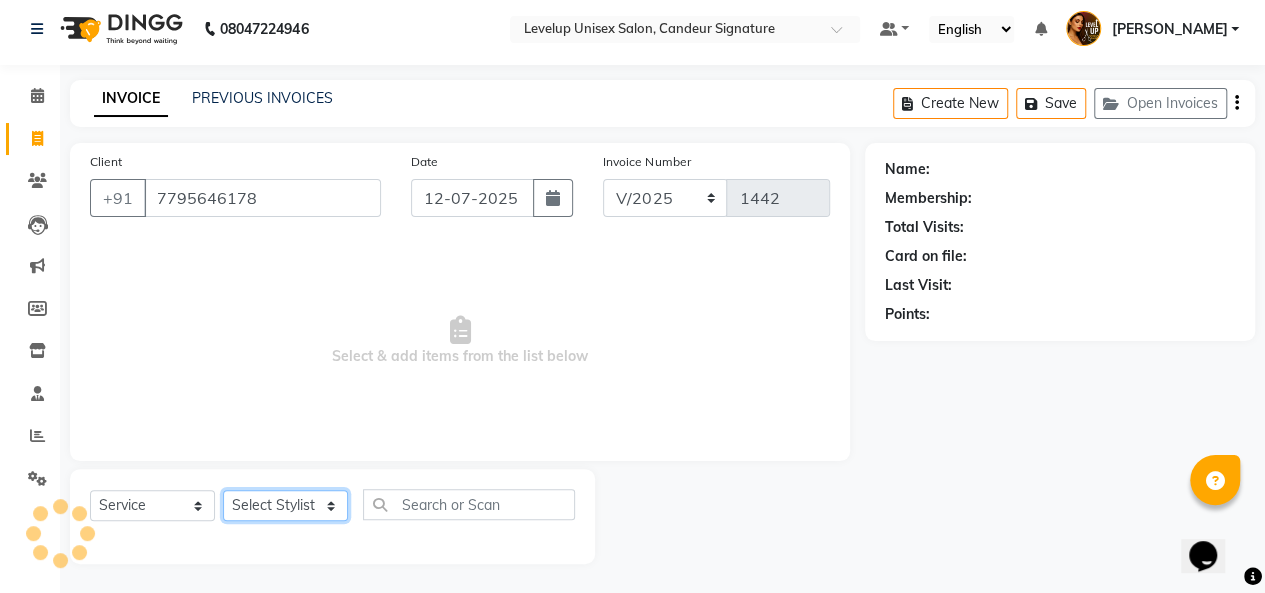 click on "Select Stylist [PERSON_NAME]  [PERSON_NAME]  Furkan [PERSON_NAME] [PERSON_NAME]  [PERSON_NAME]  [PERSON_NAME] [PERSON_NAME] [PERSON_NAME]" 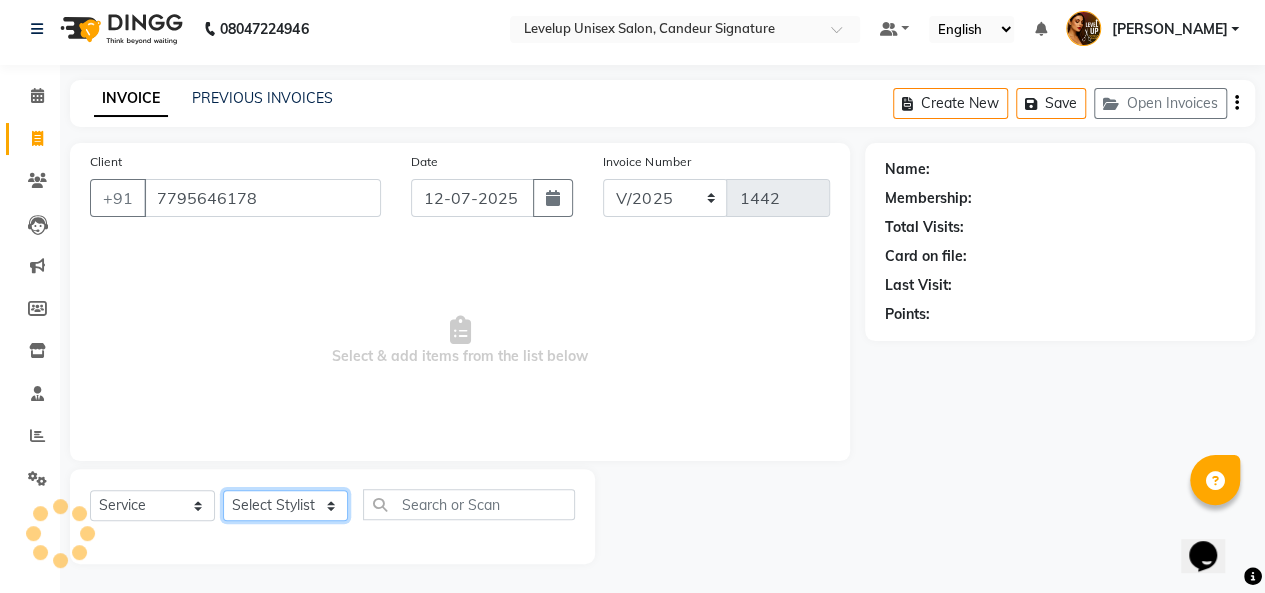 select on "81468" 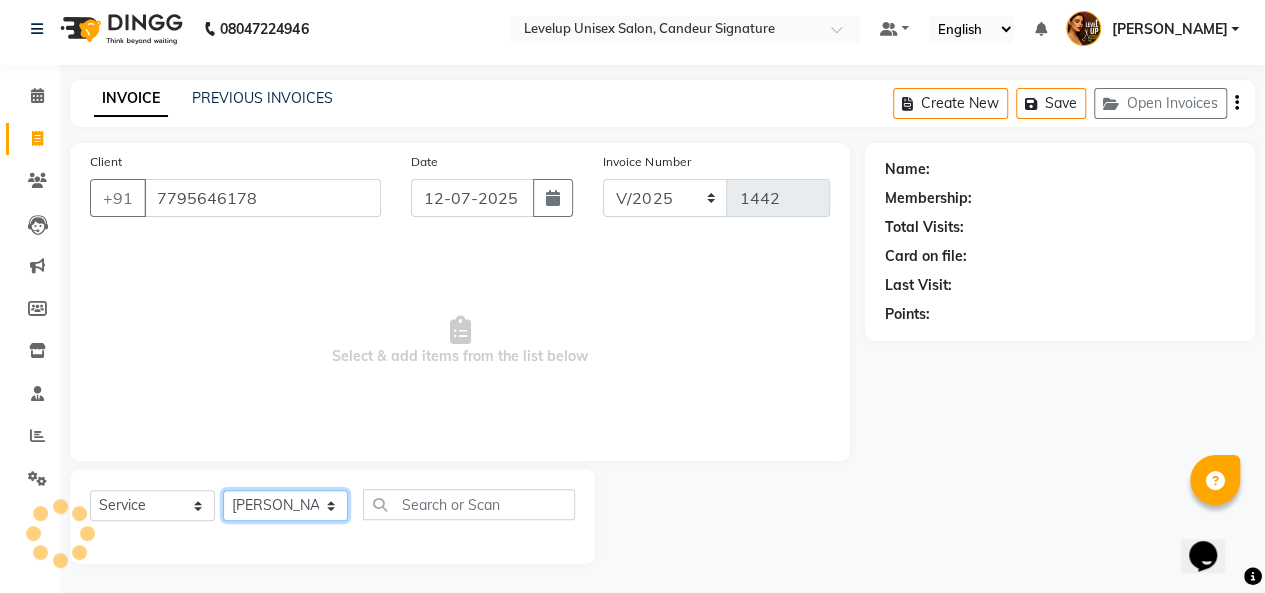 click on "Select Stylist [PERSON_NAME]  [PERSON_NAME]  Furkan [PERSON_NAME] [PERSON_NAME]  [PERSON_NAME]  [PERSON_NAME] [PERSON_NAME] [PERSON_NAME]" 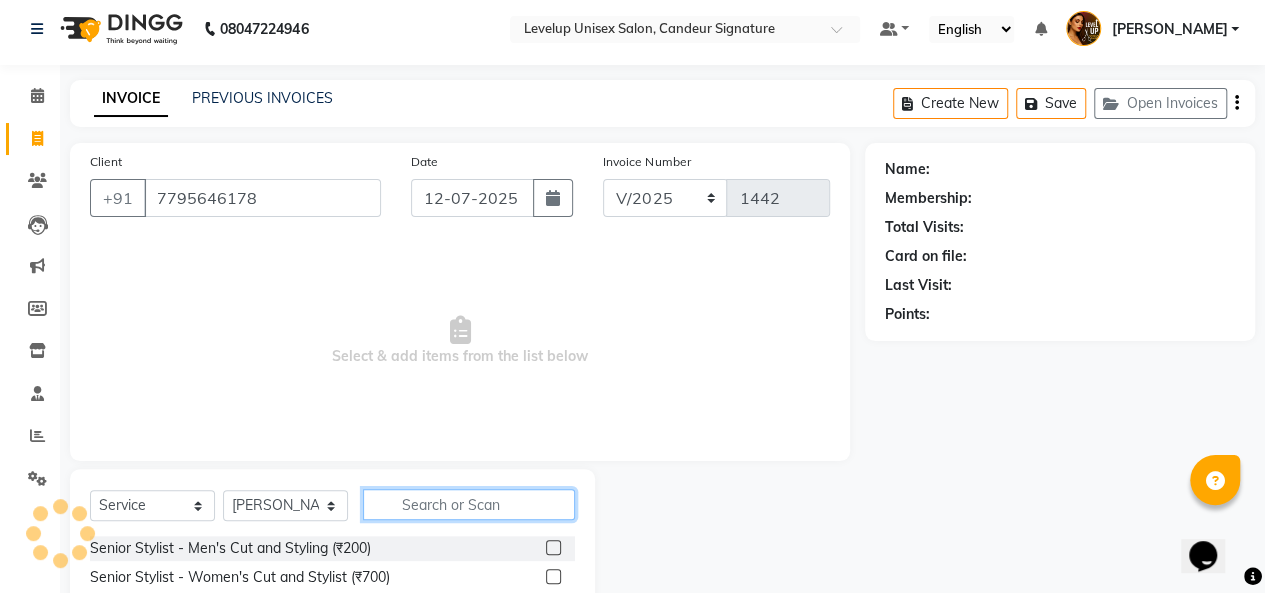 click 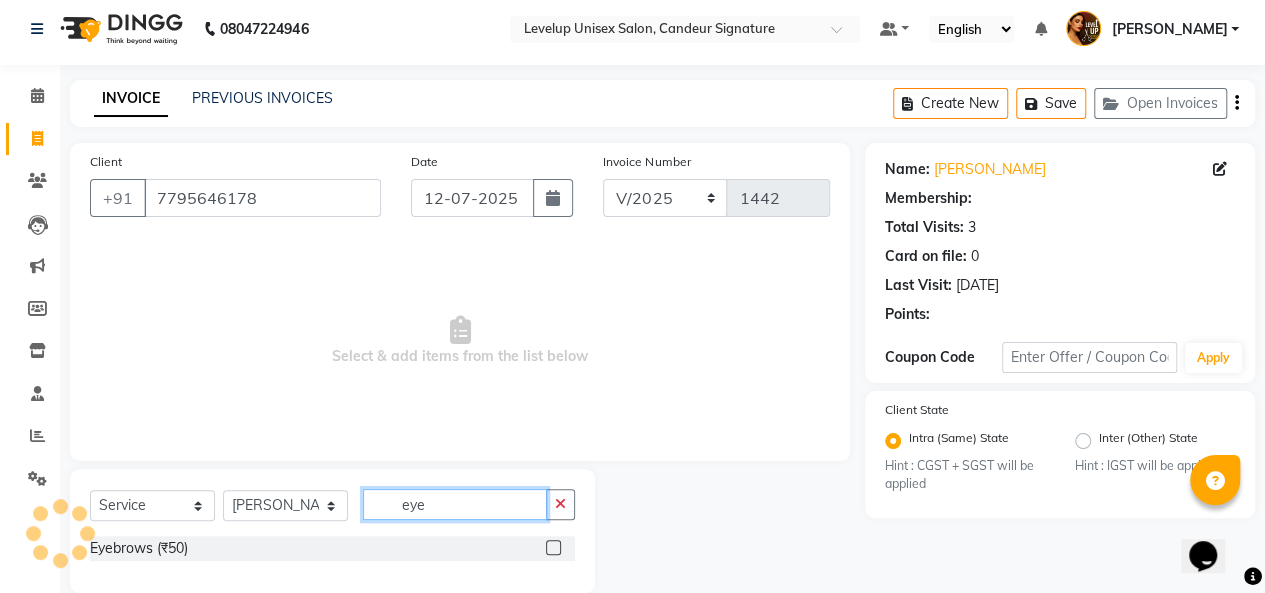 type on "eye" 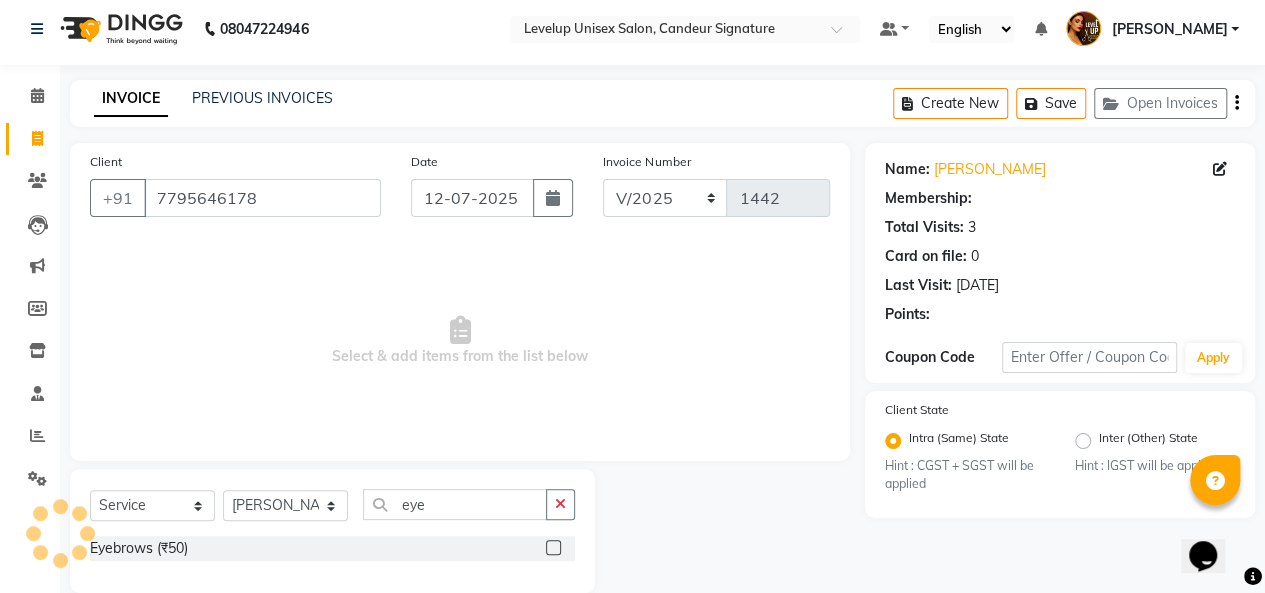 click 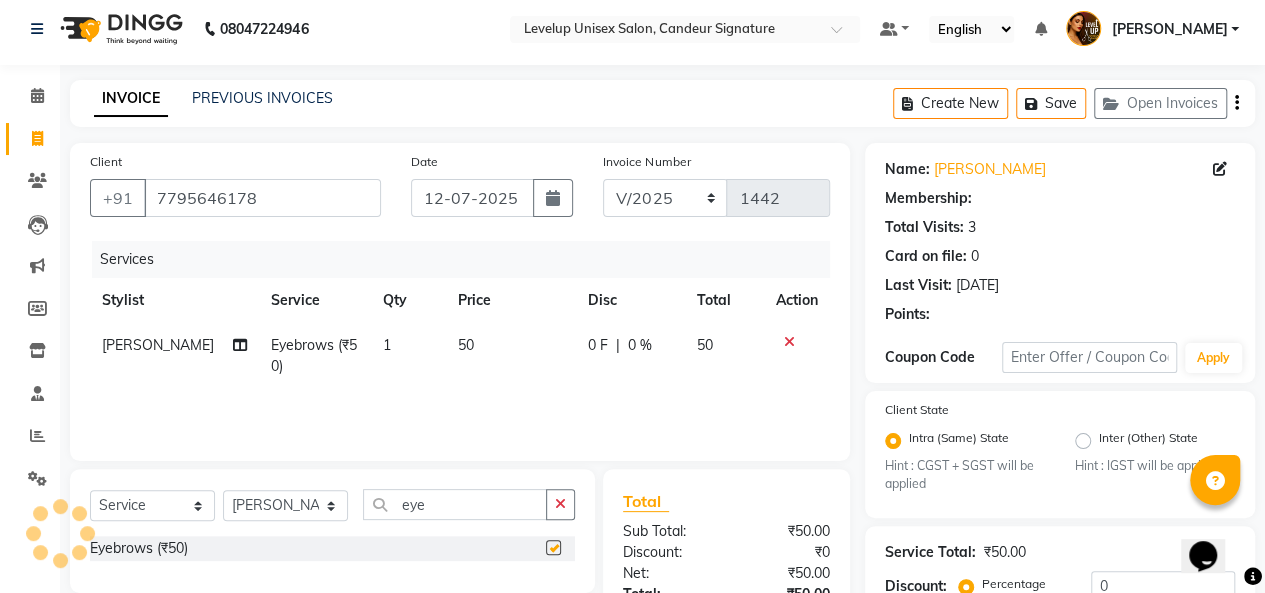 checkbox on "false" 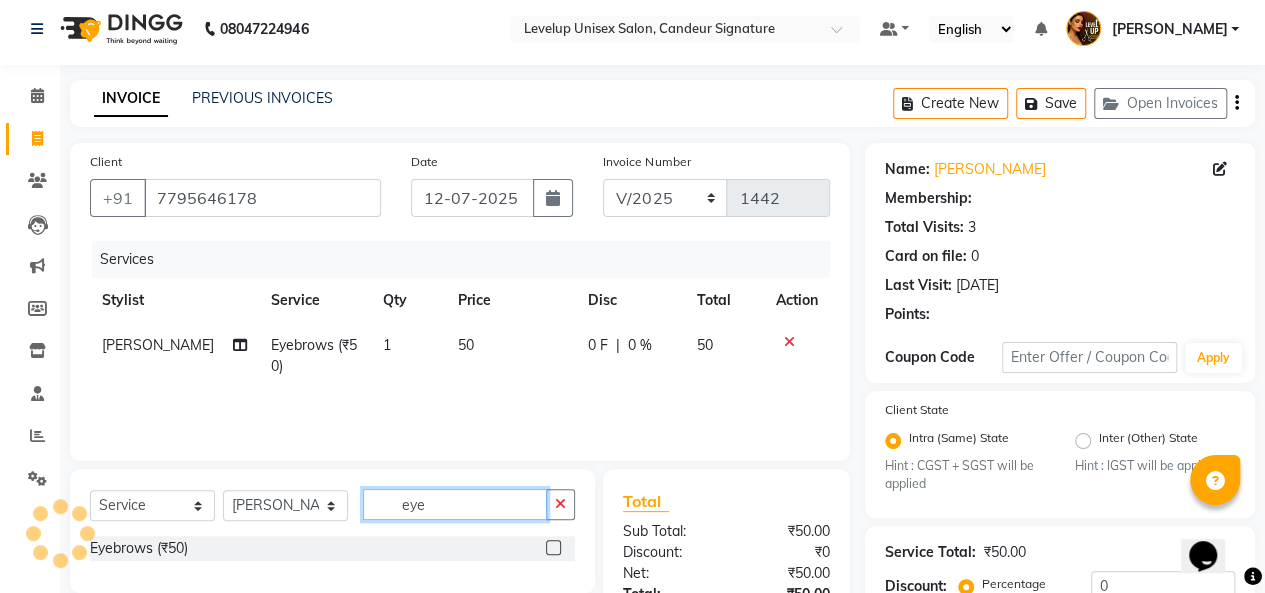 click on "eye" 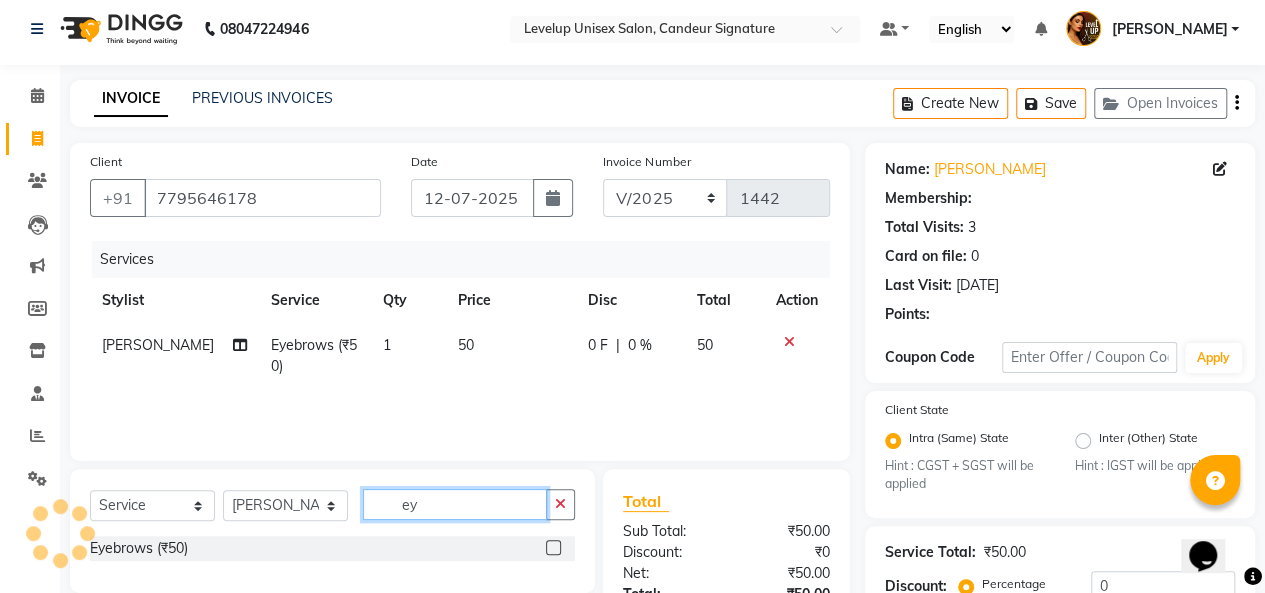 type on "e" 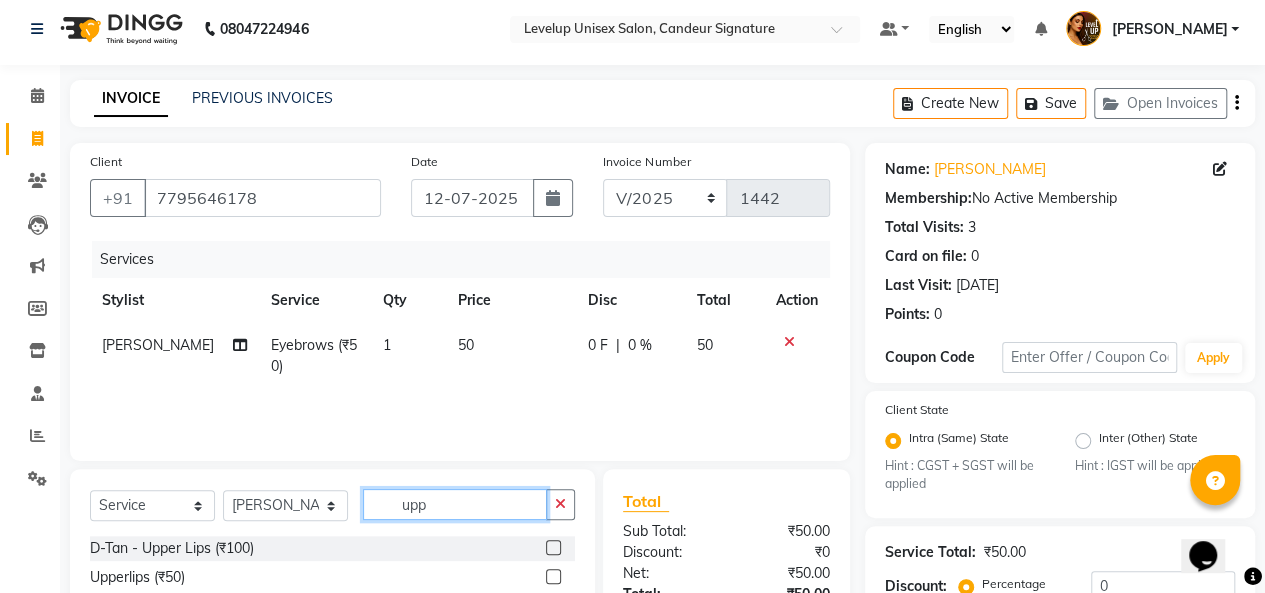 type on "upp" 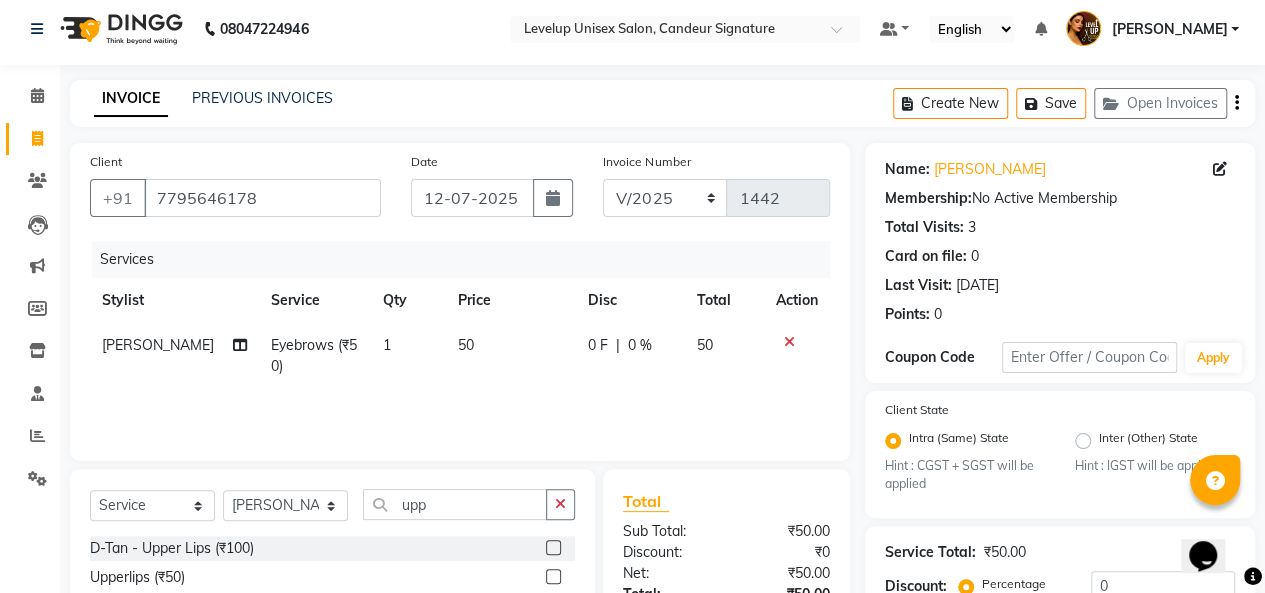 click 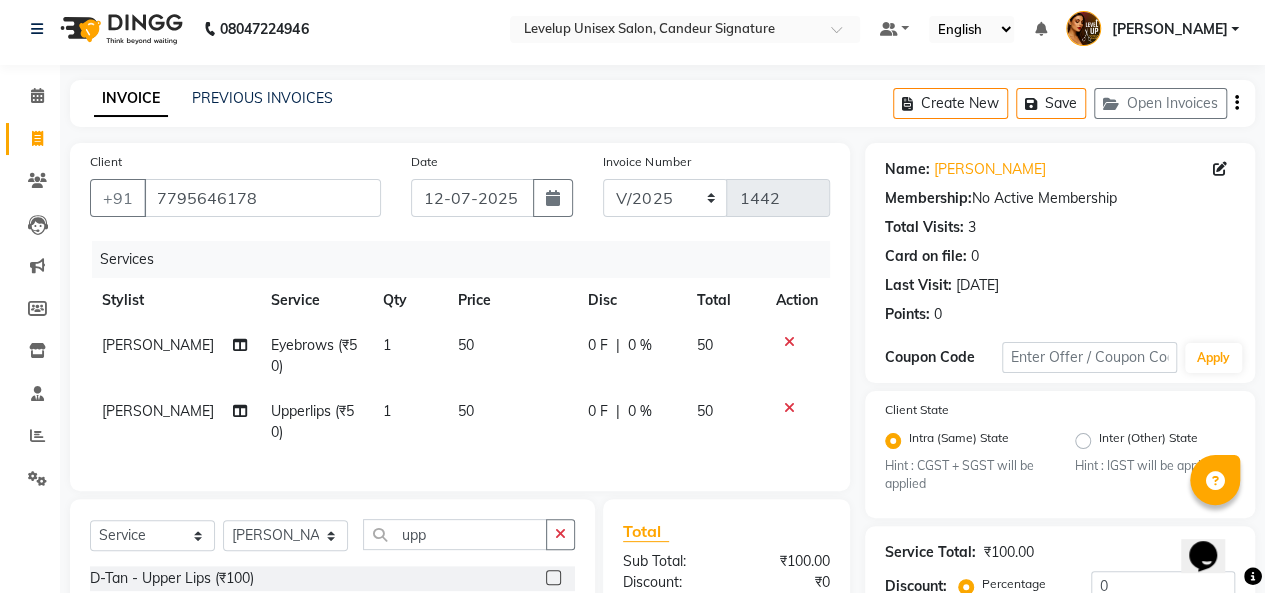 checkbox on "false" 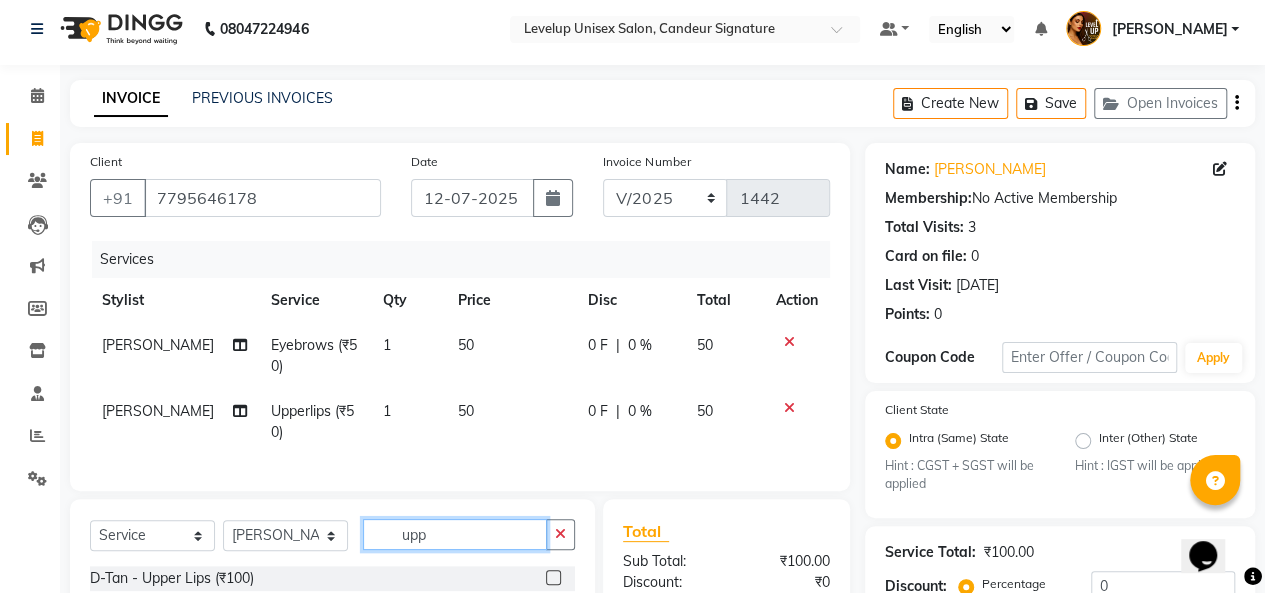 click on "upp" 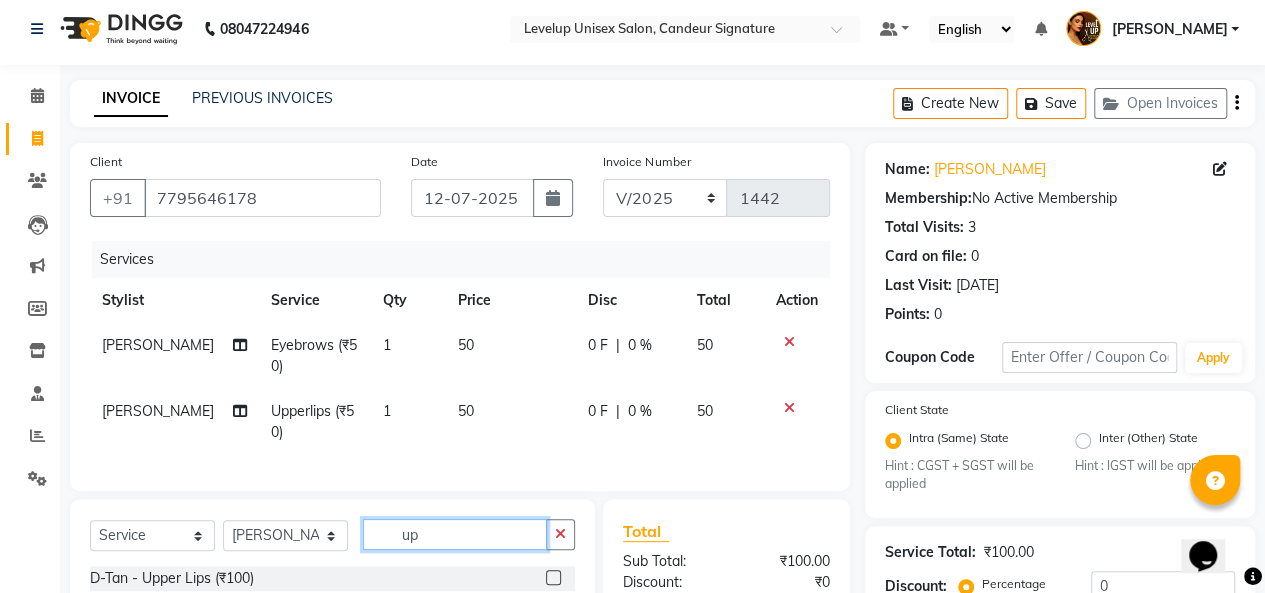 type on "u" 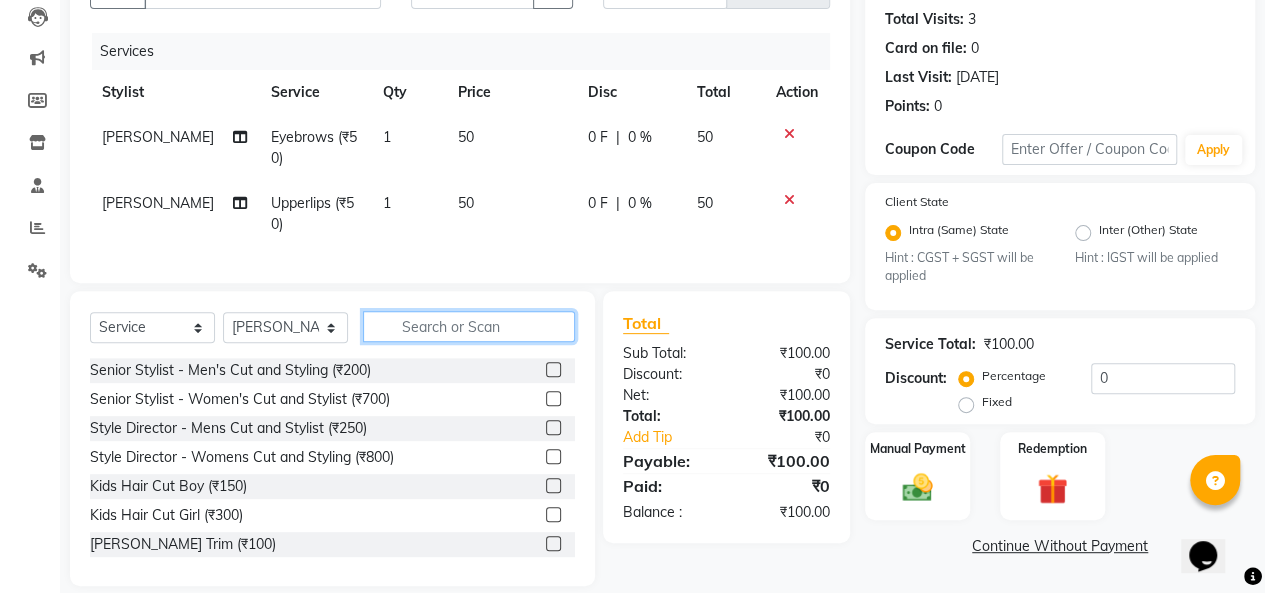 scroll, scrollTop: 217, scrollLeft: 0, axis: vertical 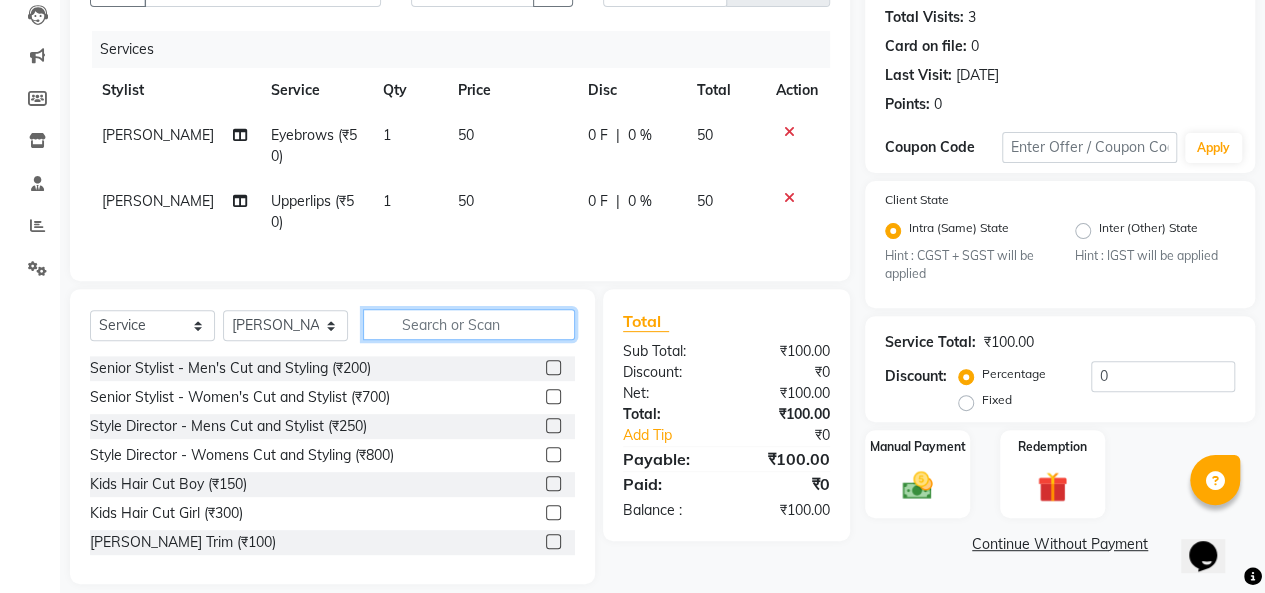 click 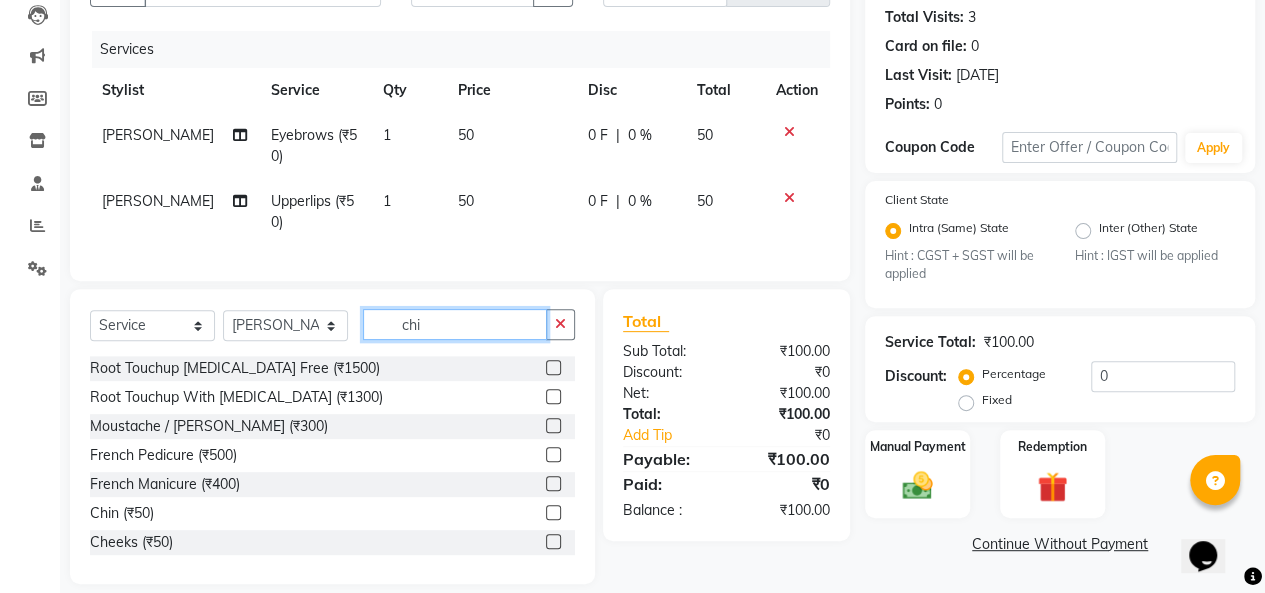 scroll, scrollTop: 212, scrollLeft: 0, axis: vertical 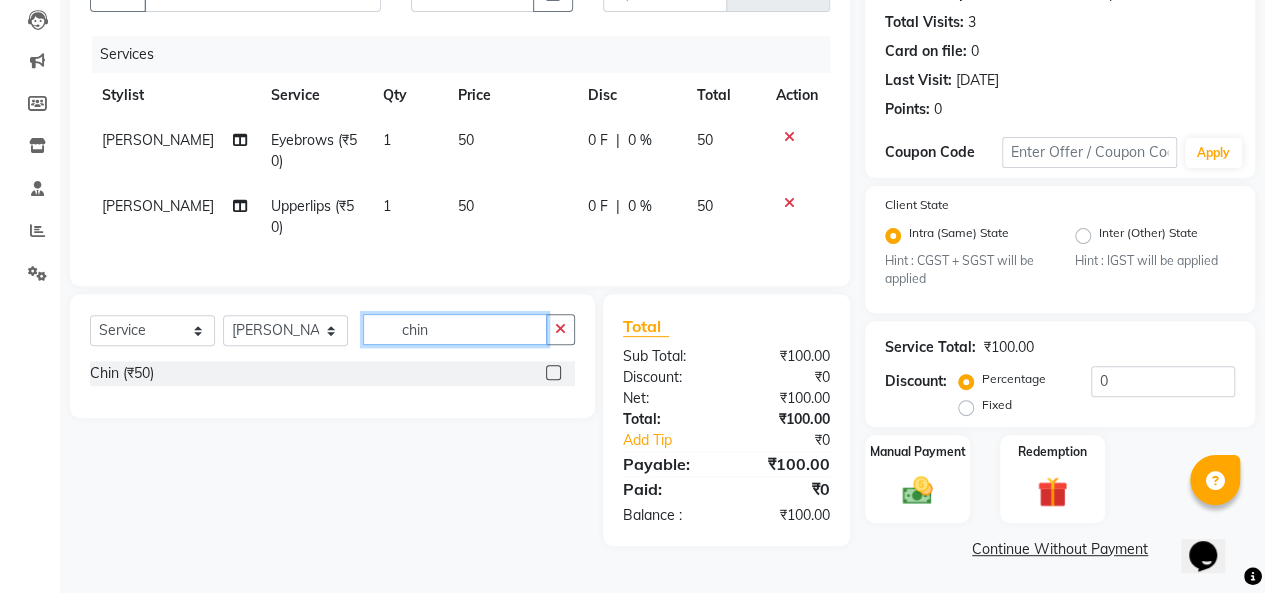 type on "chin" 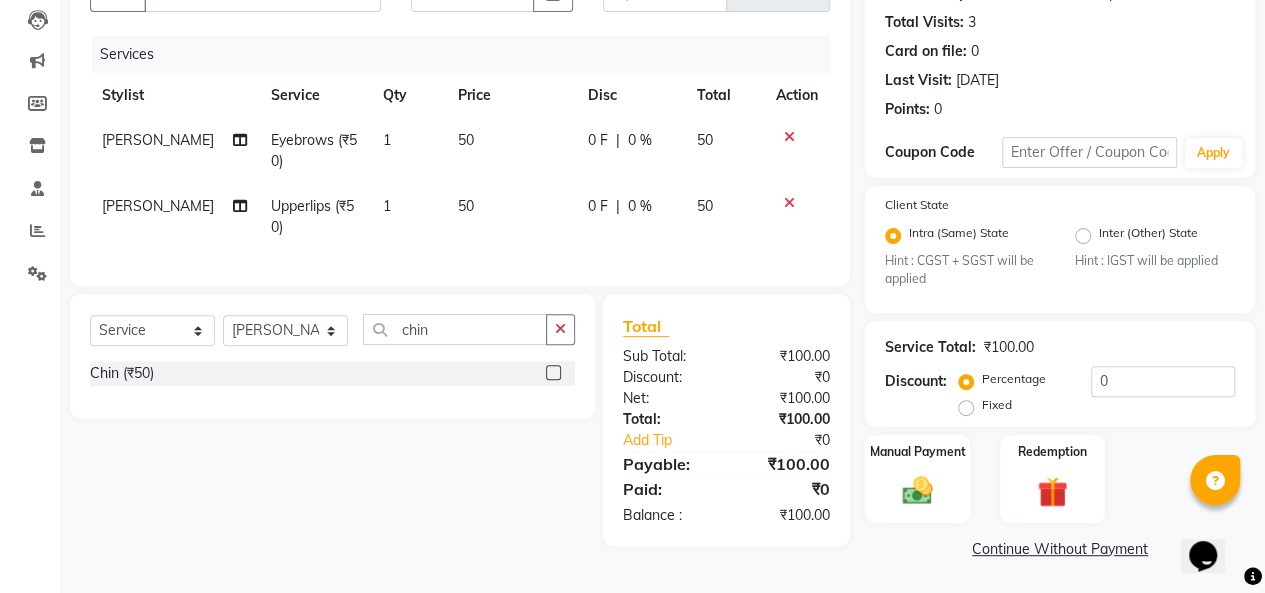 click 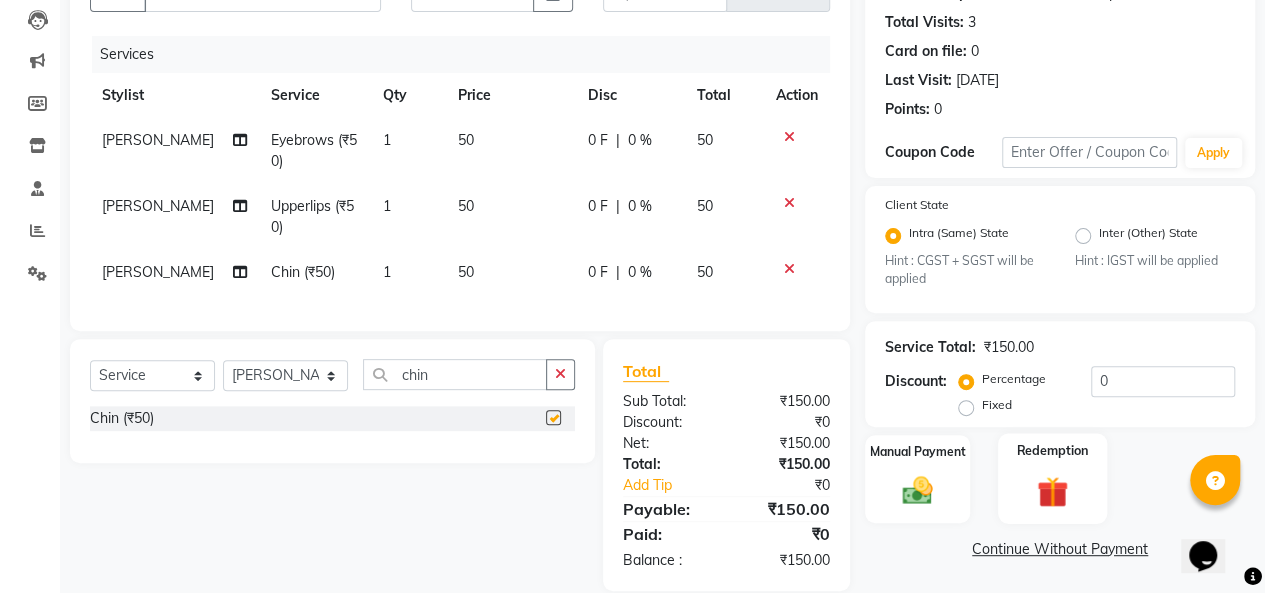 checkbox on "false" 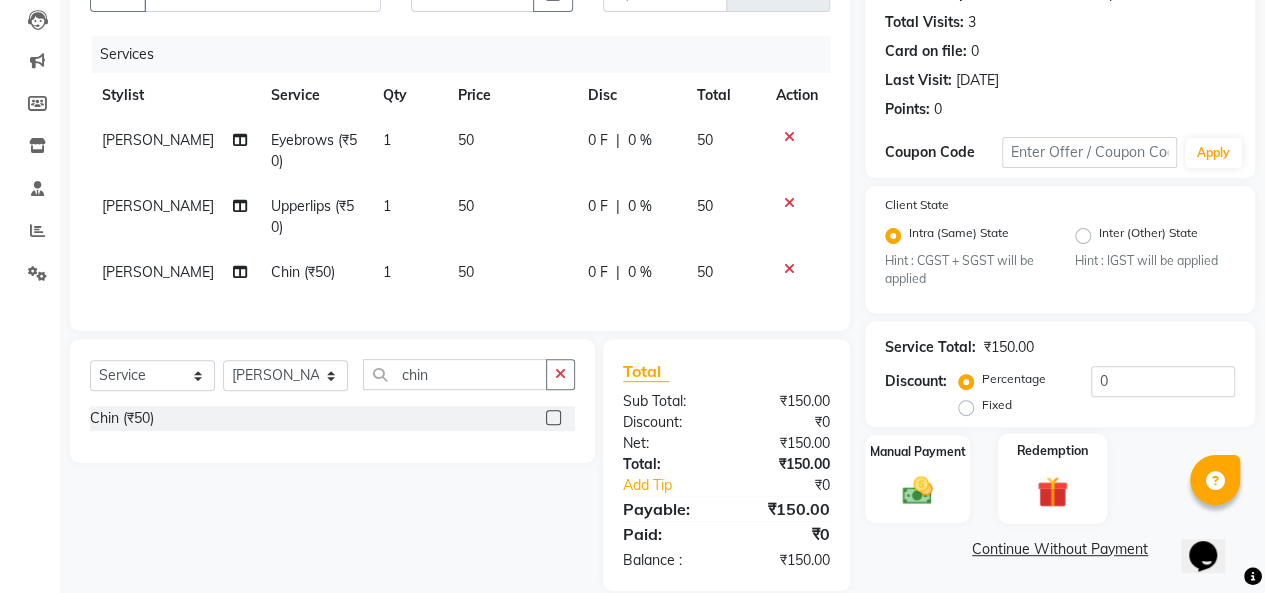 scroll, scrollTop: 254, scrollLeft: 0, axis: vertical 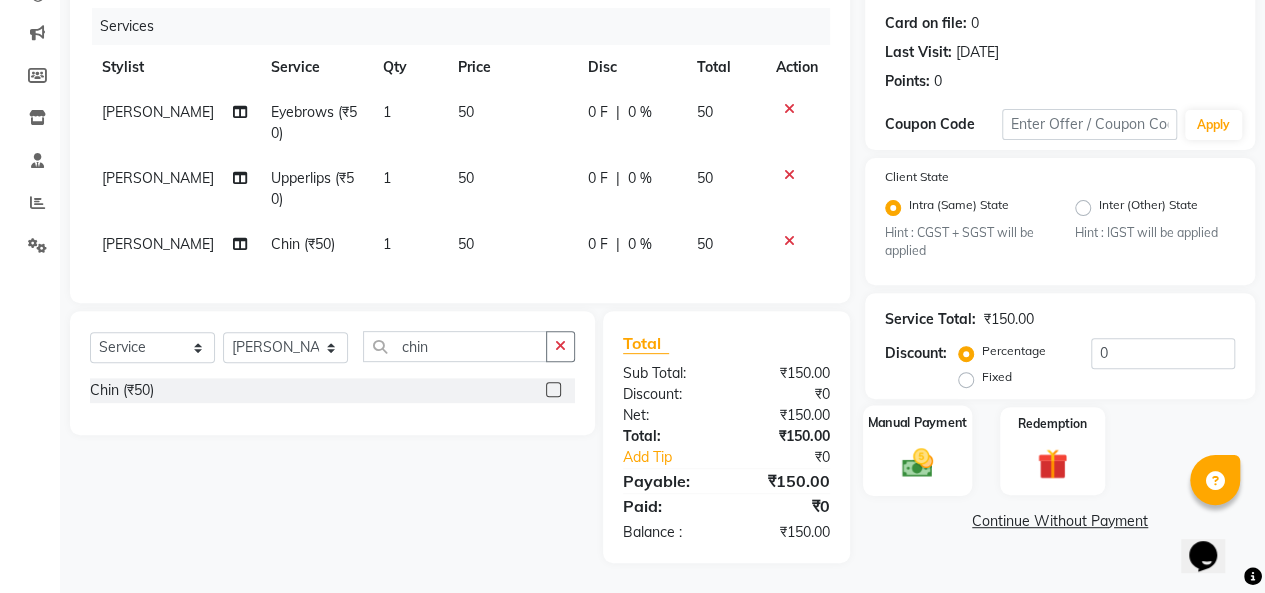 click 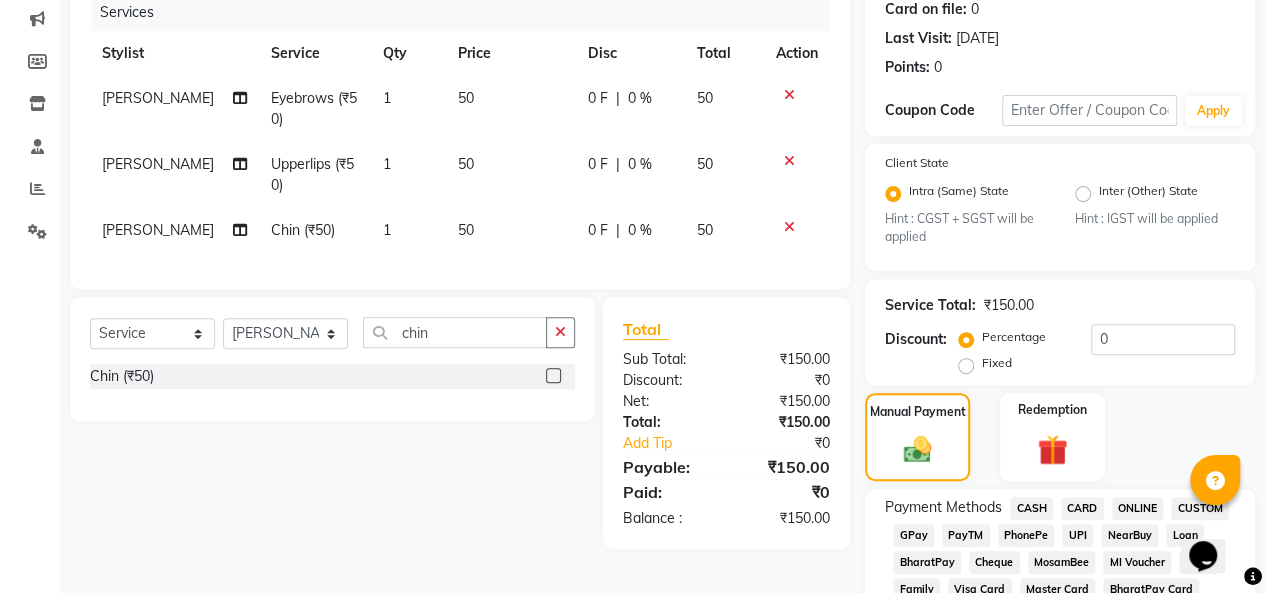 click on "PhonePe" 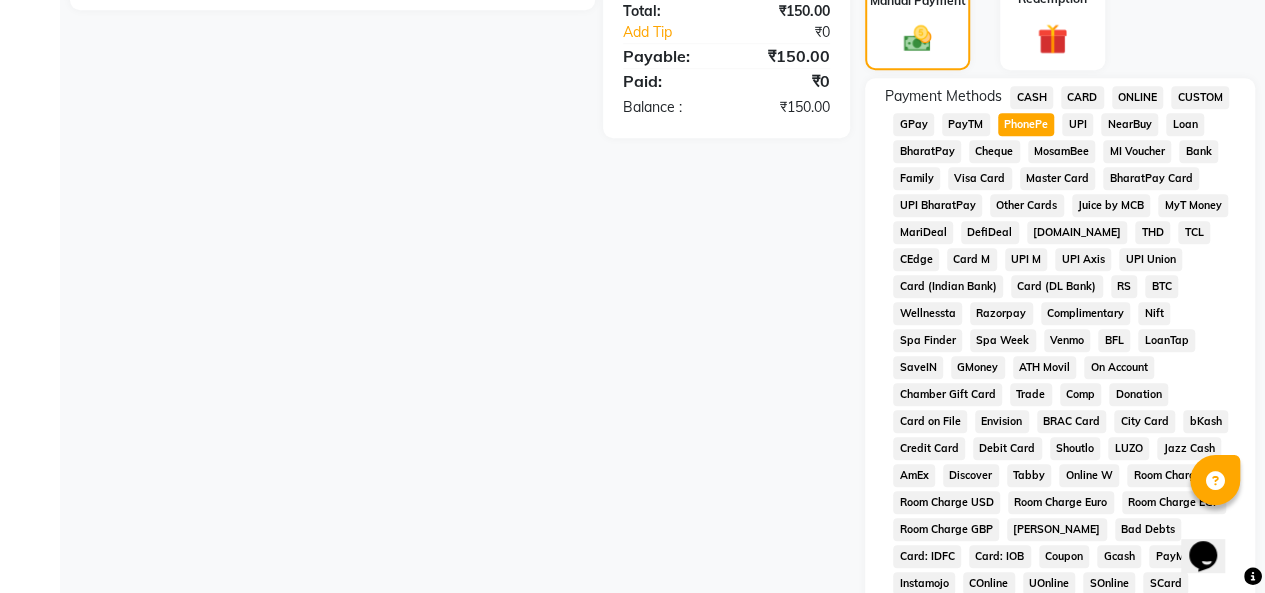scroll, scrollTop: 1098, scrollLeft: 0, axis: vertical 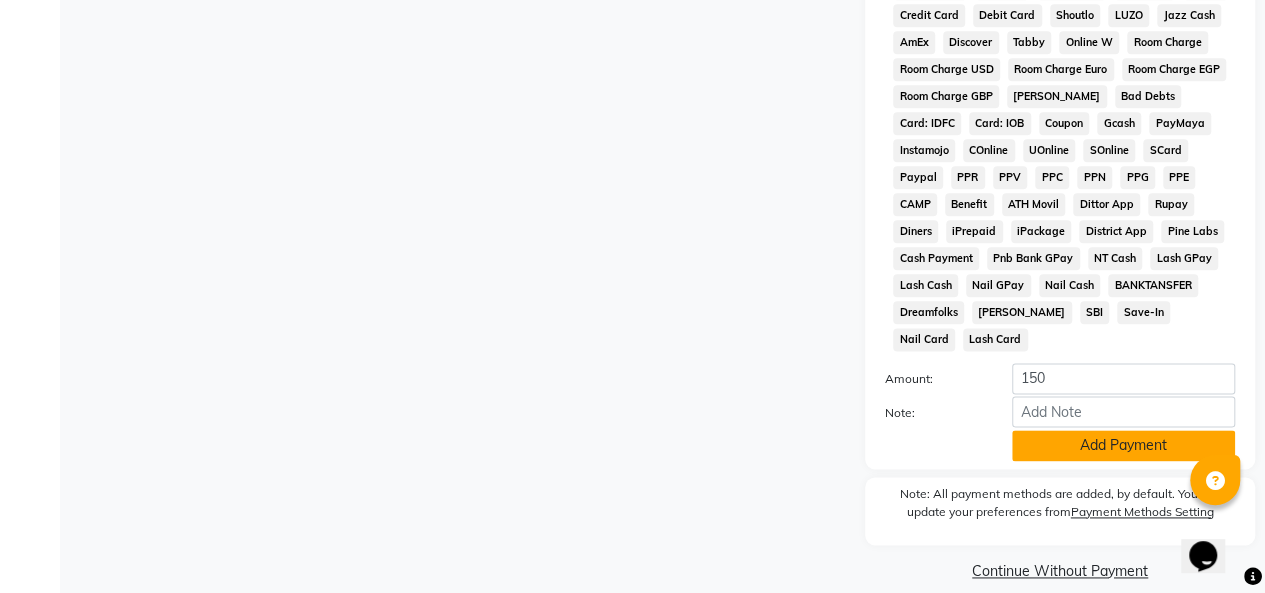 click on "Add Payment" 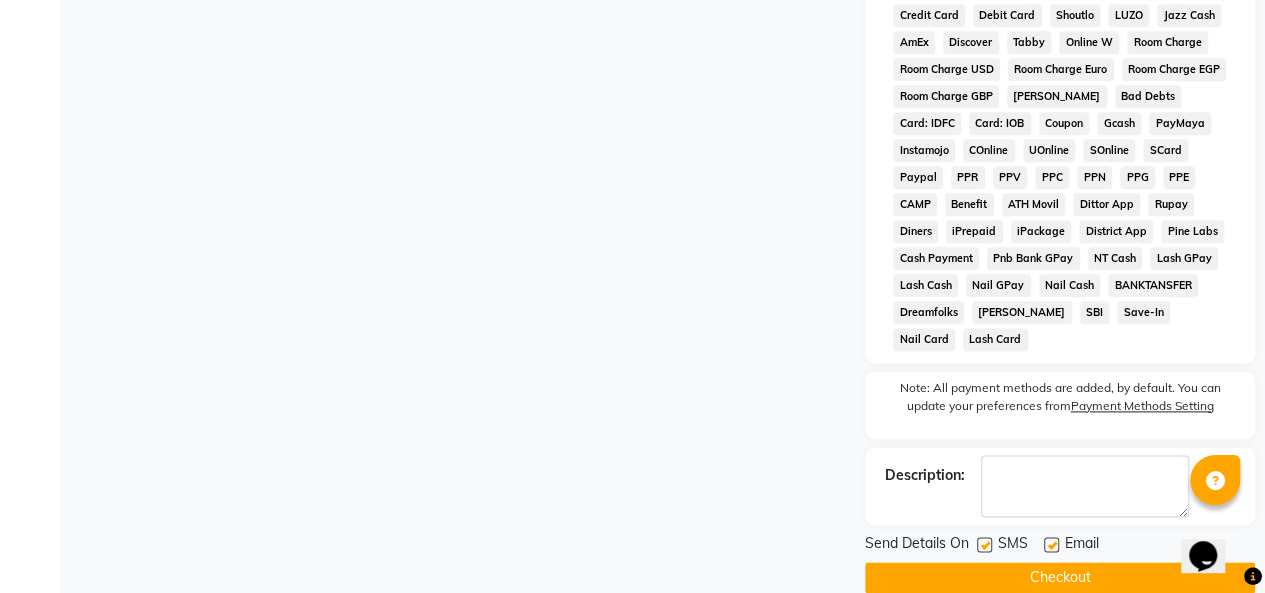 scroll, scrollTop: 1105, scrollLeft: 0, axis: vertical 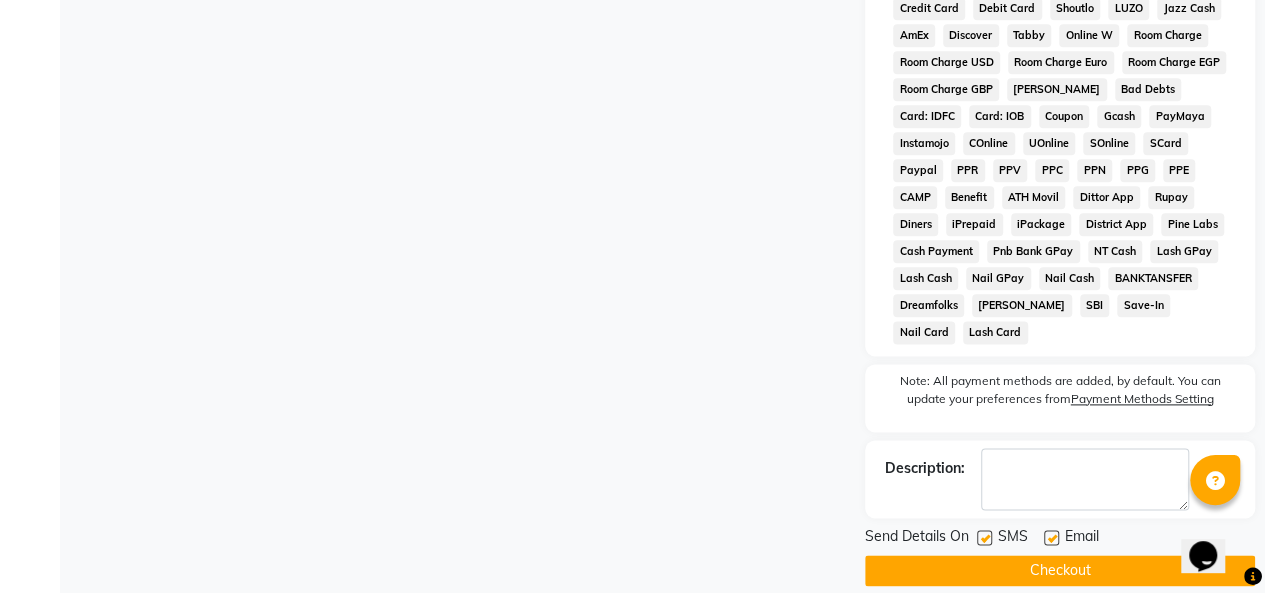 click on "Checkout" 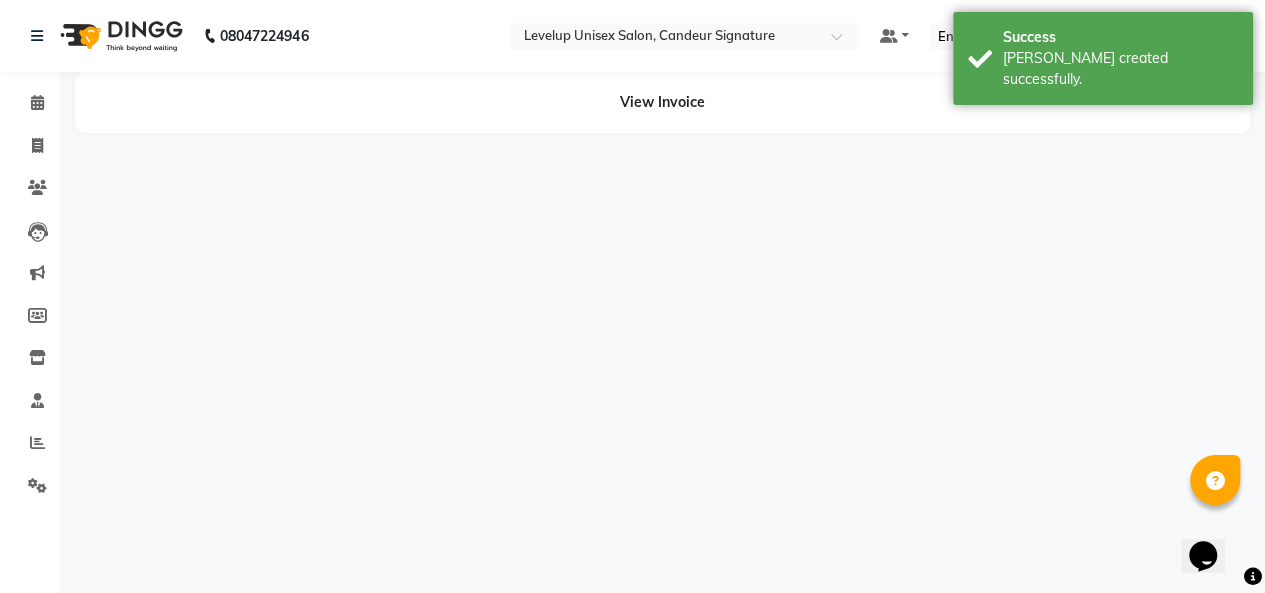 scroll, scrollTop: 0, scrollLeft: 0, axis: both 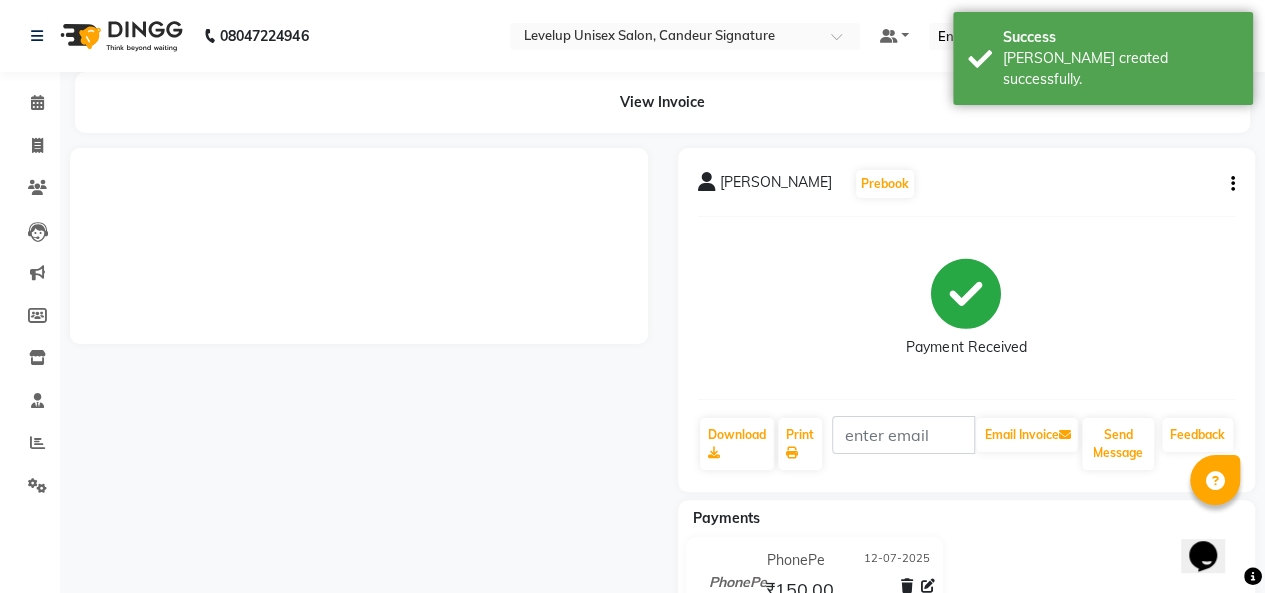 click on "PhonePe [DATE] ₹150.00  Added on [DATE]" 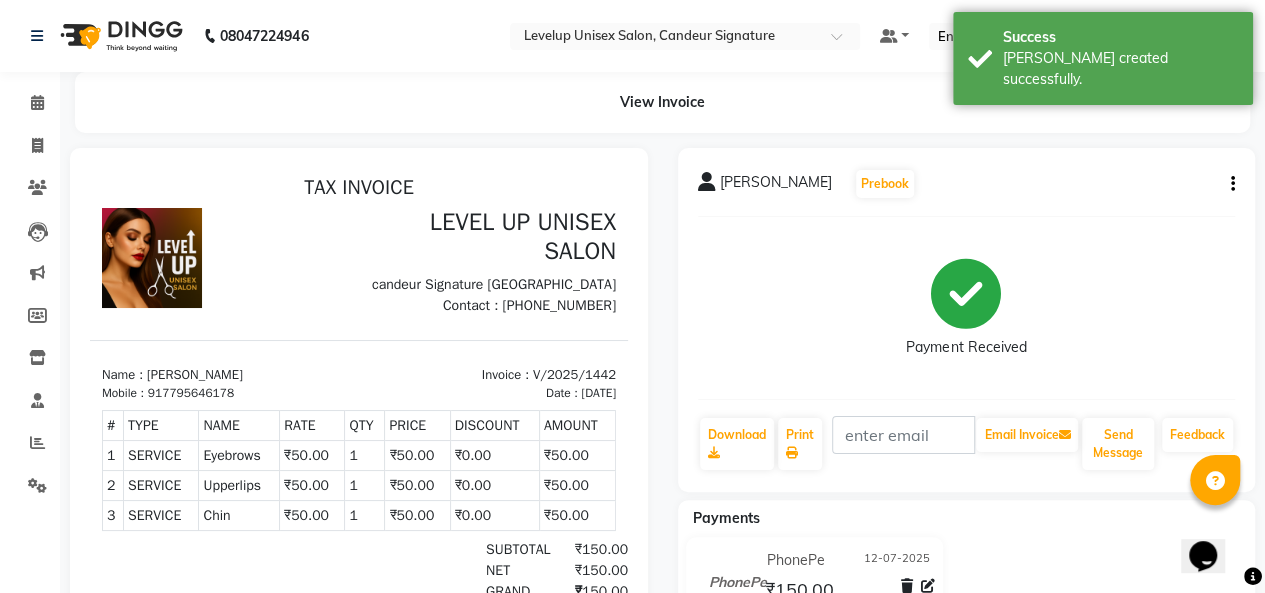 scroll, scrollTop: 0, scrollLeft: 0, axis: both 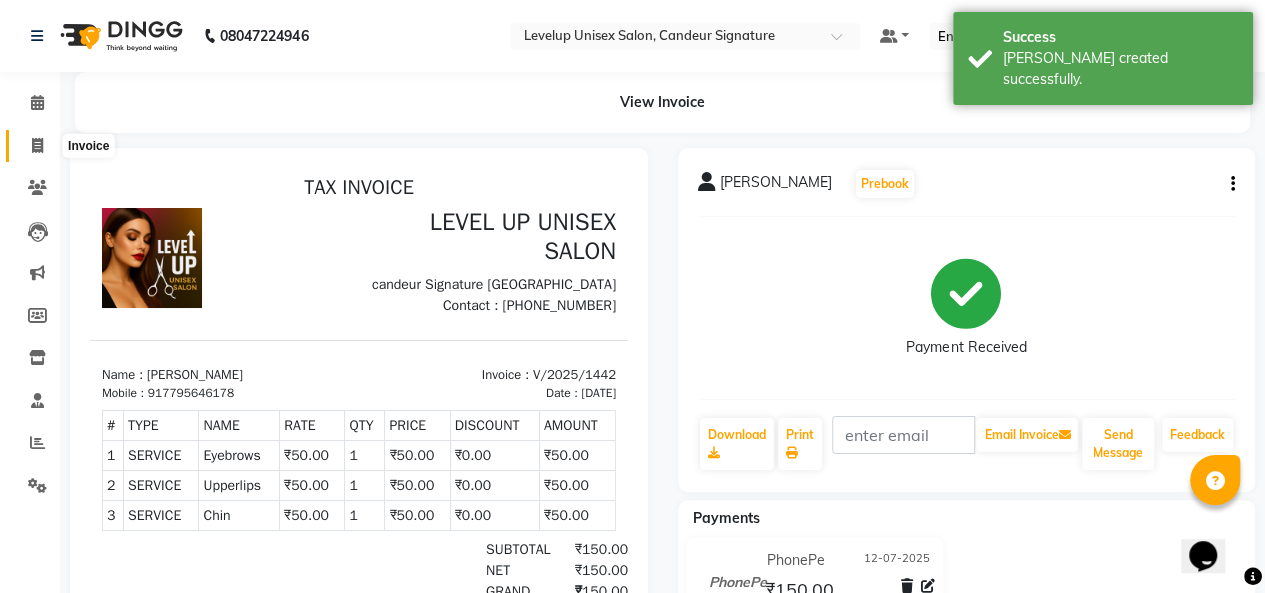 click 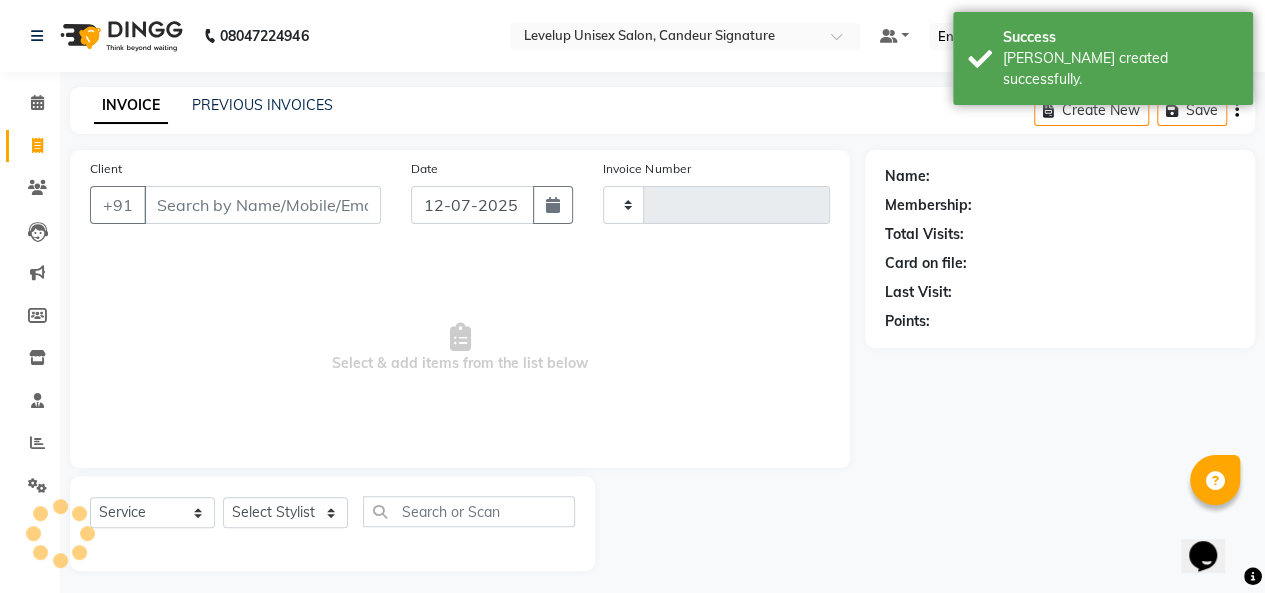scroll, scrollTop: 7, scrollLeft: 0, axis: vertical 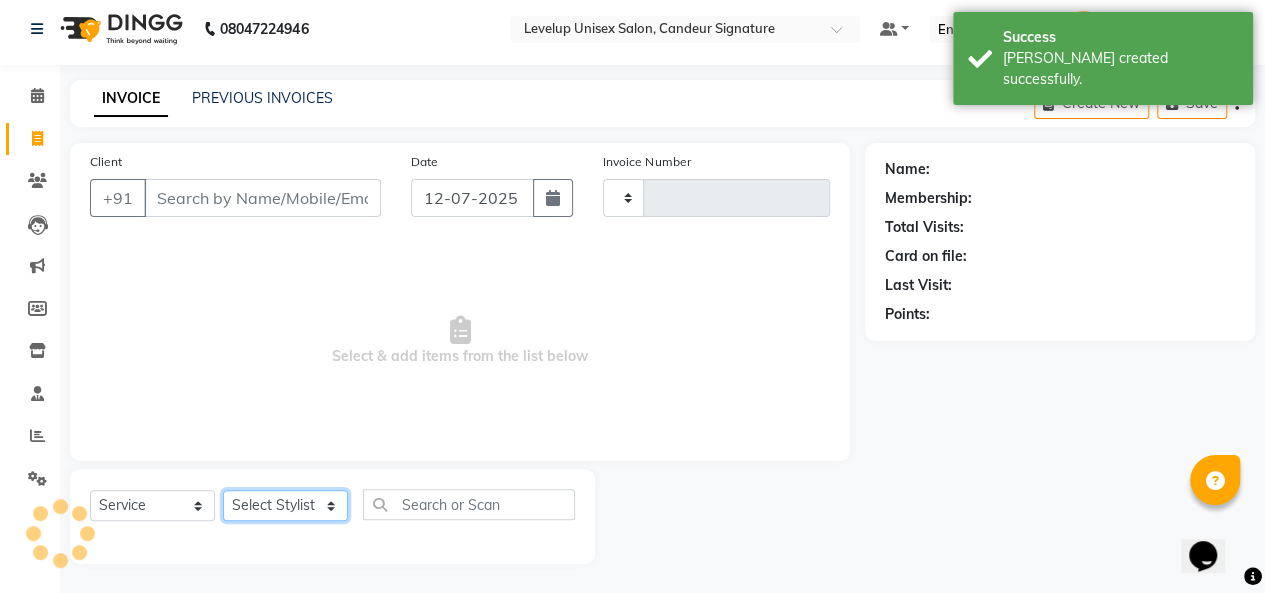 click on "Select Stylist" 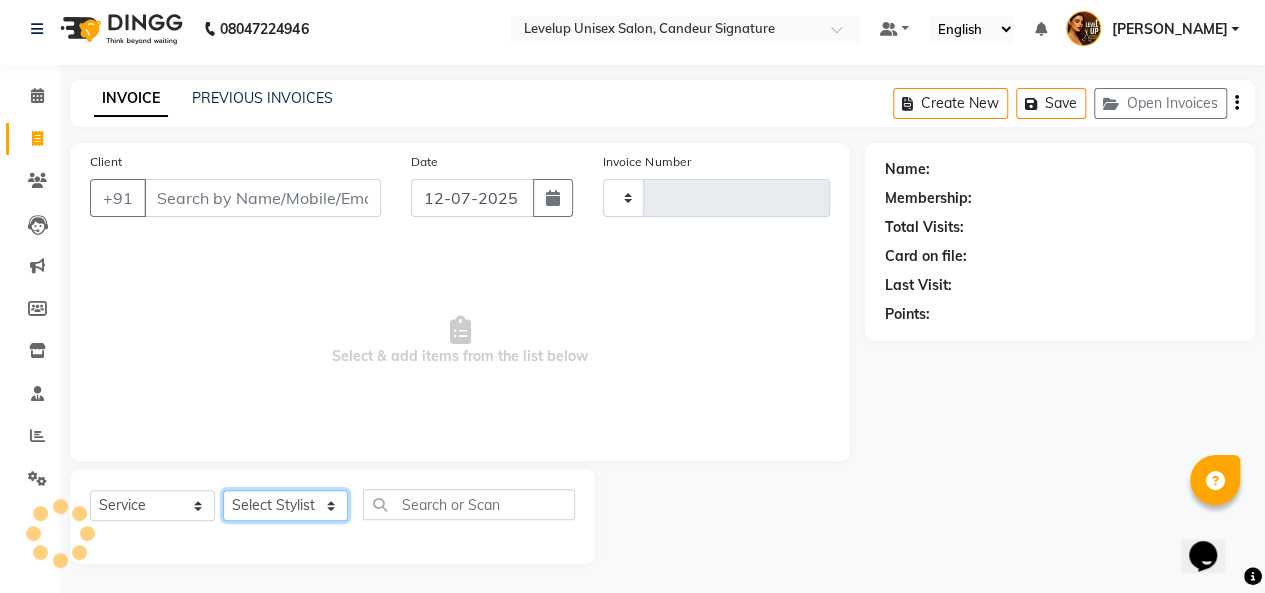 type on "1443" 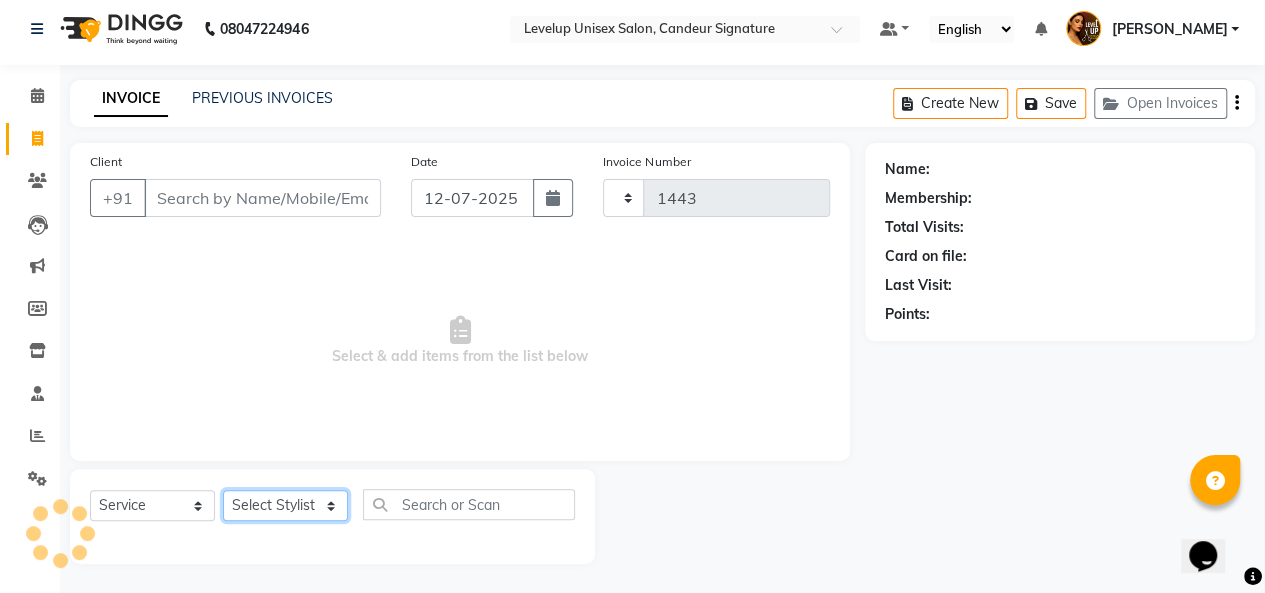 select on "7681" 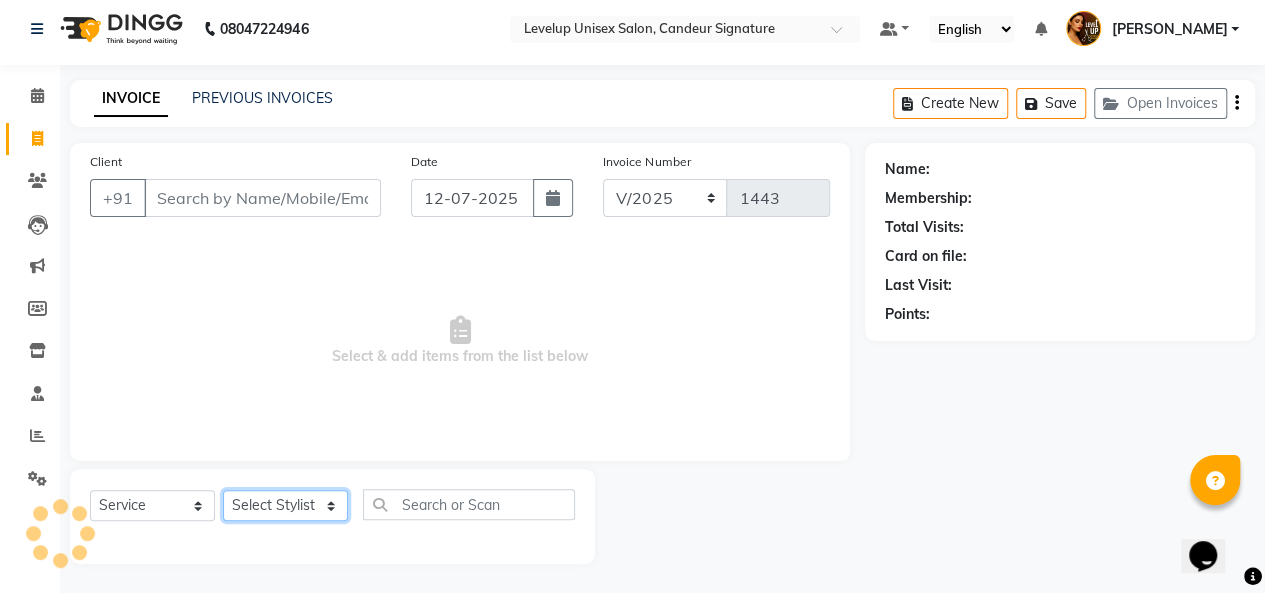 click on "Select Stylist" 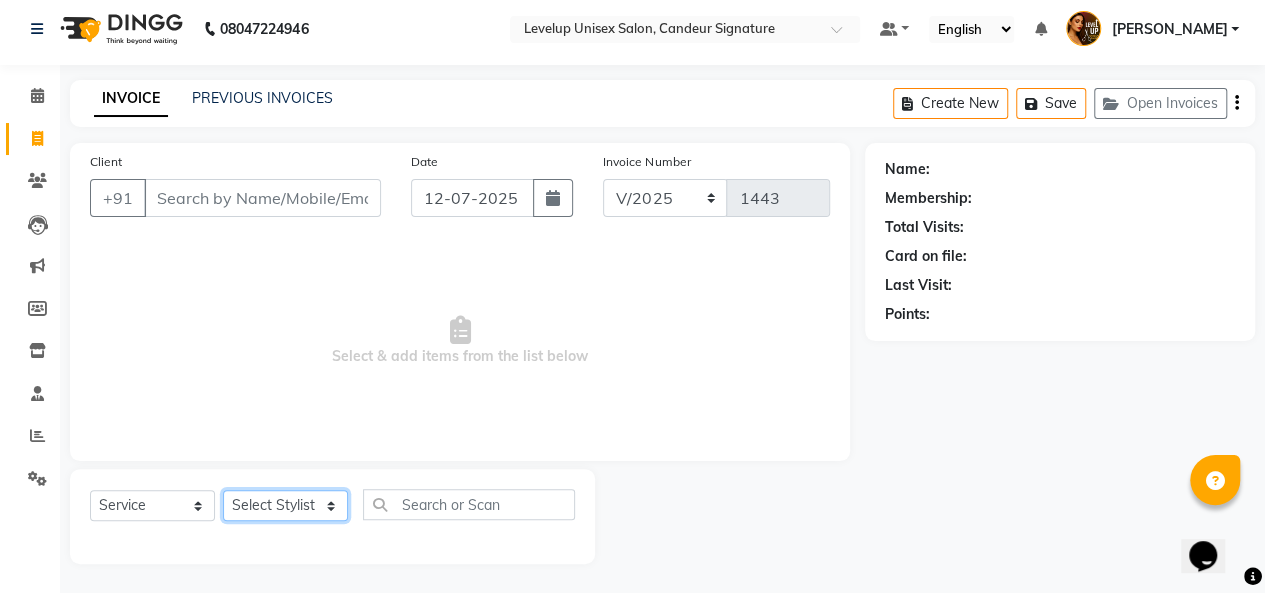 click on "Select Stylist" 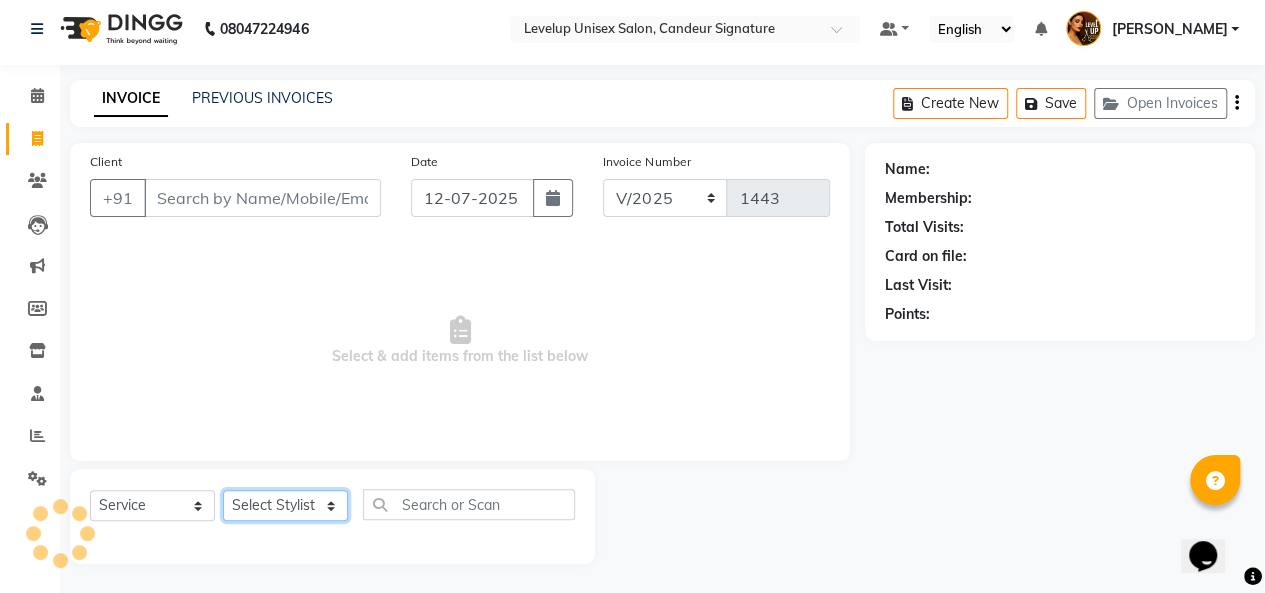 click on "Select Stylist" 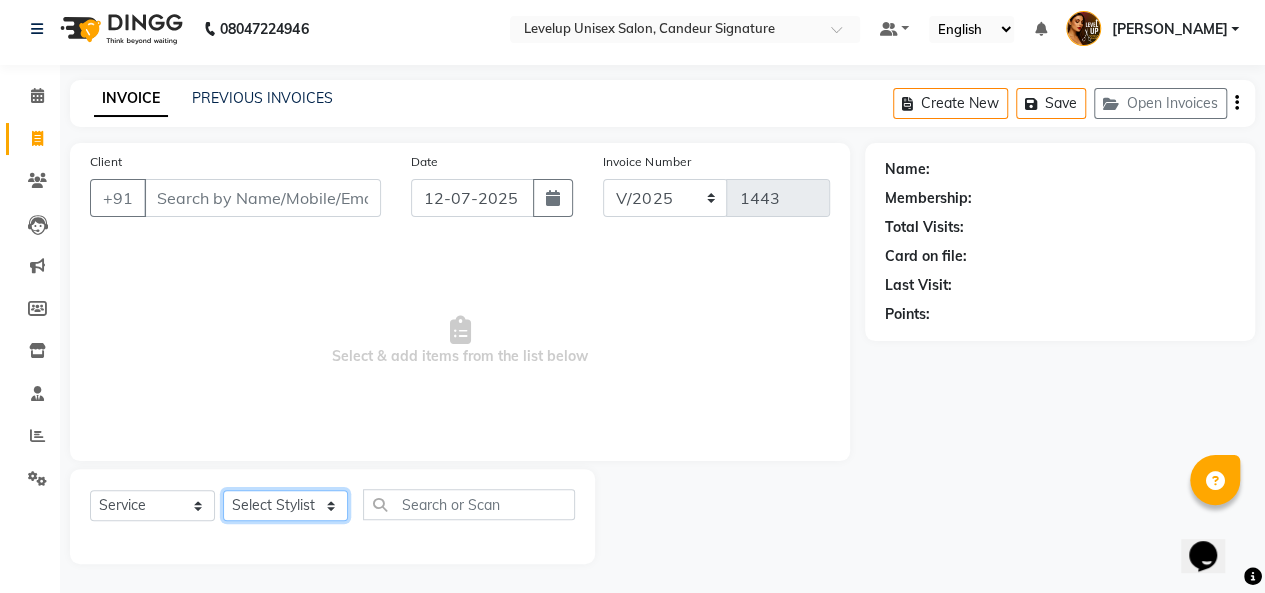select on "84416" 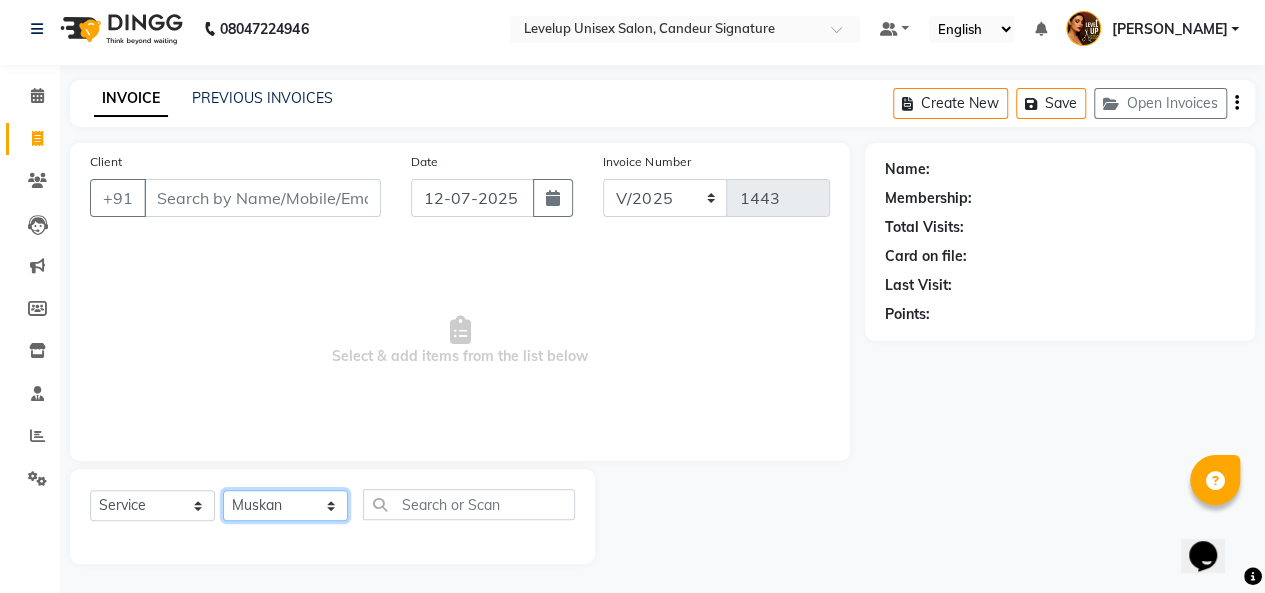 click on "Select Stylist [PERSON_NAME]  [PERSON_NAME]  Furkan [PERSON_NAME] [PERSON_NAME]  [PERSON_NAME]  [PERSON_NAME] [PERSON_NAME] [PERSON_NAME]" 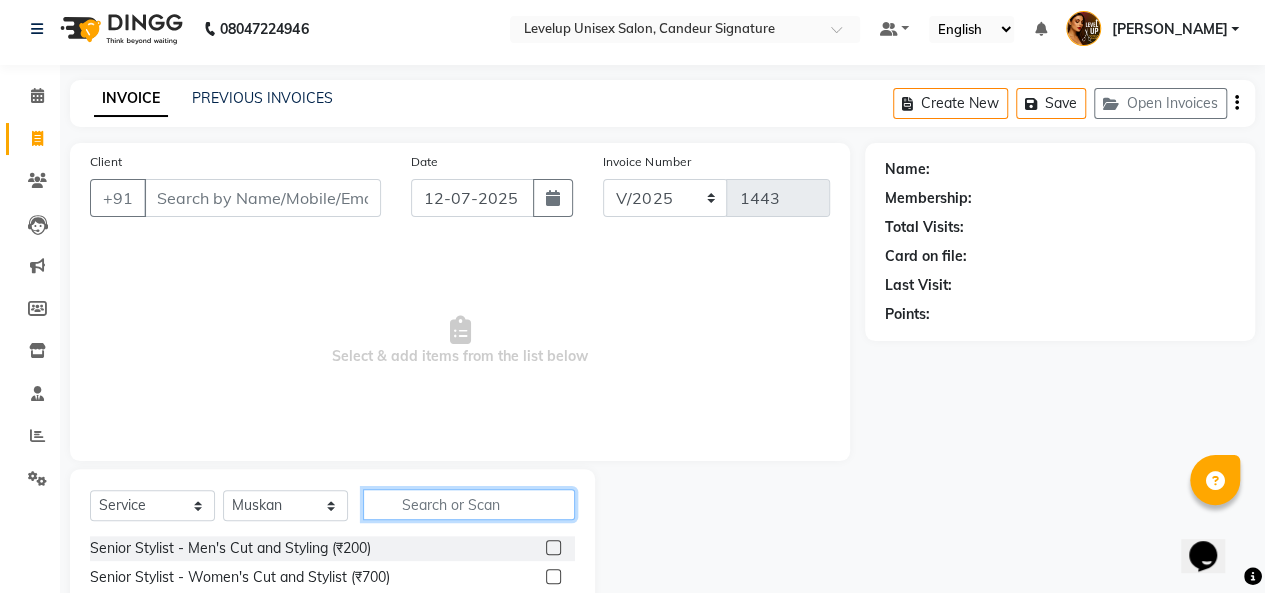 click 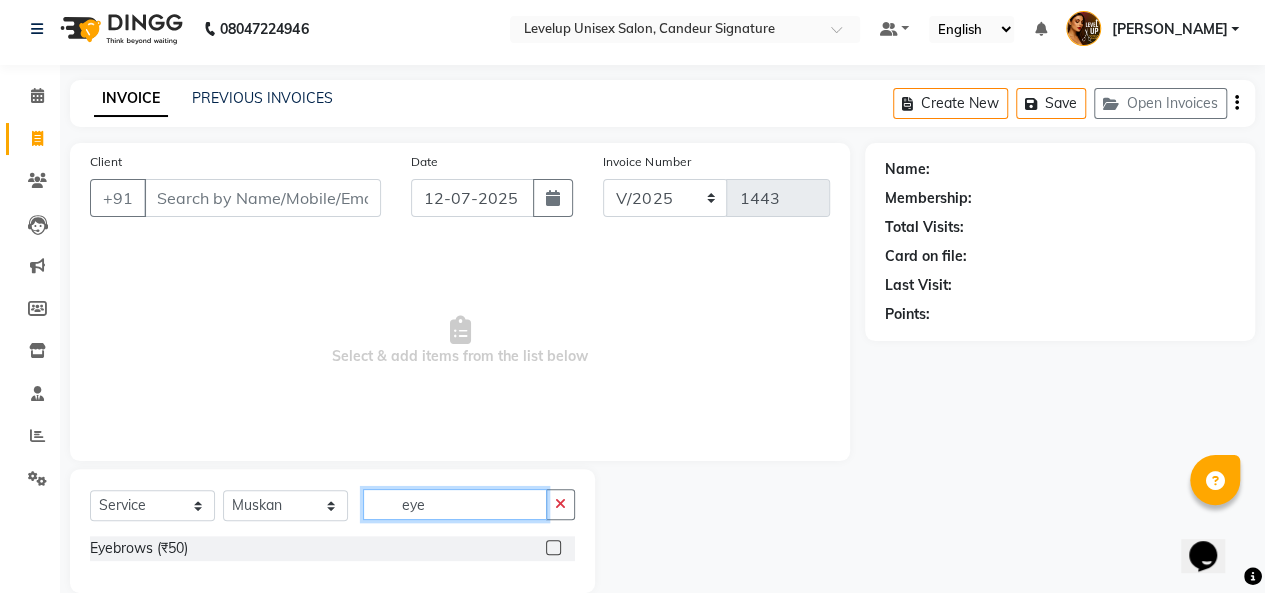 type on "eye" 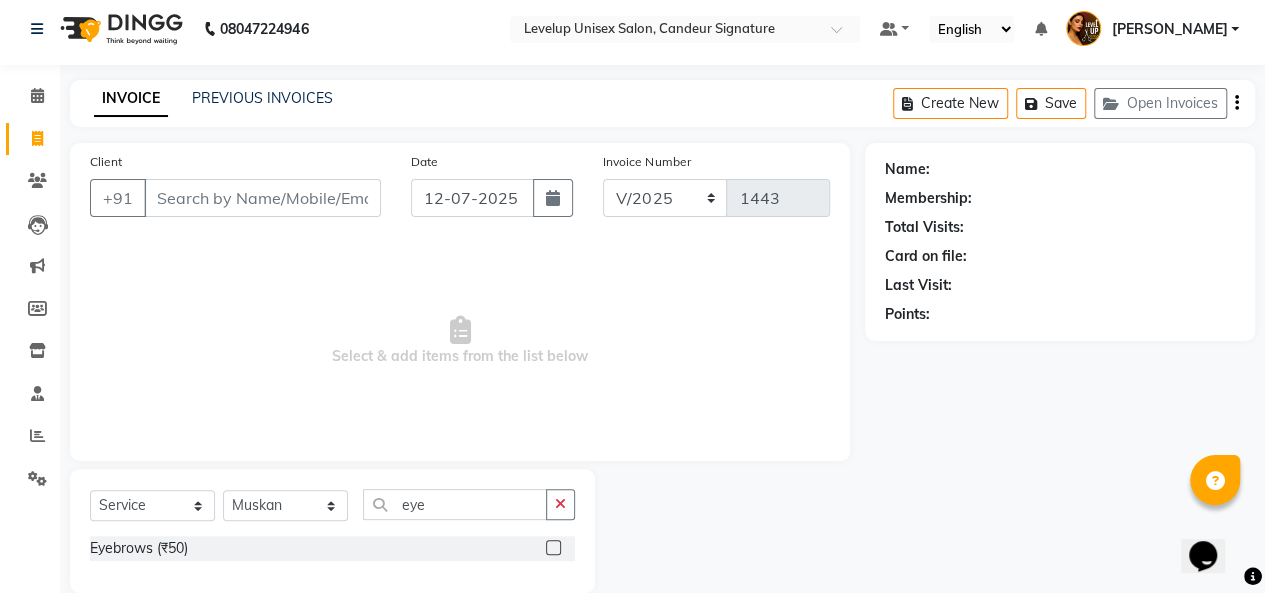 click 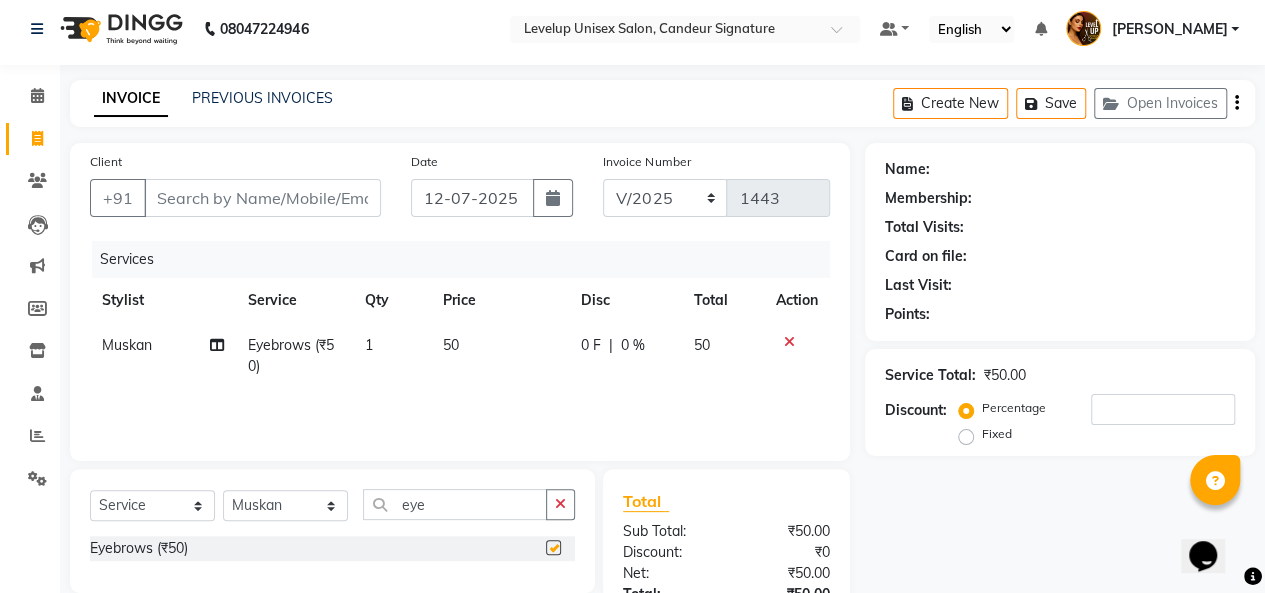 checkbox on "false" 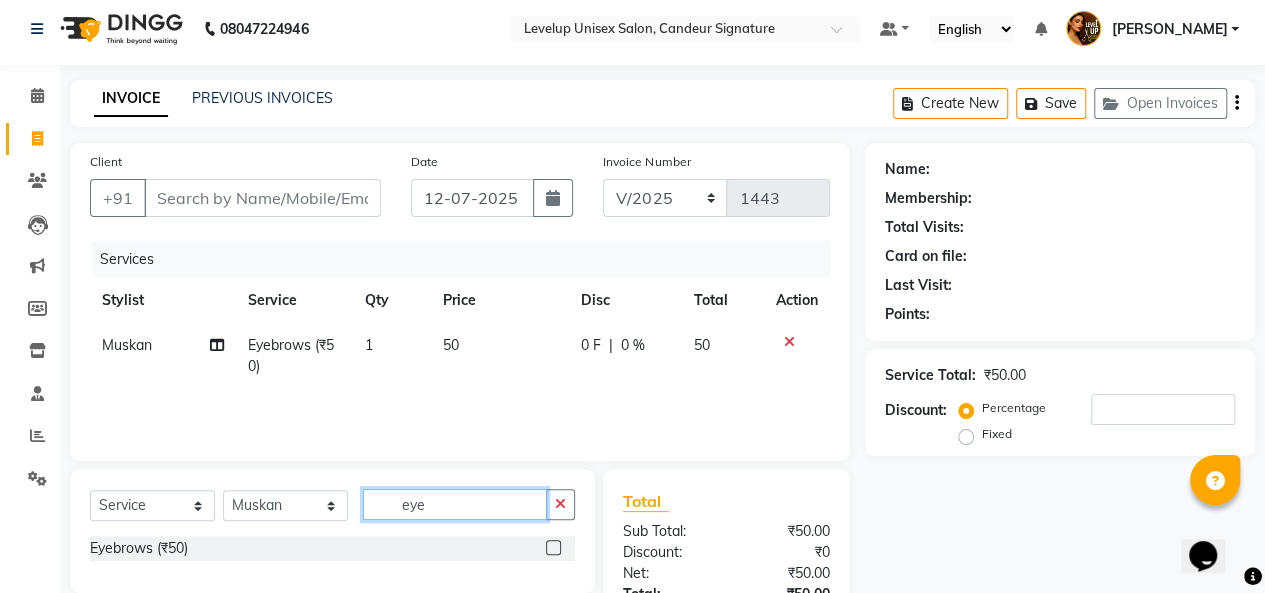 click on "eye" 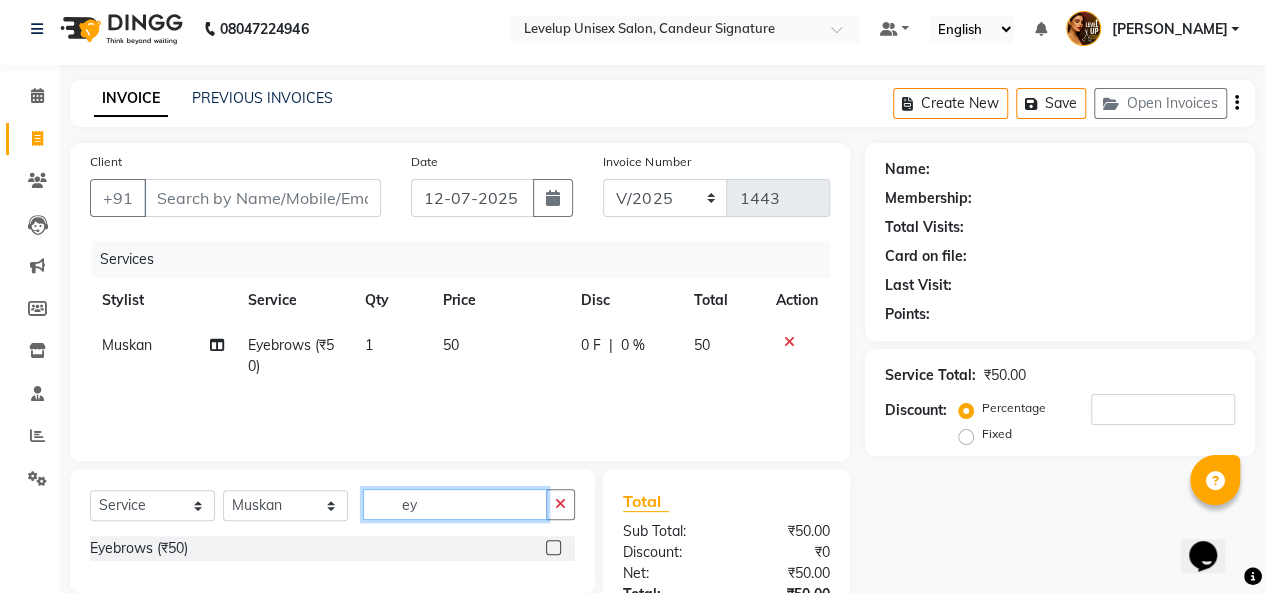 type on "e" 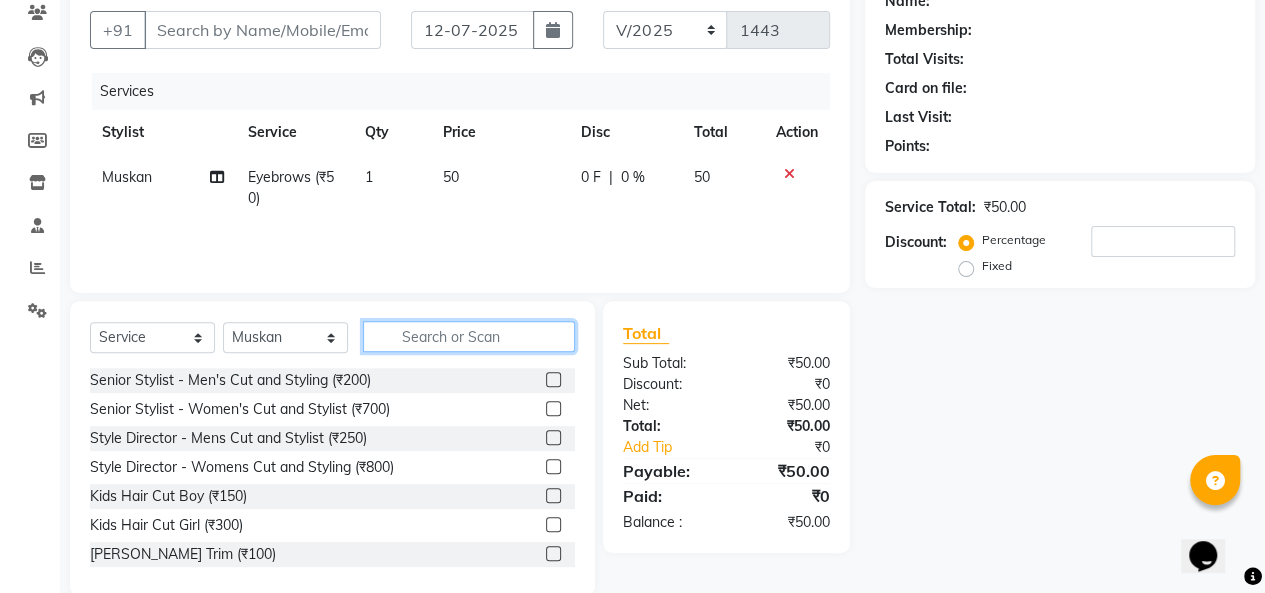 scroll, scrollTop: 0, scrollLeft: 0, axis: both 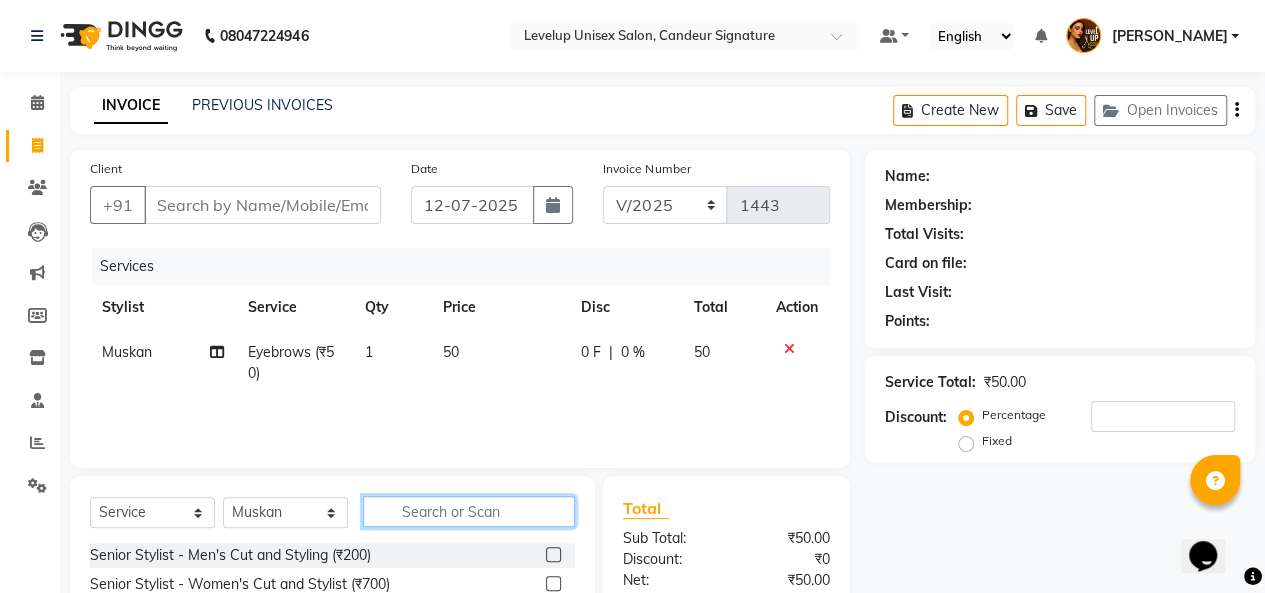 type 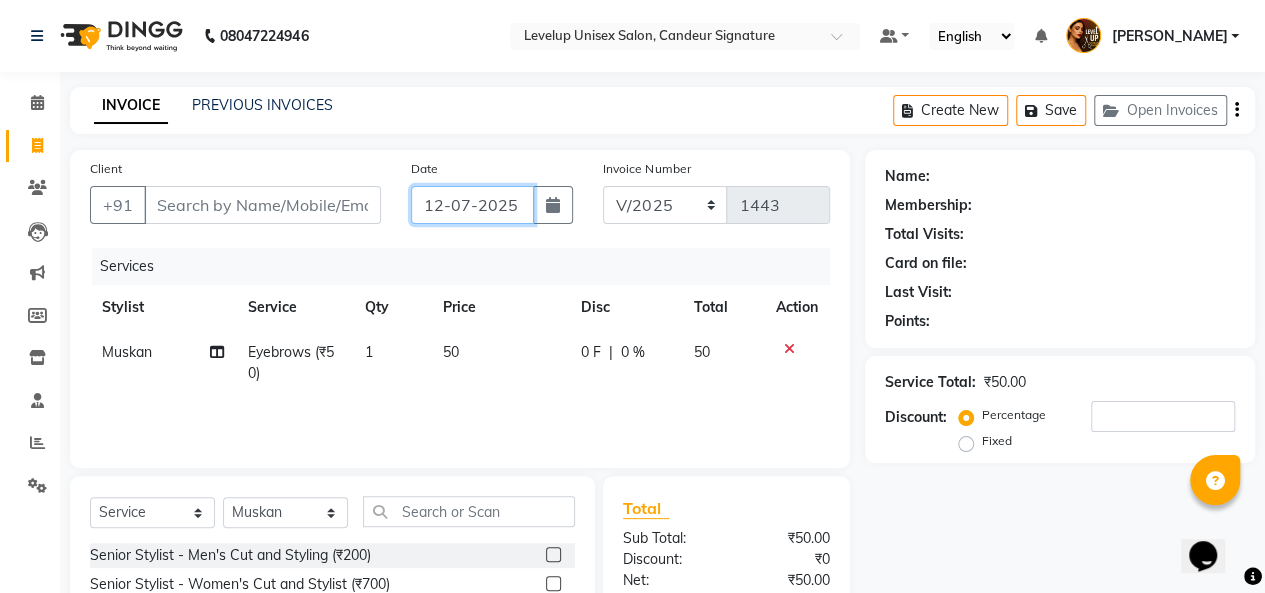 click on "12-07-2025" 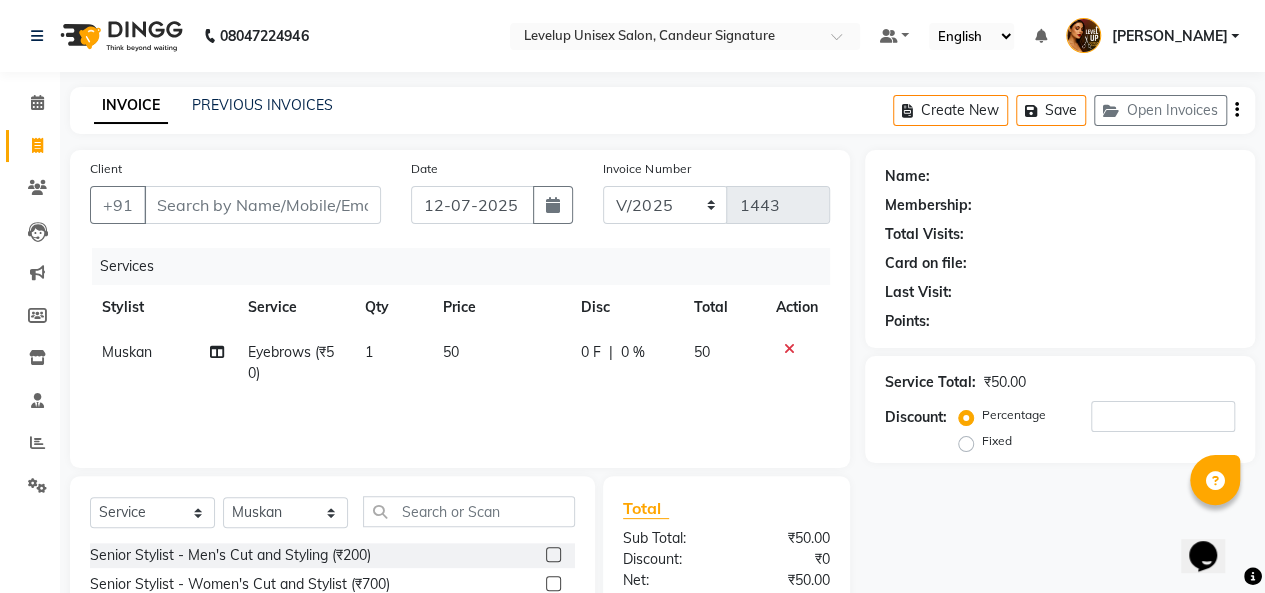select on "7" 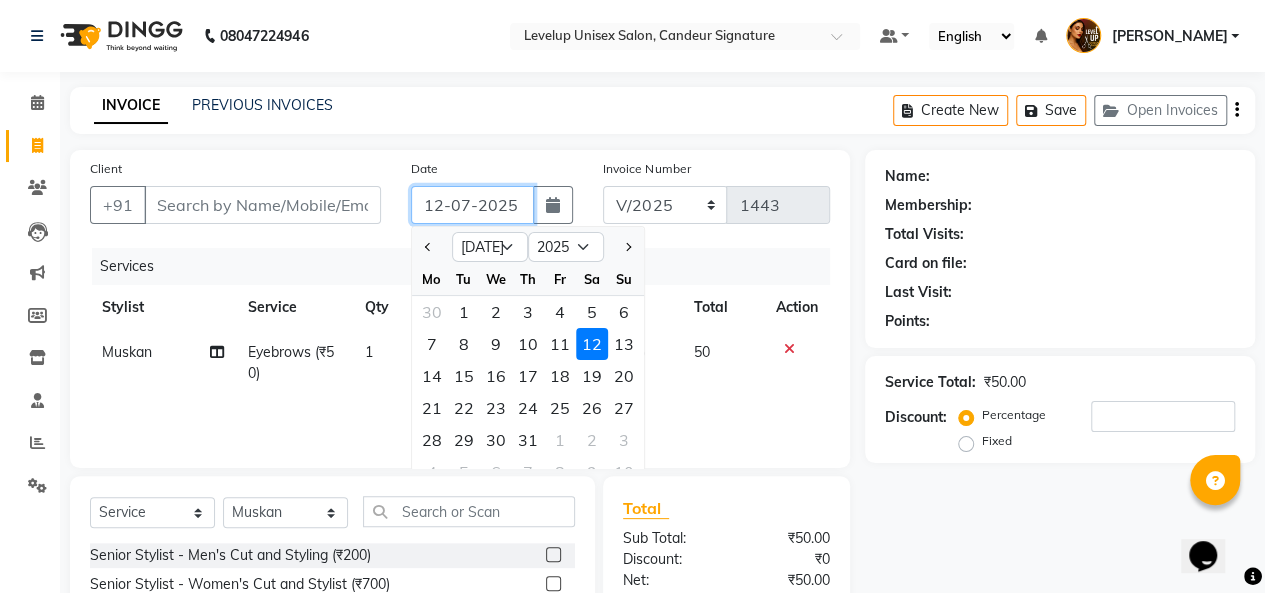 click on "12-07-2025" 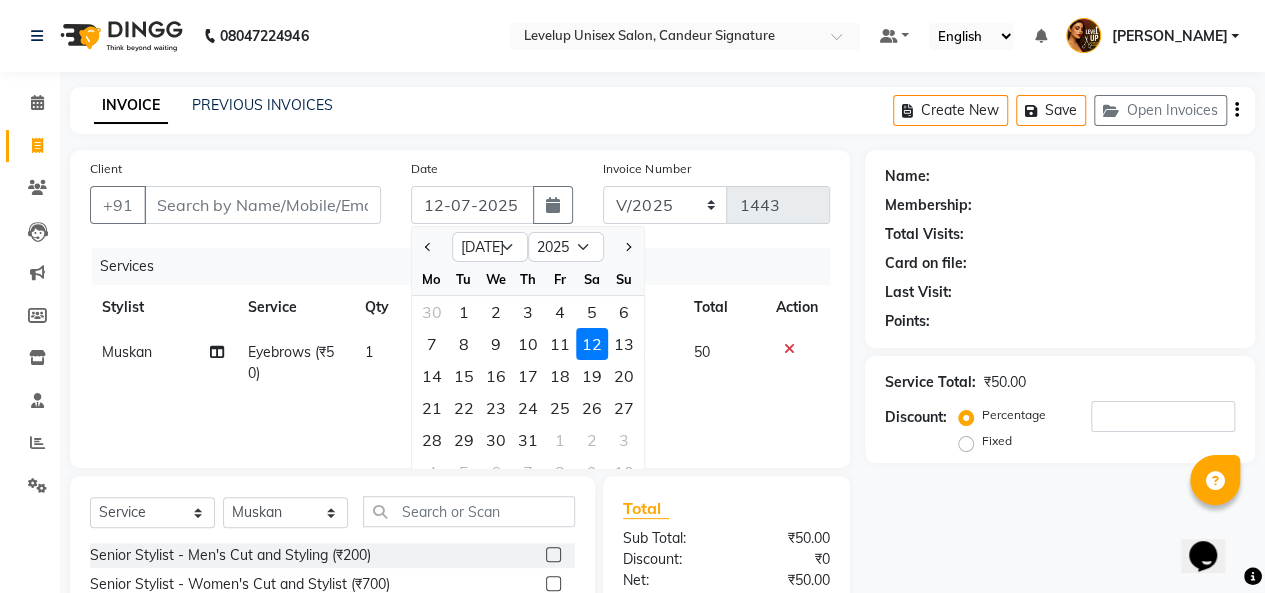 click on "INVOICE PREVIOUS INVOICES Create New   Save   Open Invoices" 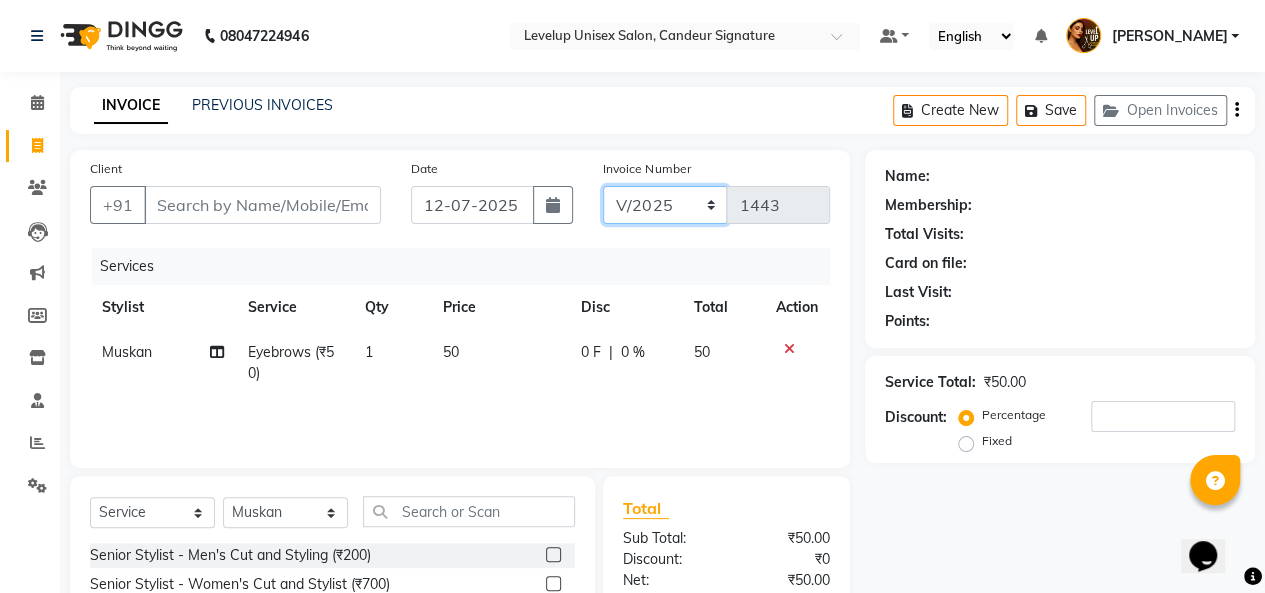 click on "L/2025-26 V/2025 V/2025-26" 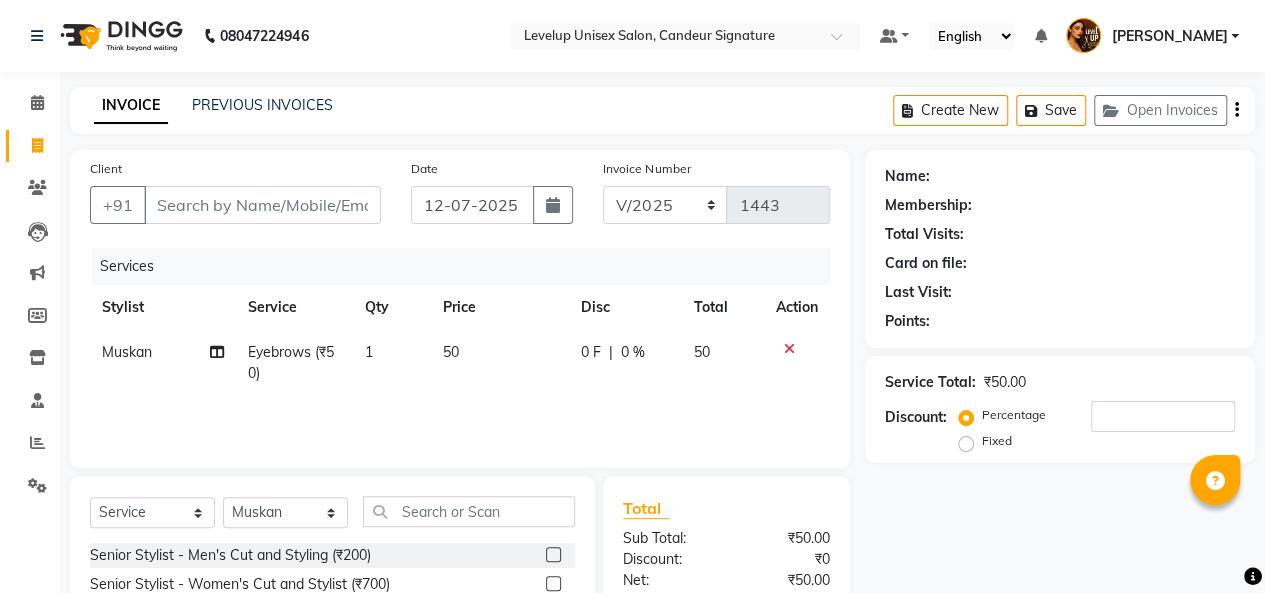 click 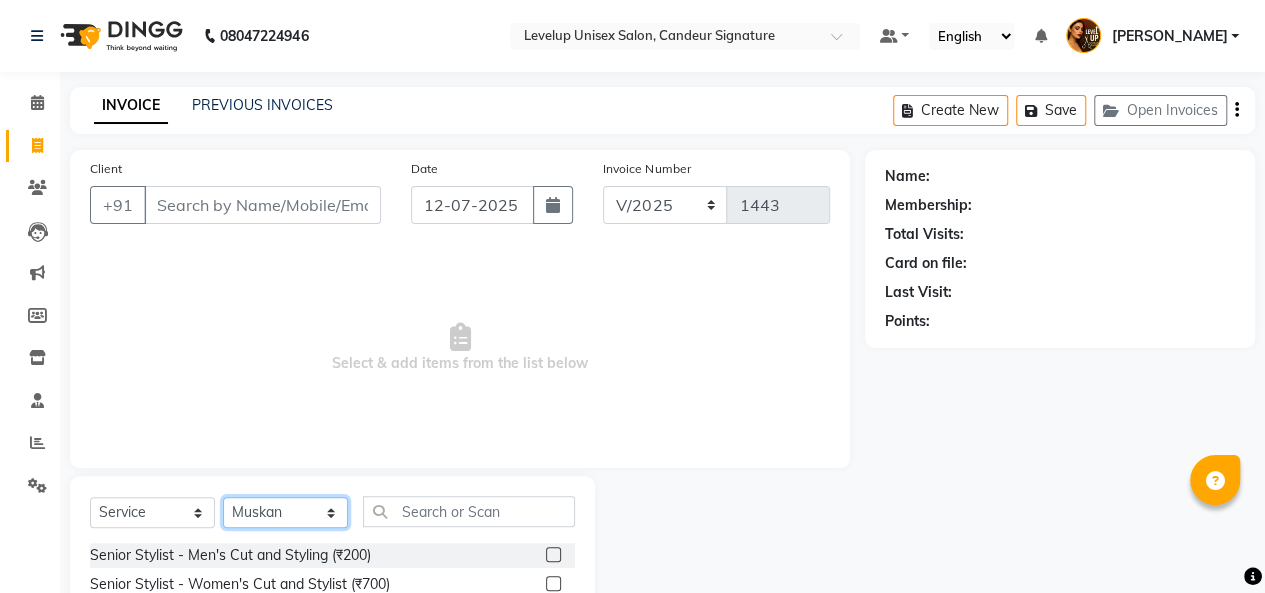 click on "Select Stylist [PERSON_NAME]  [PERSON_NAME]  Furkan [PERSON_NAME] [PERSON_NAME]  [PERSON_NAME]  [PERSON_NAME] [PERSON_NAME] [PERSON_NAME]" 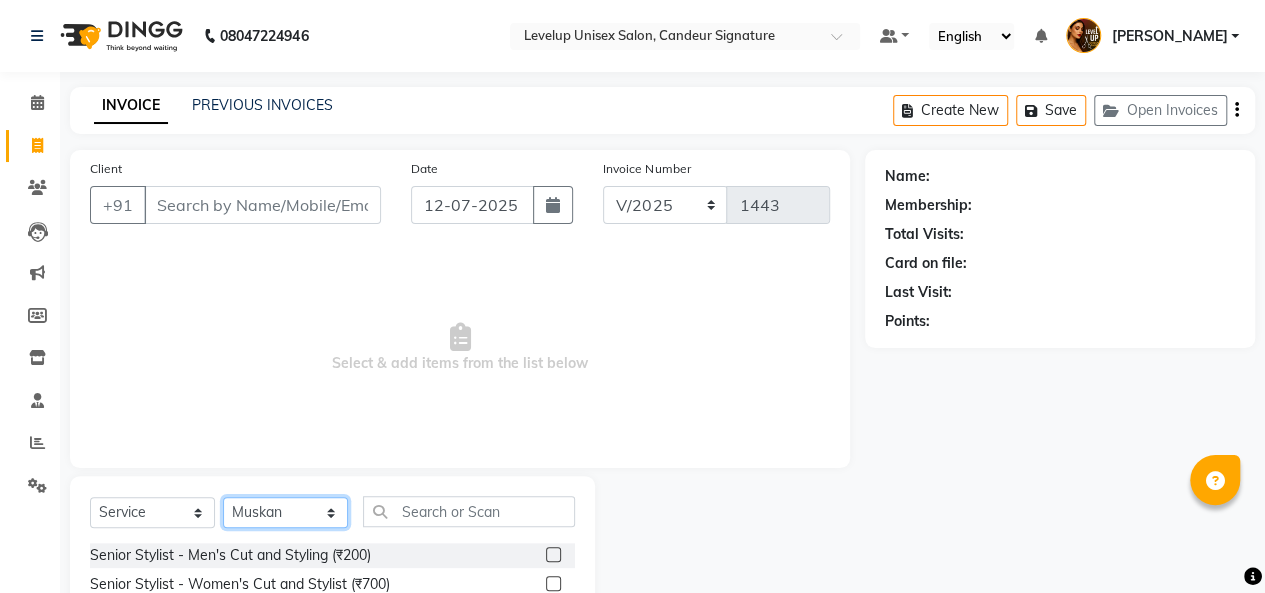 select on "81468" 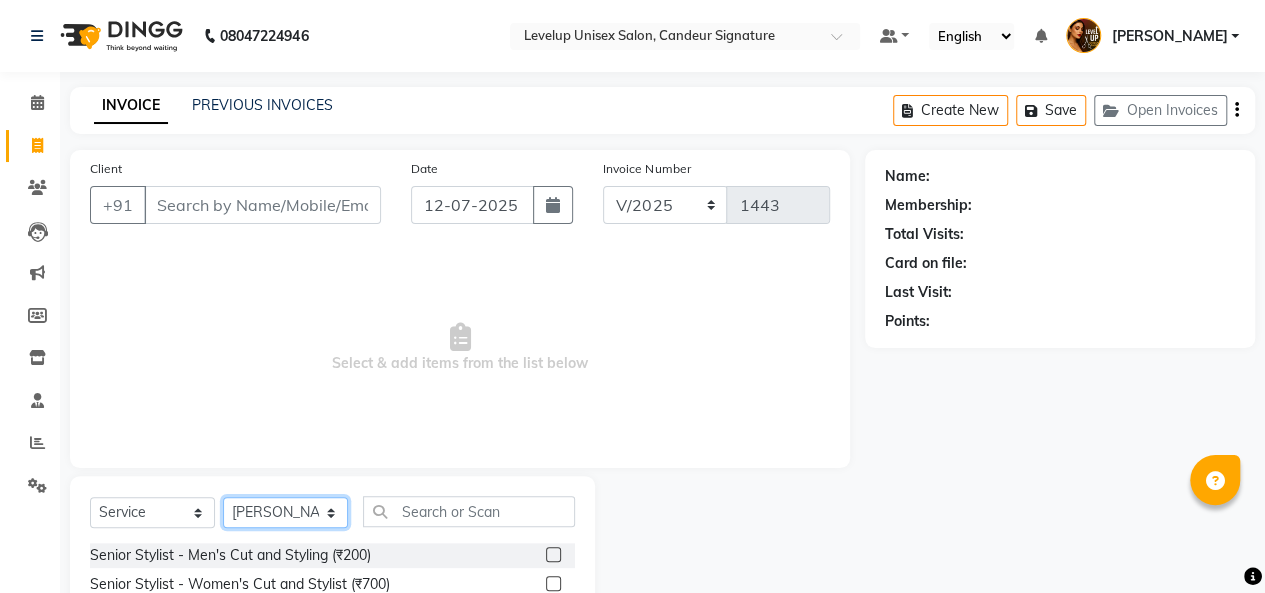 click on "Select Stylist [PERSON_NAME]  [PERSON_NAME]  Furkan [PERSON_NAME] [PERSON_NAME]  [PERSON_NAME]  [PERSON_NAME] [PERSON_NAME] [PERSON_NAME]" 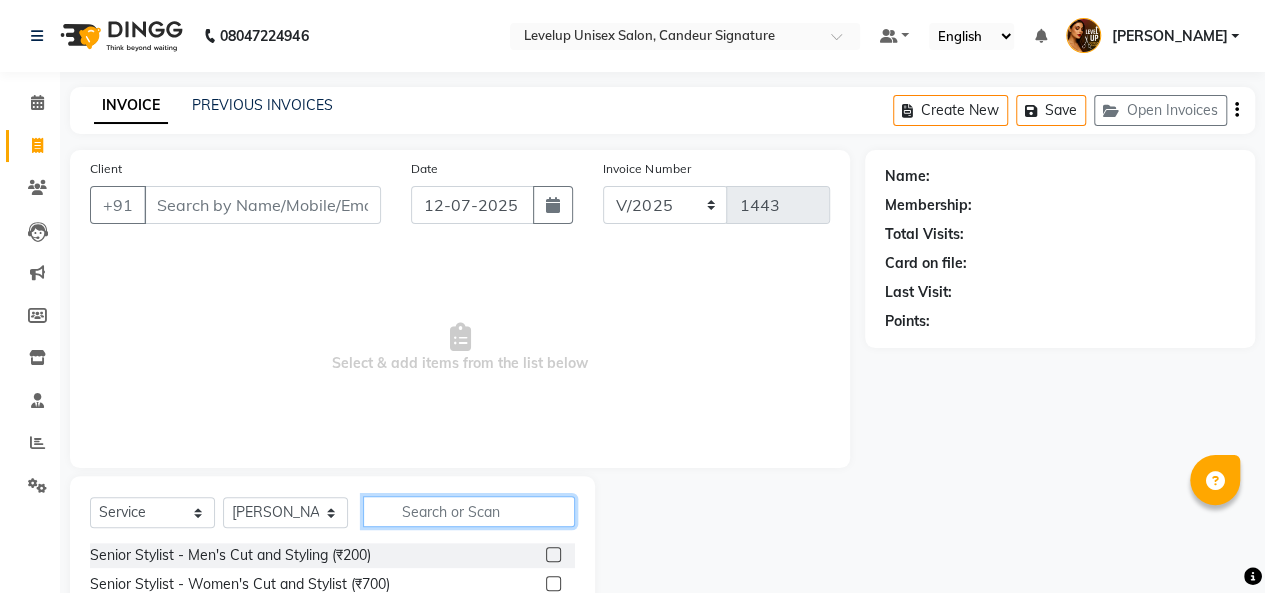 click 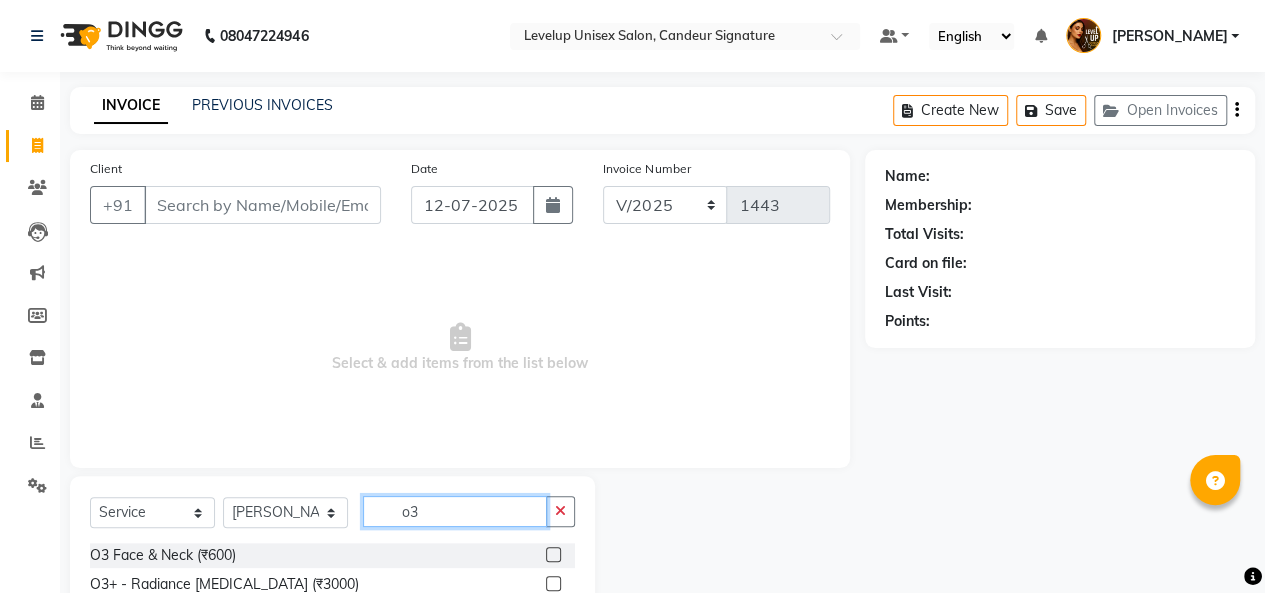 scroll, scrollTop: 65, scrollLeft: 0, axis: vertical 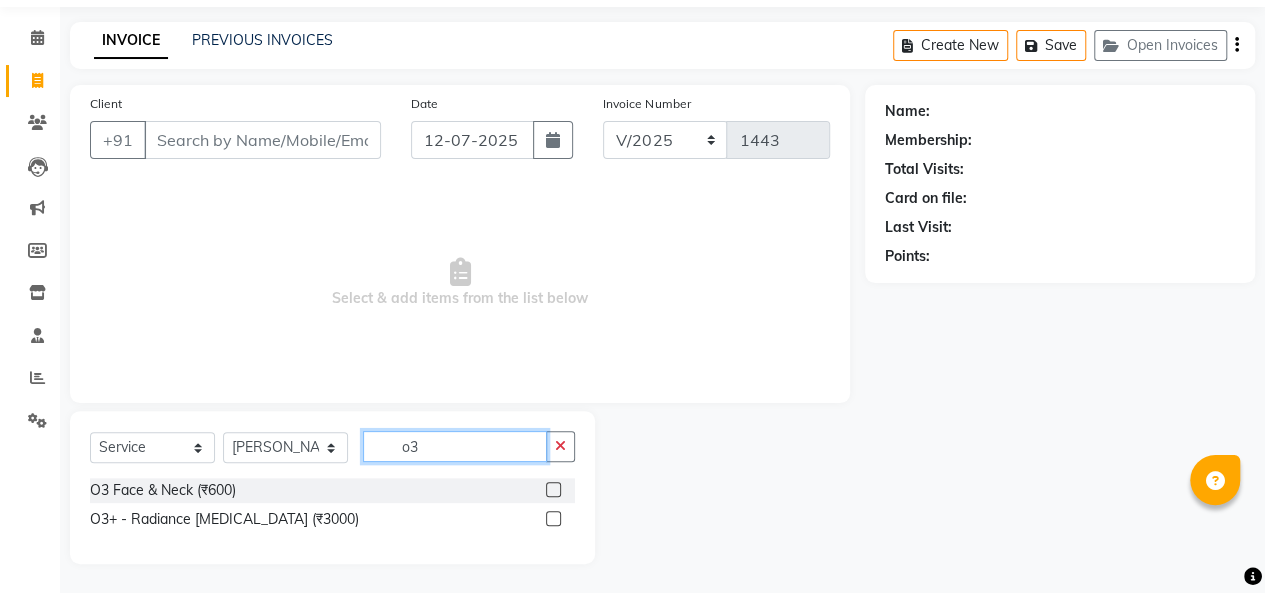 type on "o3" 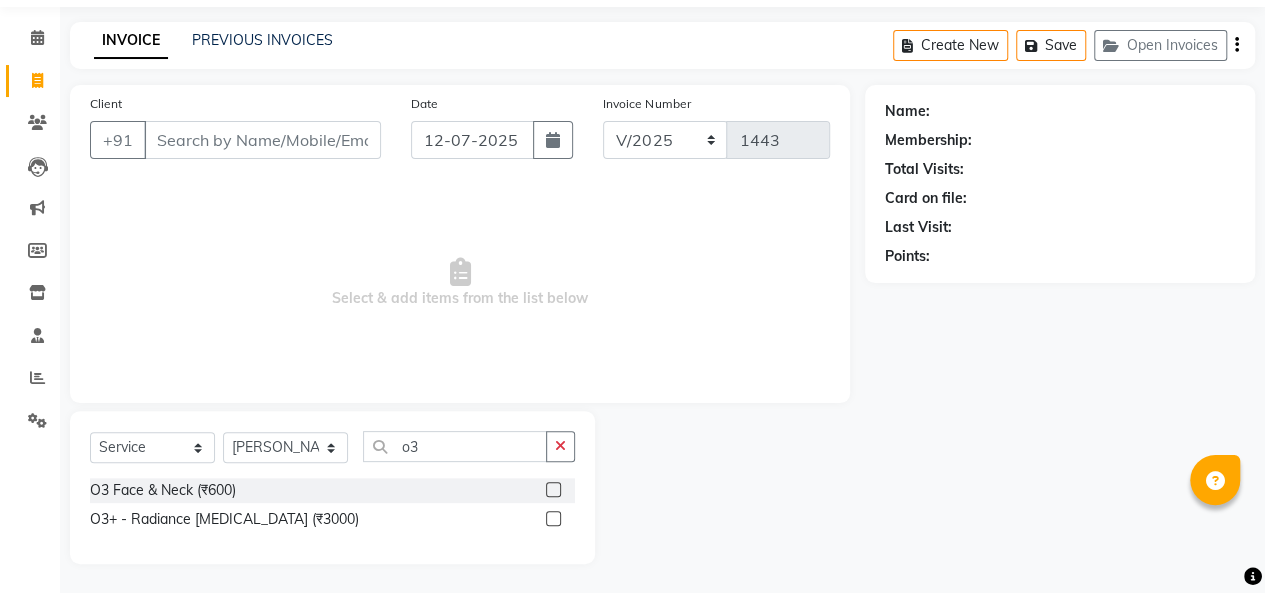click 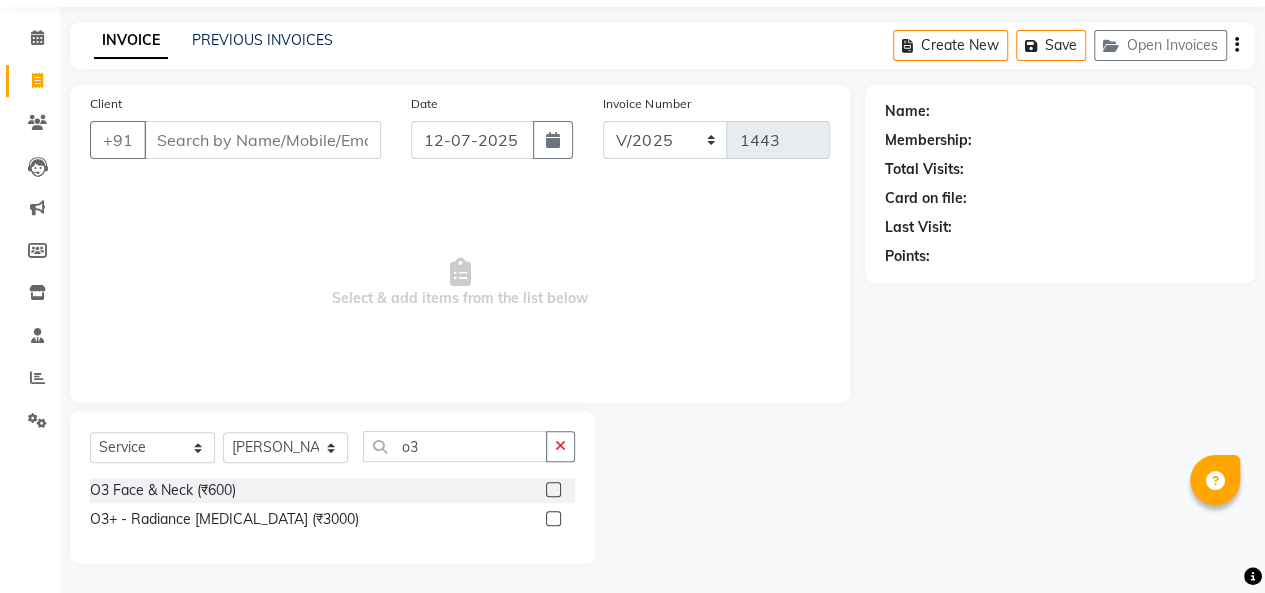 click 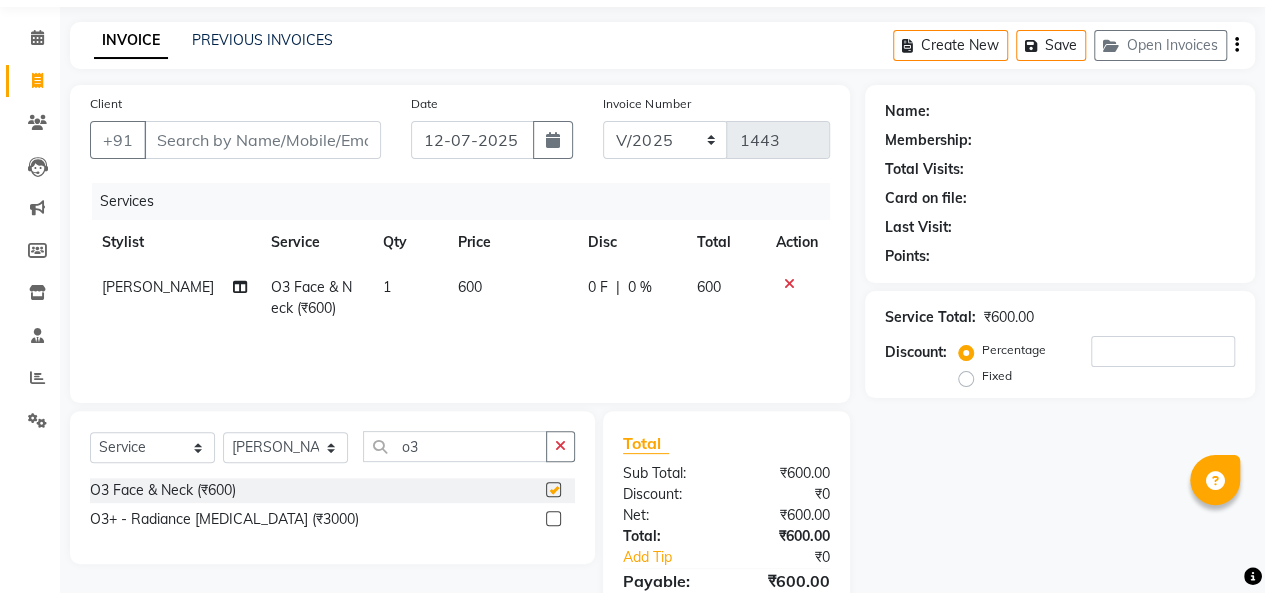checkbox on "false" 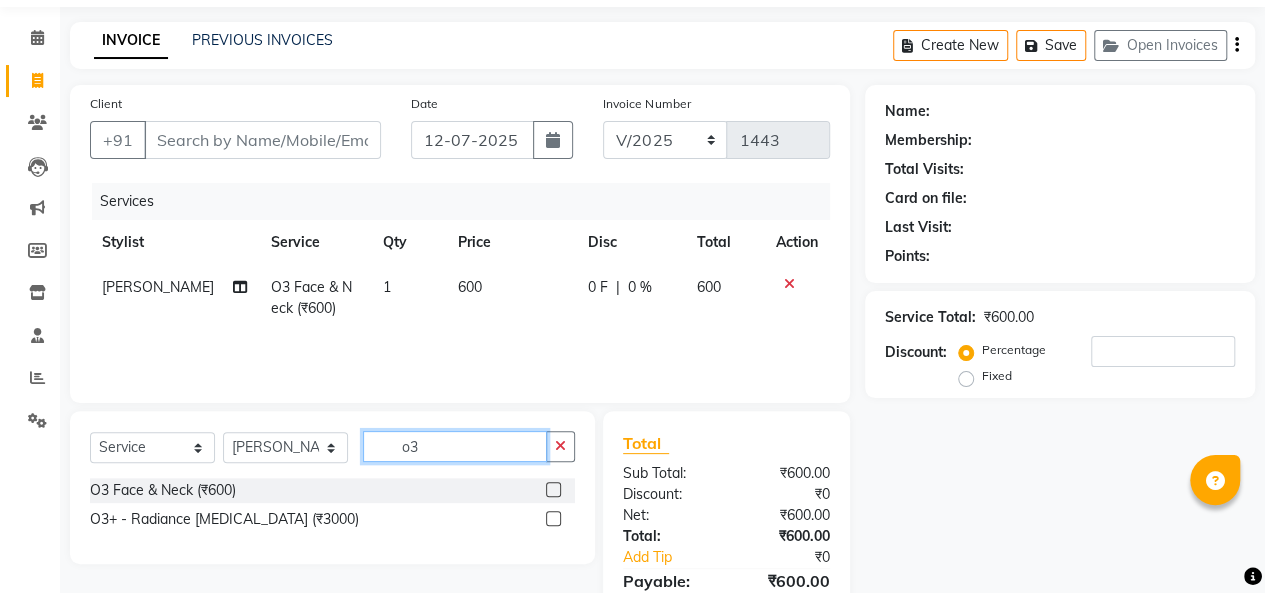 click on "o3" 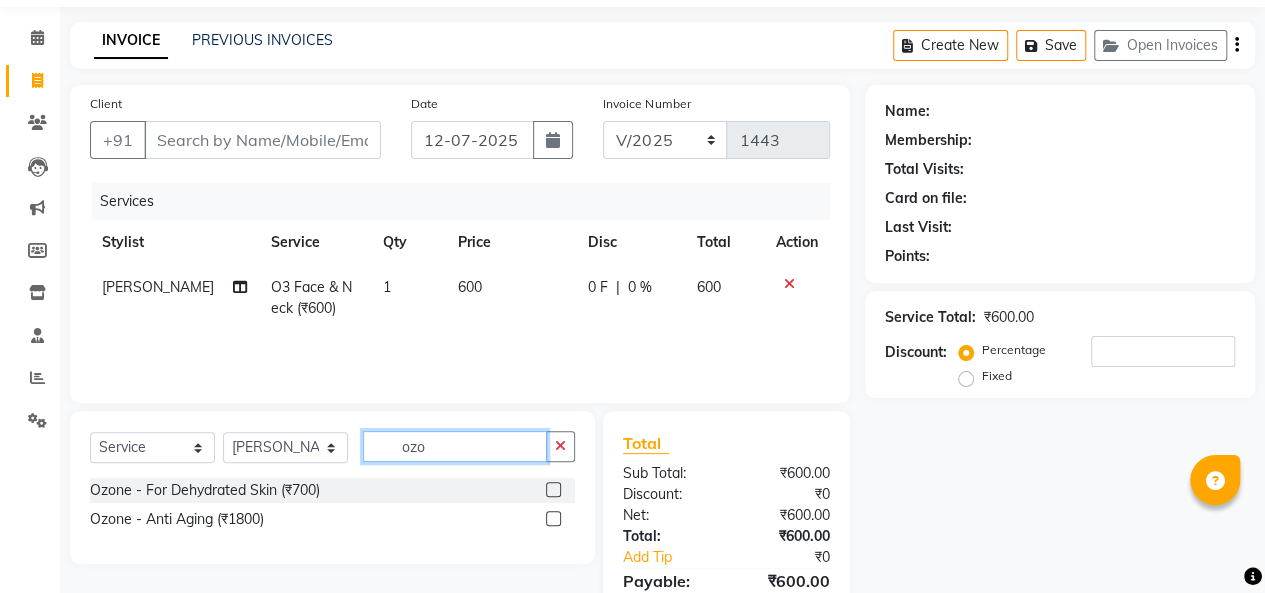 click on "ozo" 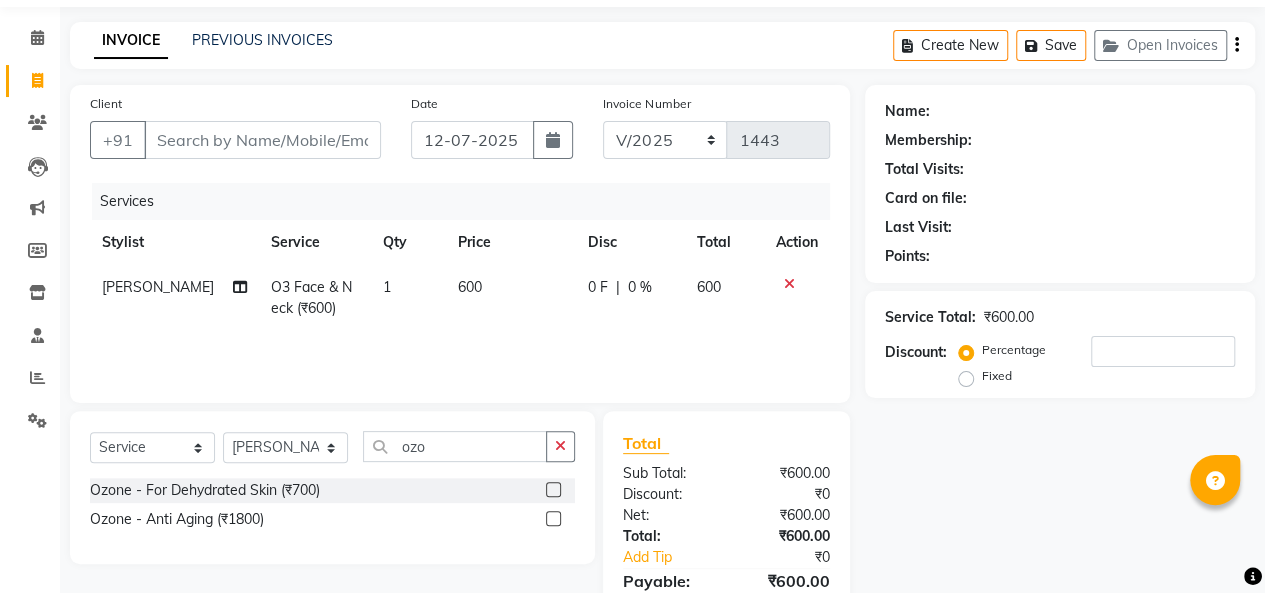 click 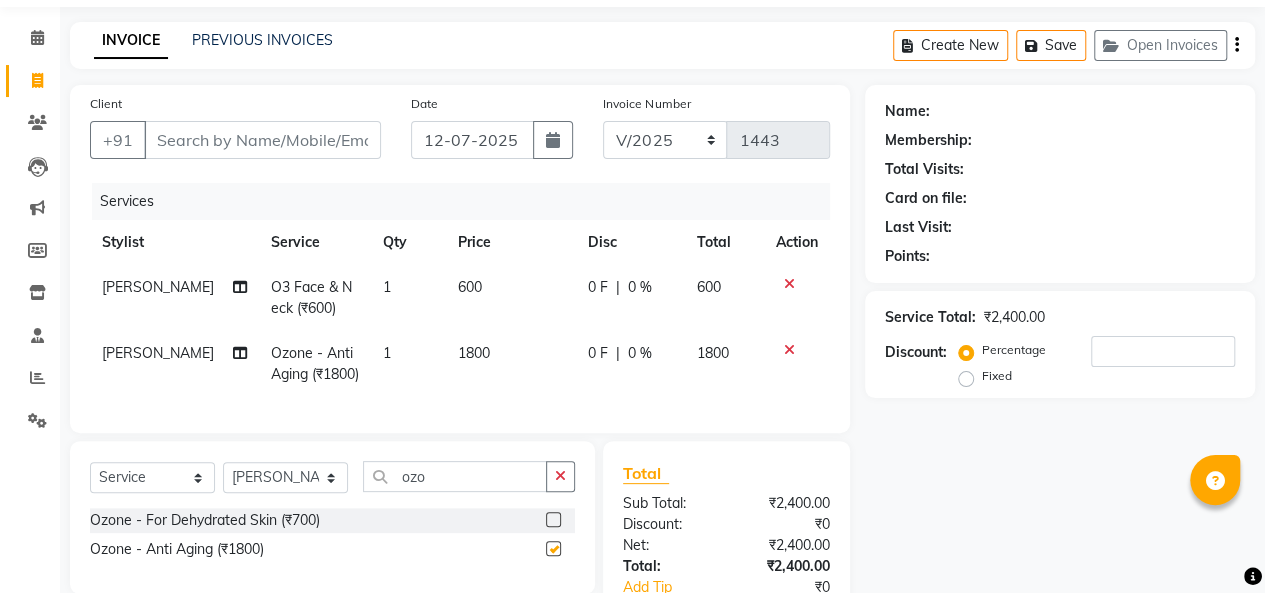 checkbox on "false" 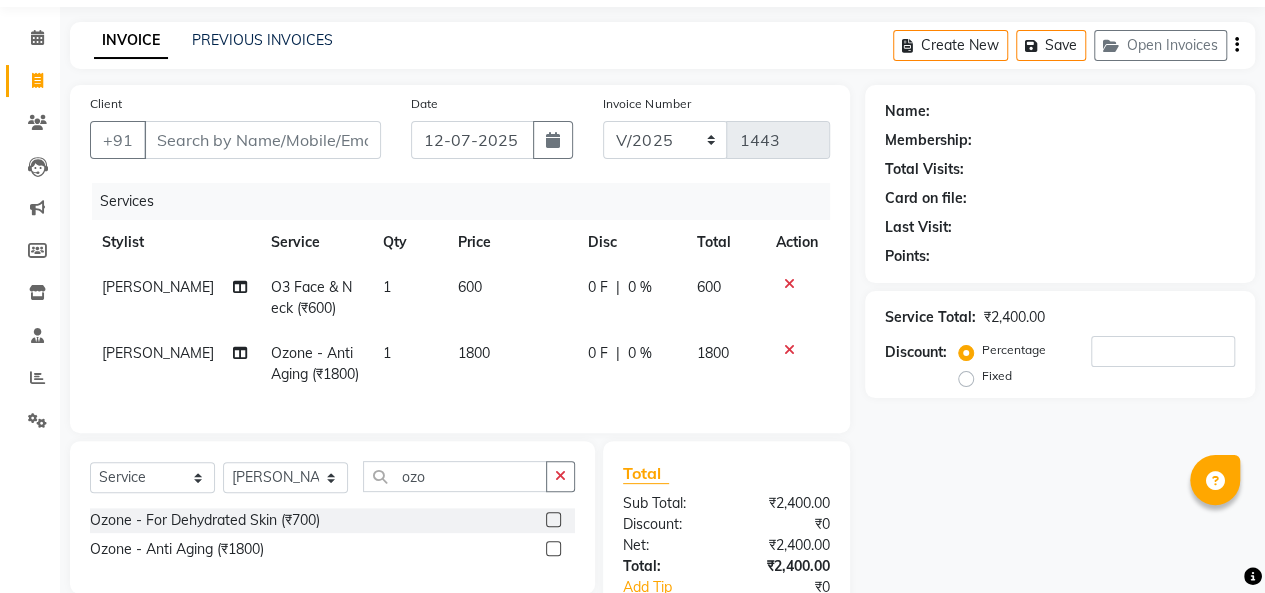 click on "1800" 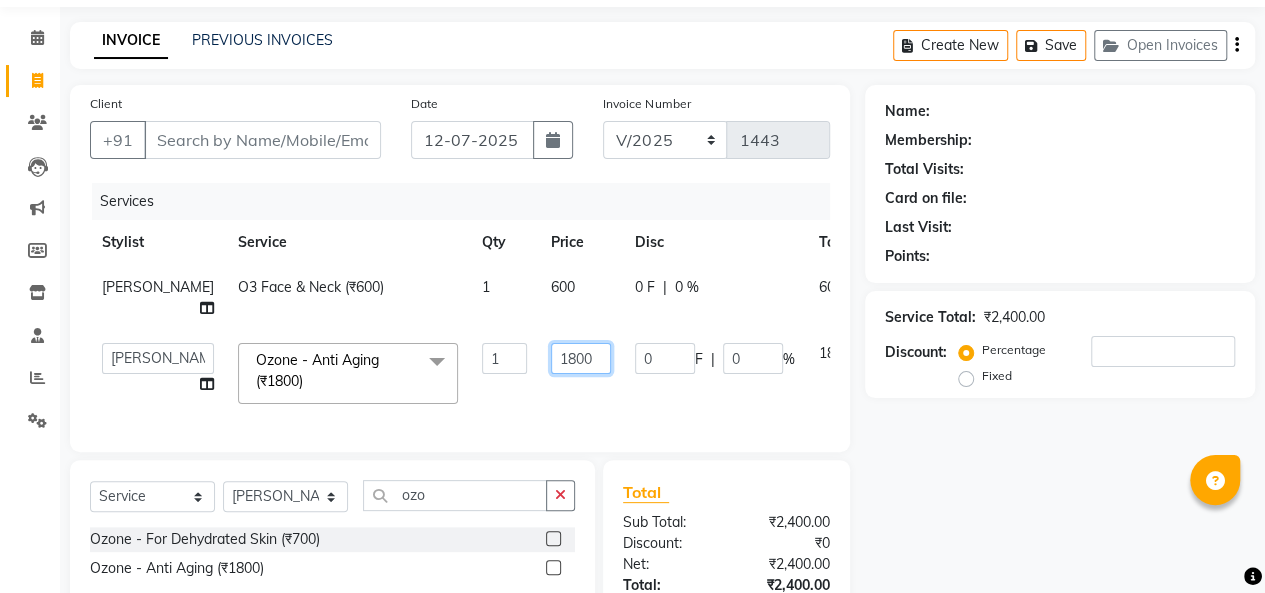 click on "1800" 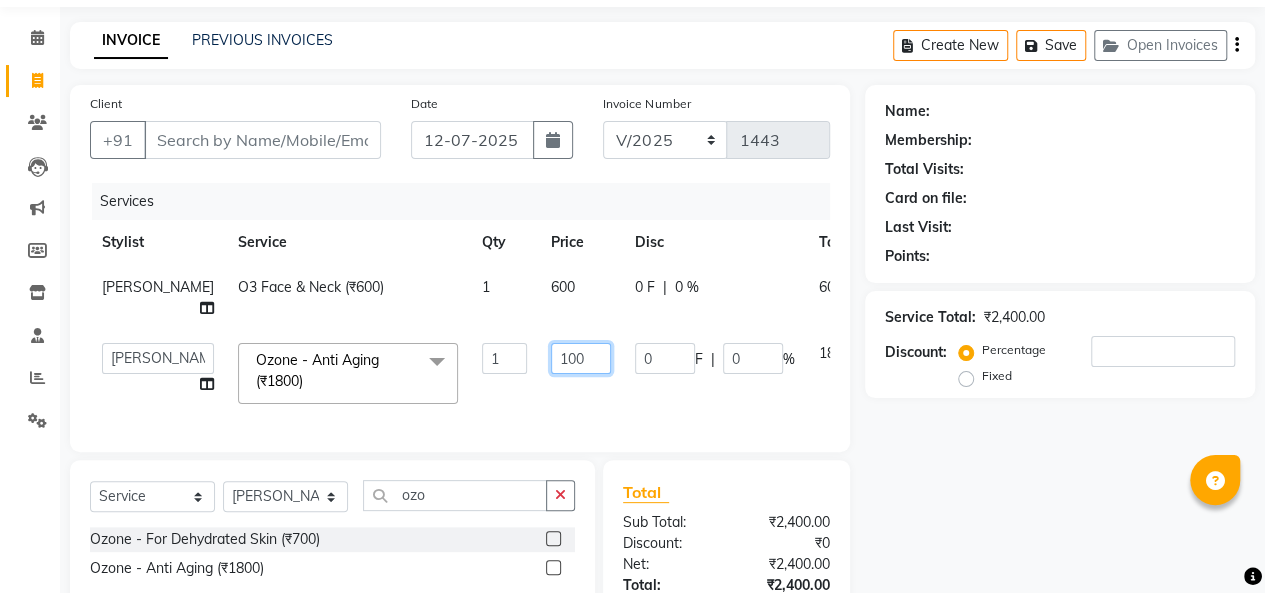 type on "1100" 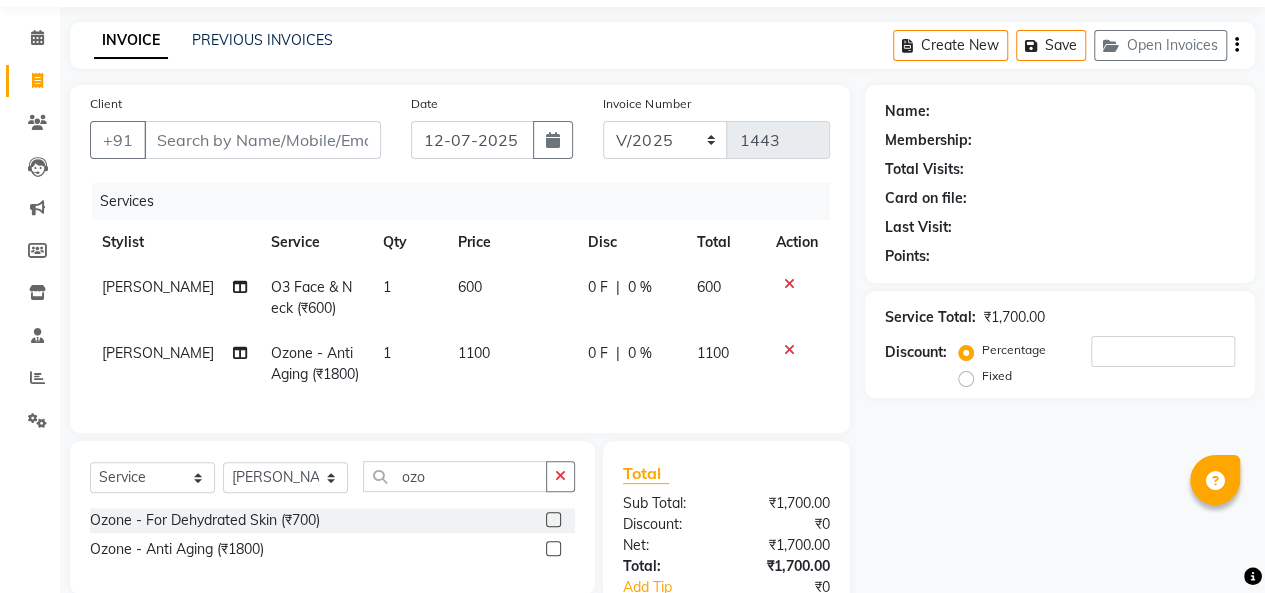 click on "1100" 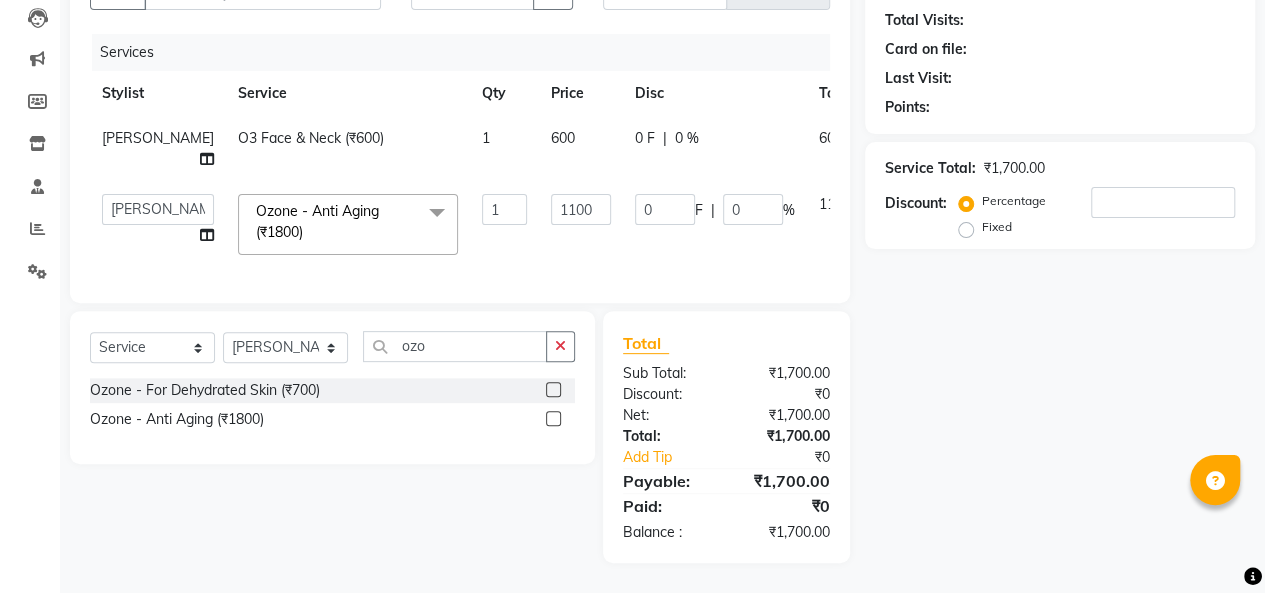 scroll, scrollTop: 226, scrollLeft: 0, axis: vertical 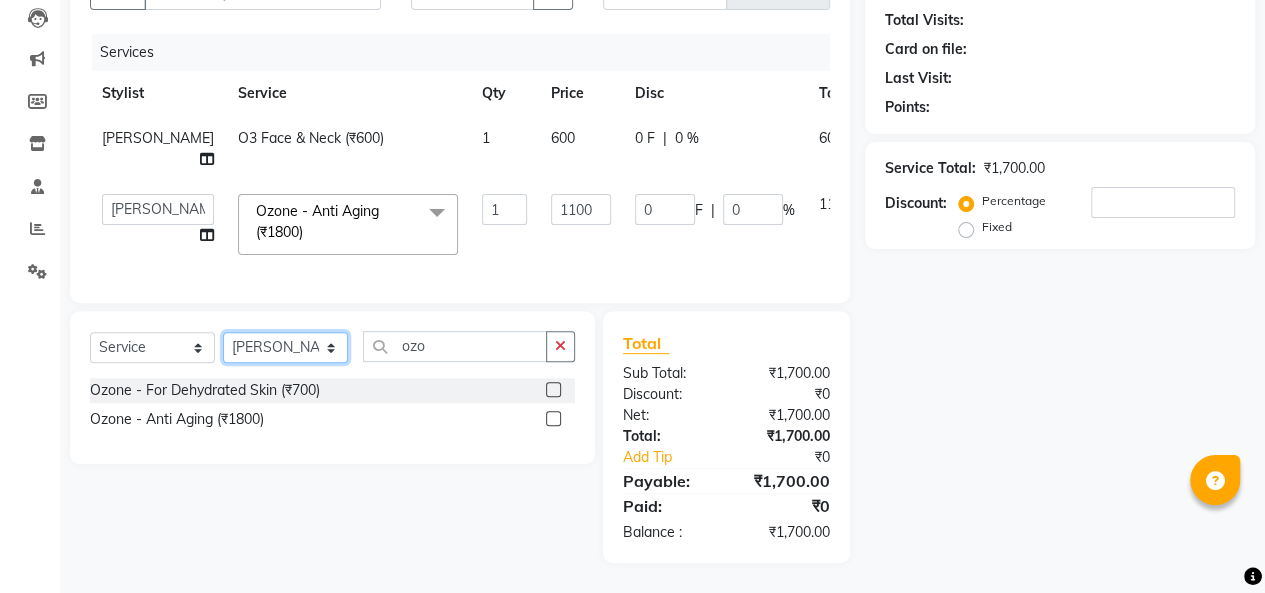 click on "Select Stylist [PERSON_NAME]  [PERSON_NAME]  Furkan [PERSON_NAME] [PERSON_NAME]  [PERSON_NAME]  [PERSON_NAME] [PERSON_NAME] [PERSON_NAME]" 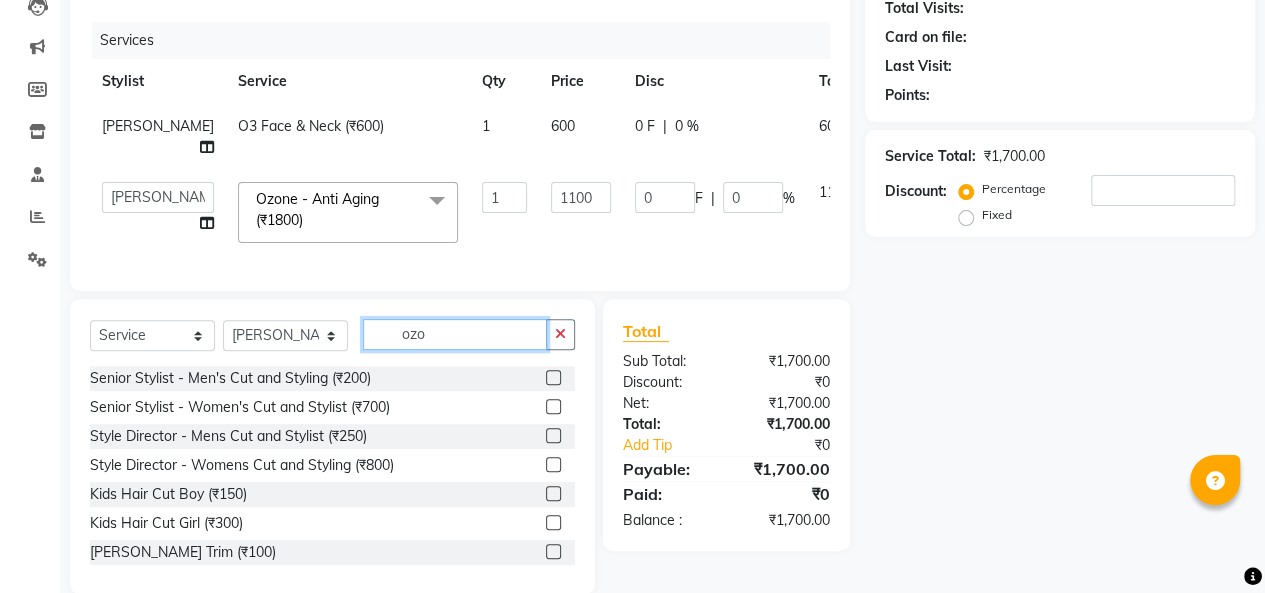 click on "ozo" 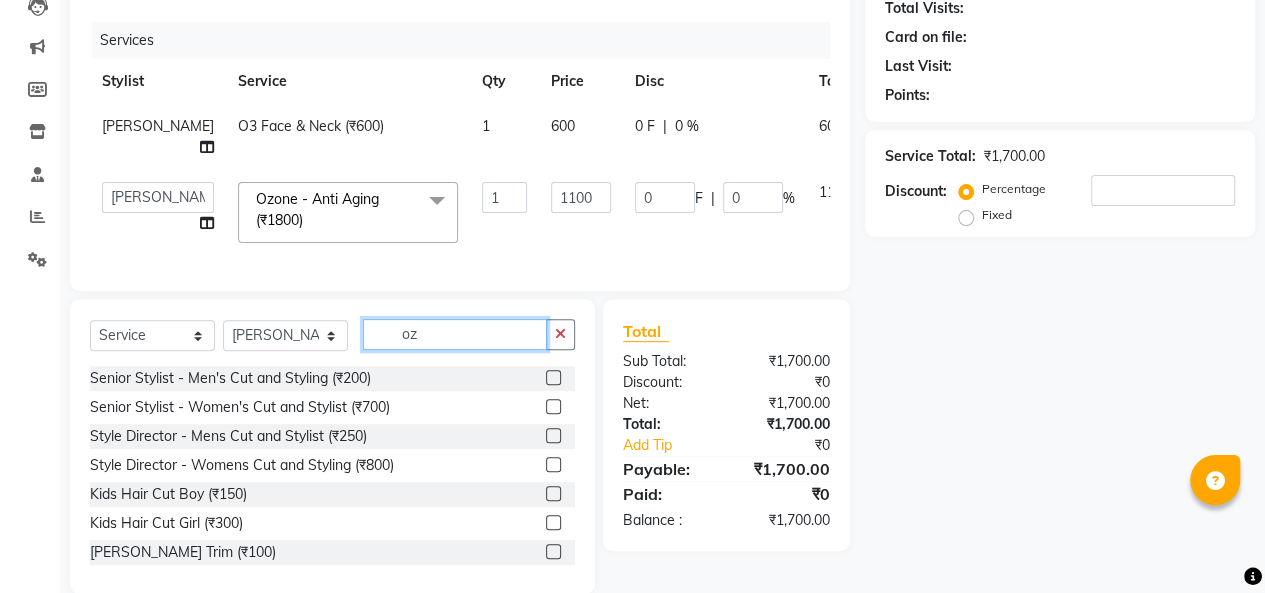 type on "o" 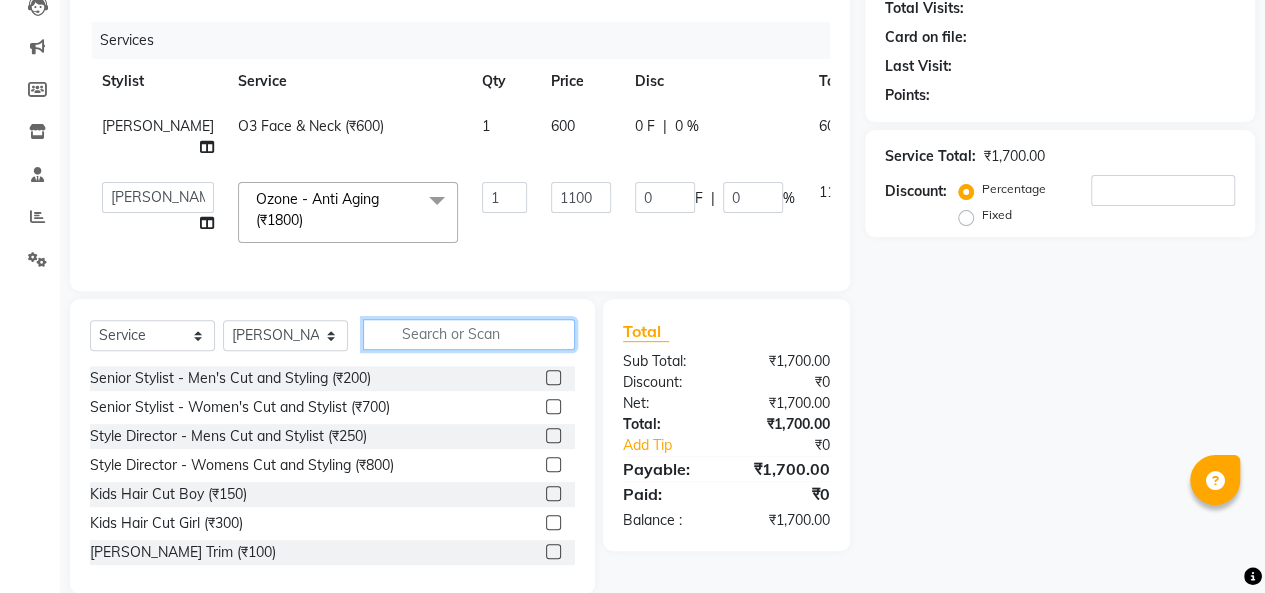 type 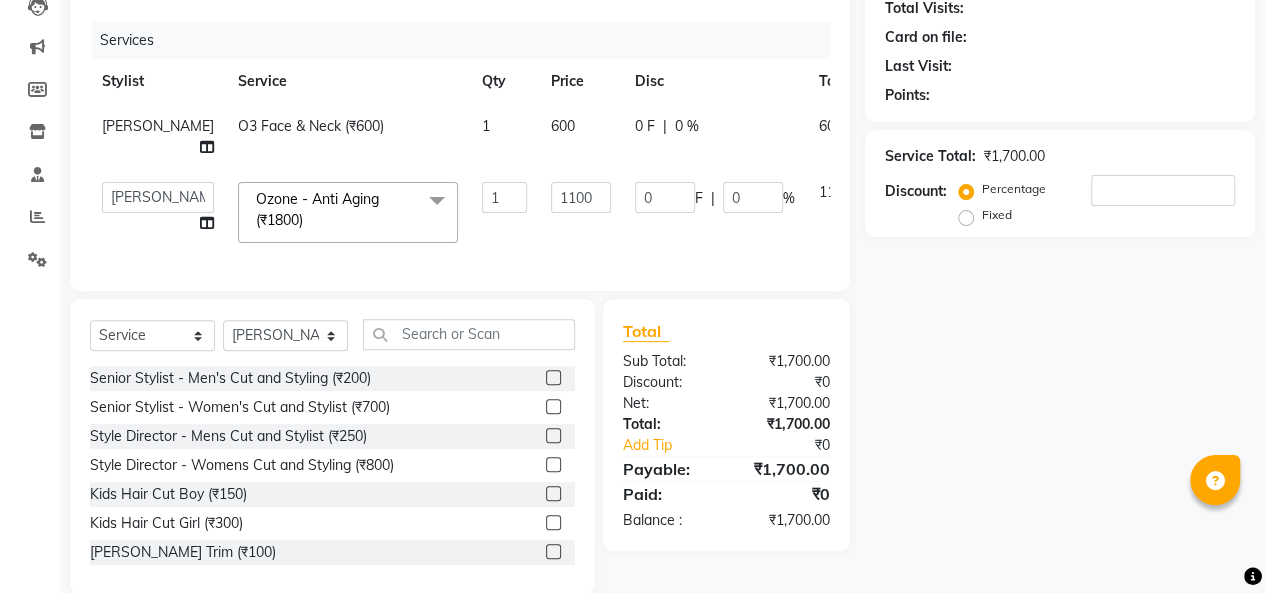 click 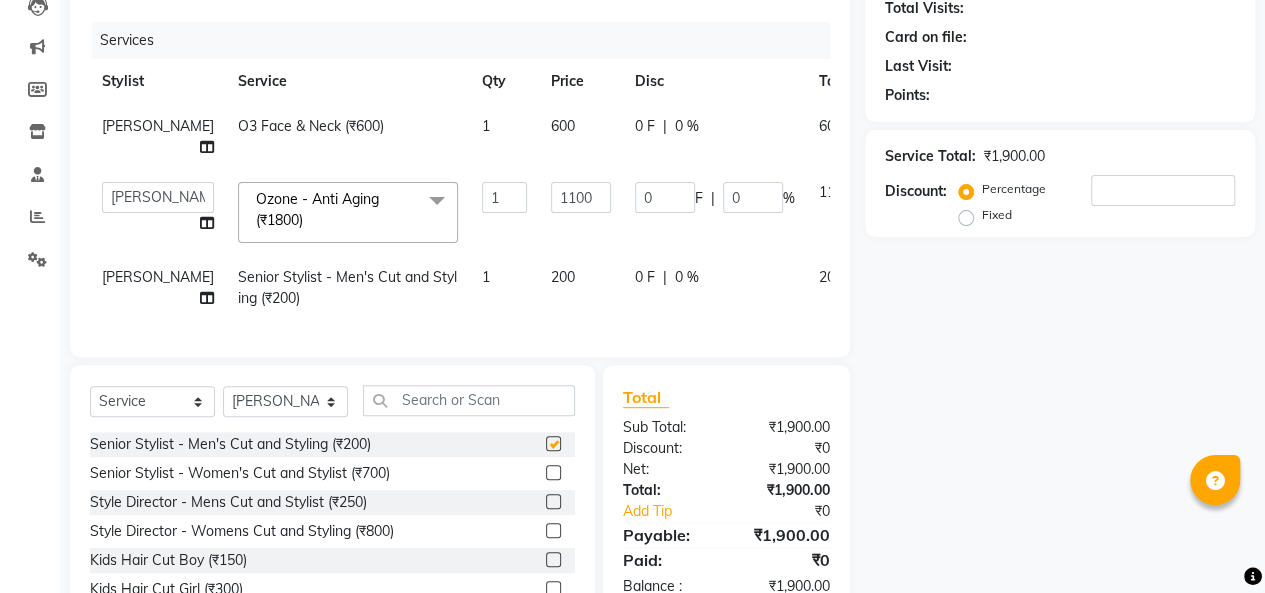 checkbox on "false" 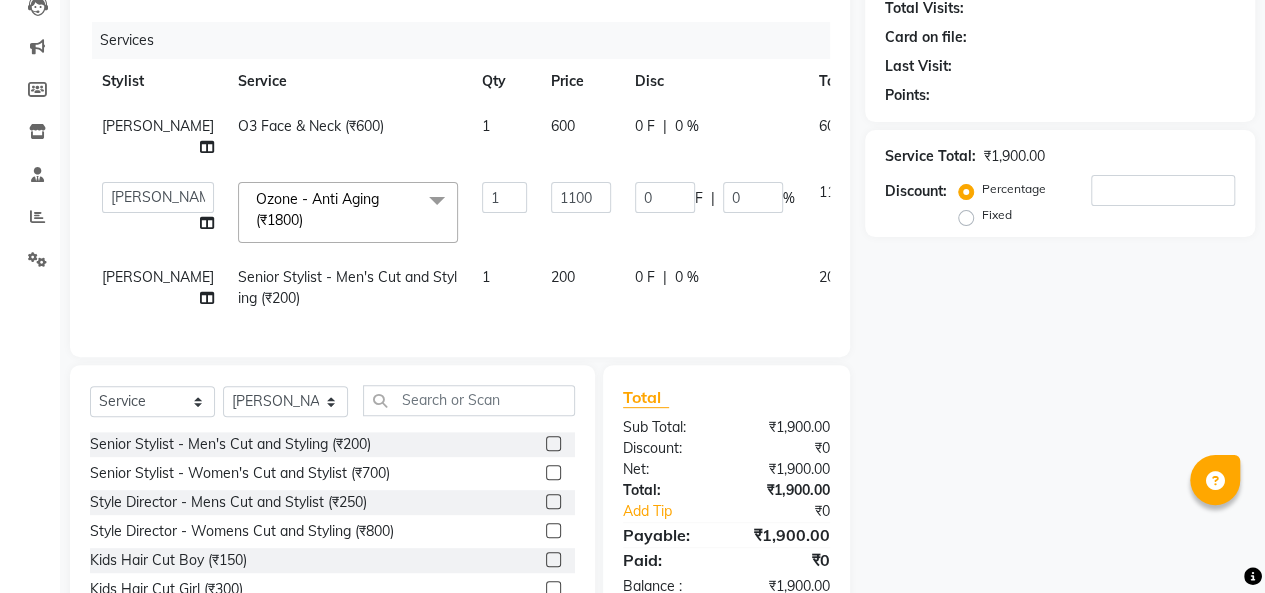 scroll, scrollTop: 273, scrollLeft: 0, axis: vertical 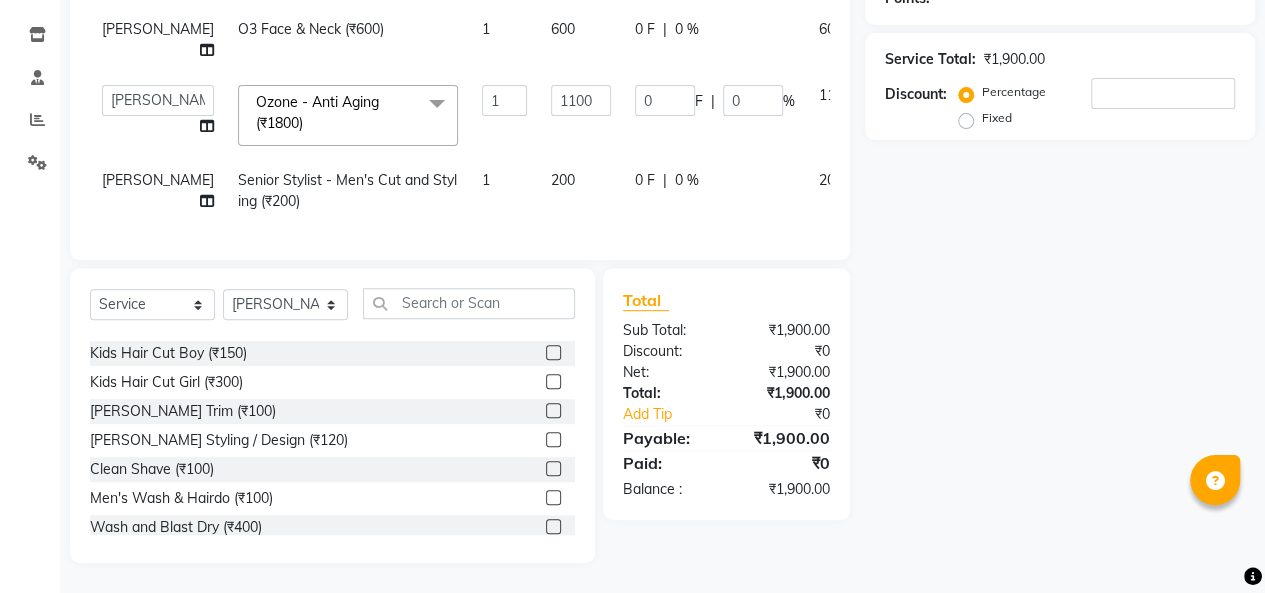 click 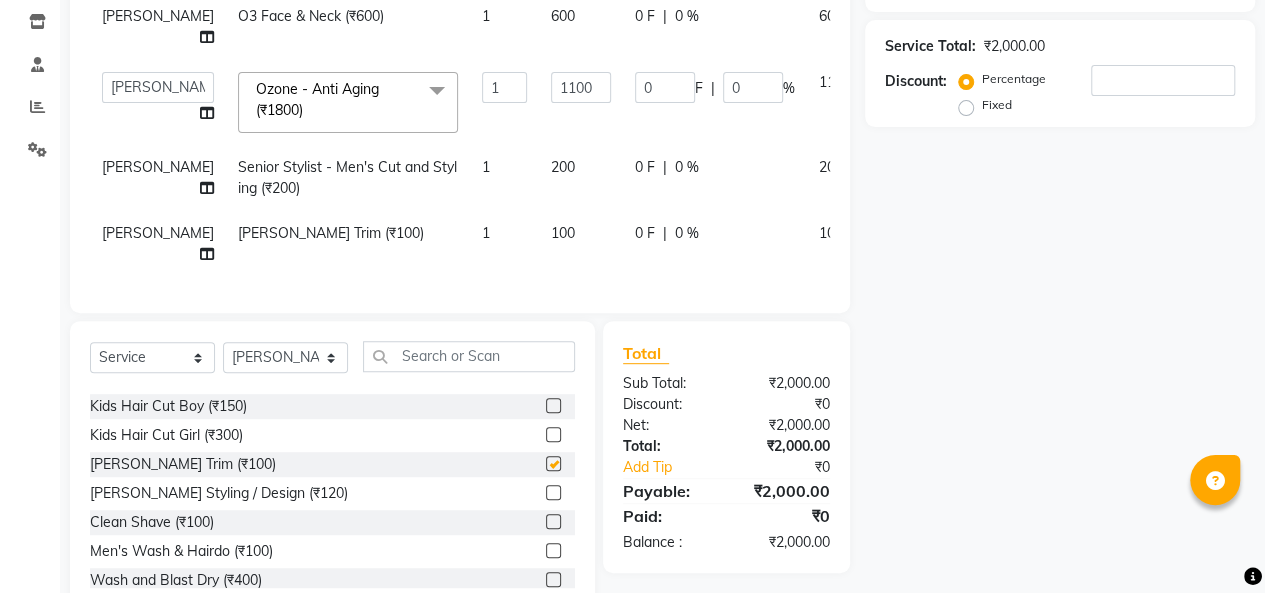 checkbox on "false" 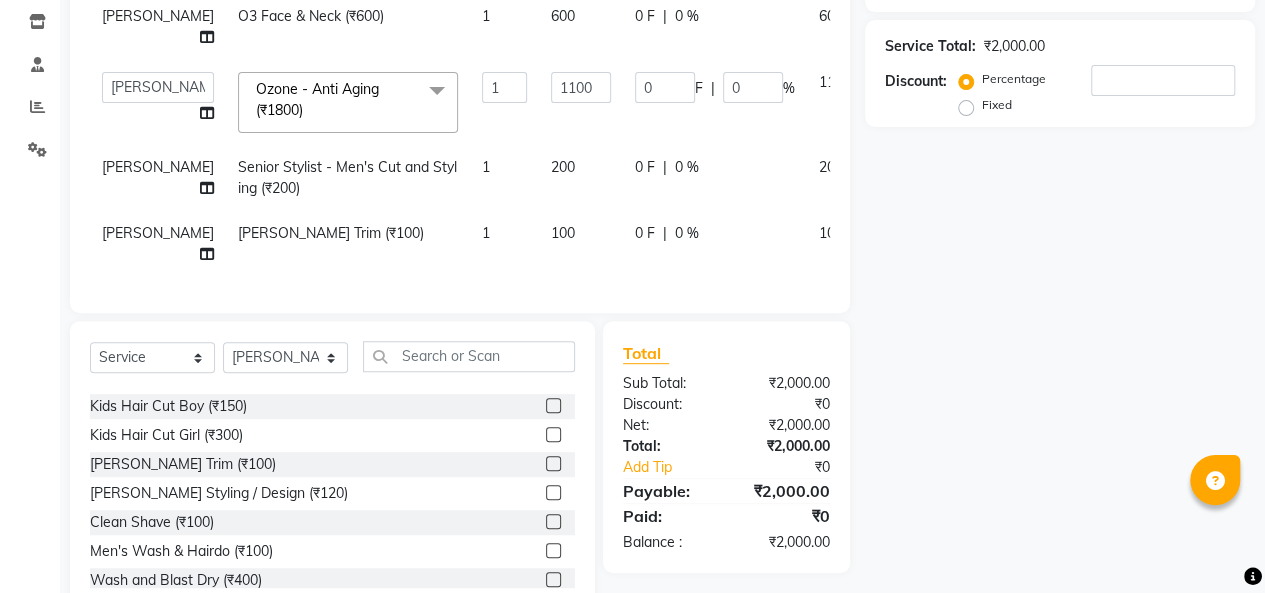scroll, scrollTop: 0, scrollLeft: 0, axis: both 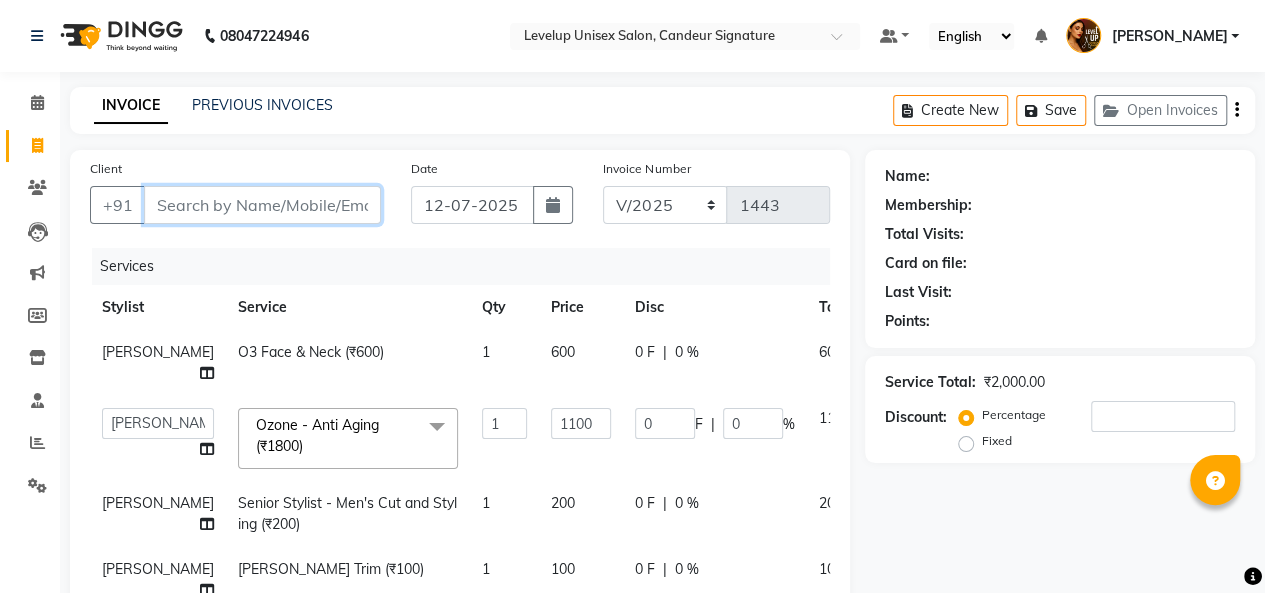 click on "Client" at bounding box center (262, 205) 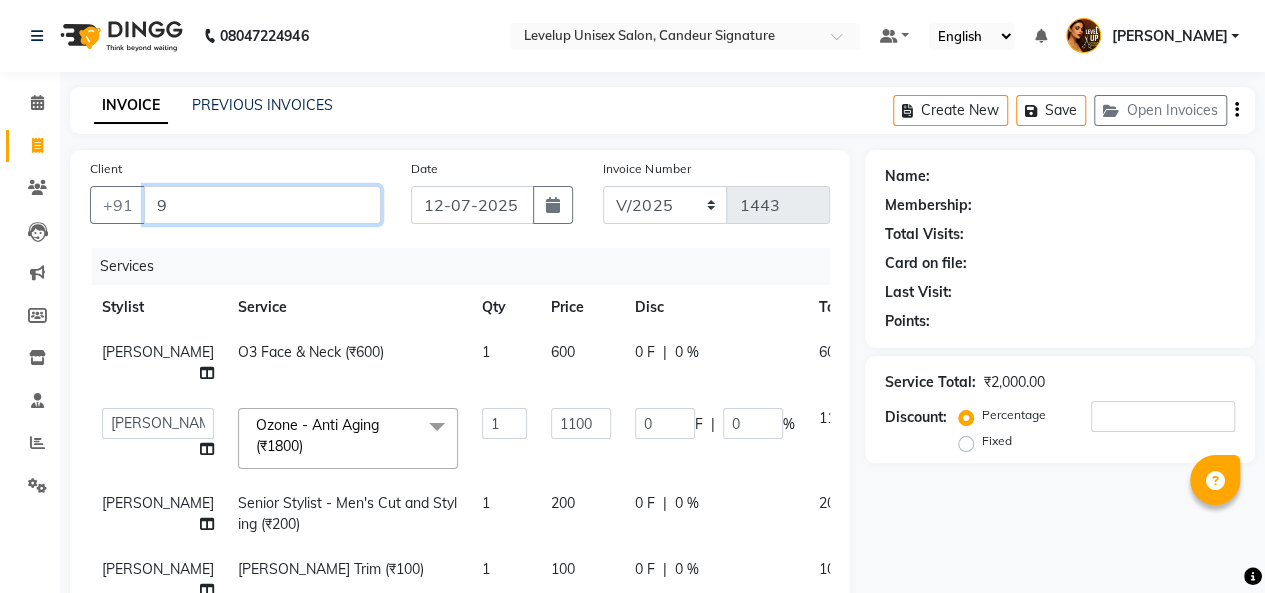 type on "0" 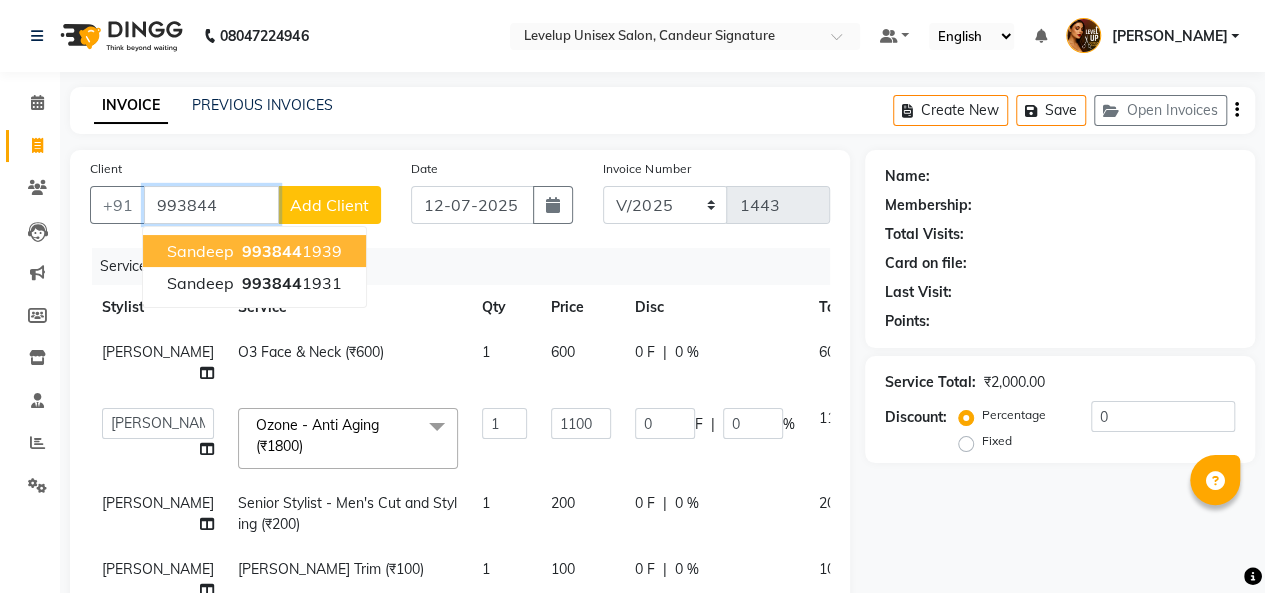 click on "993844" at bounding box center (272, 251) 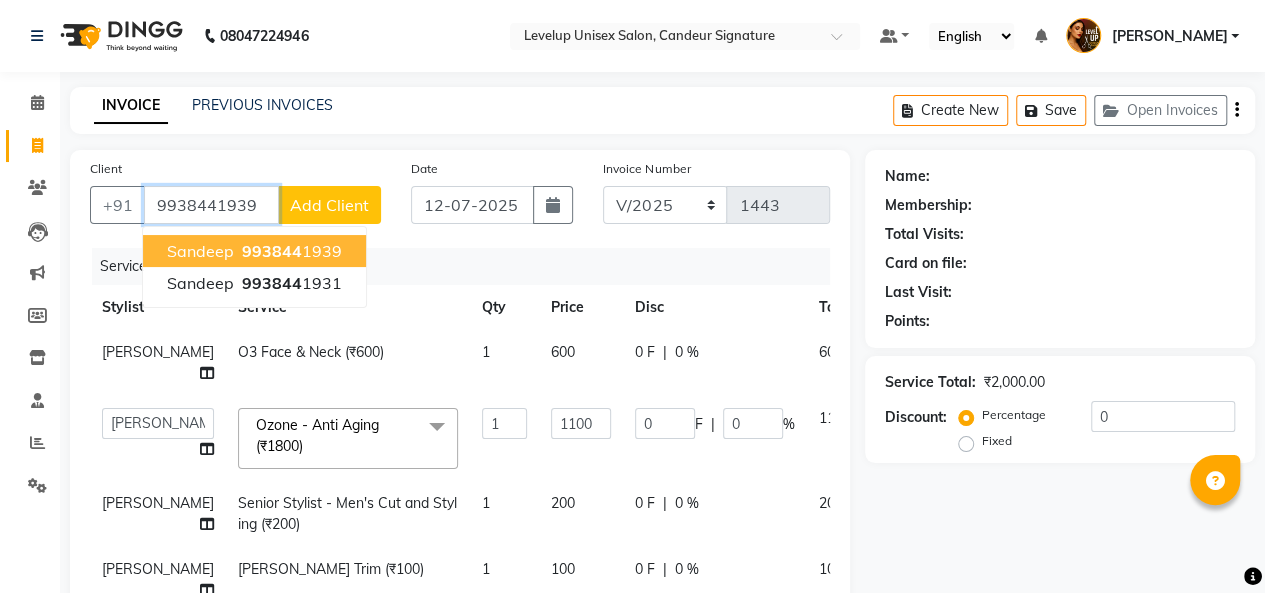type on "9938441939" 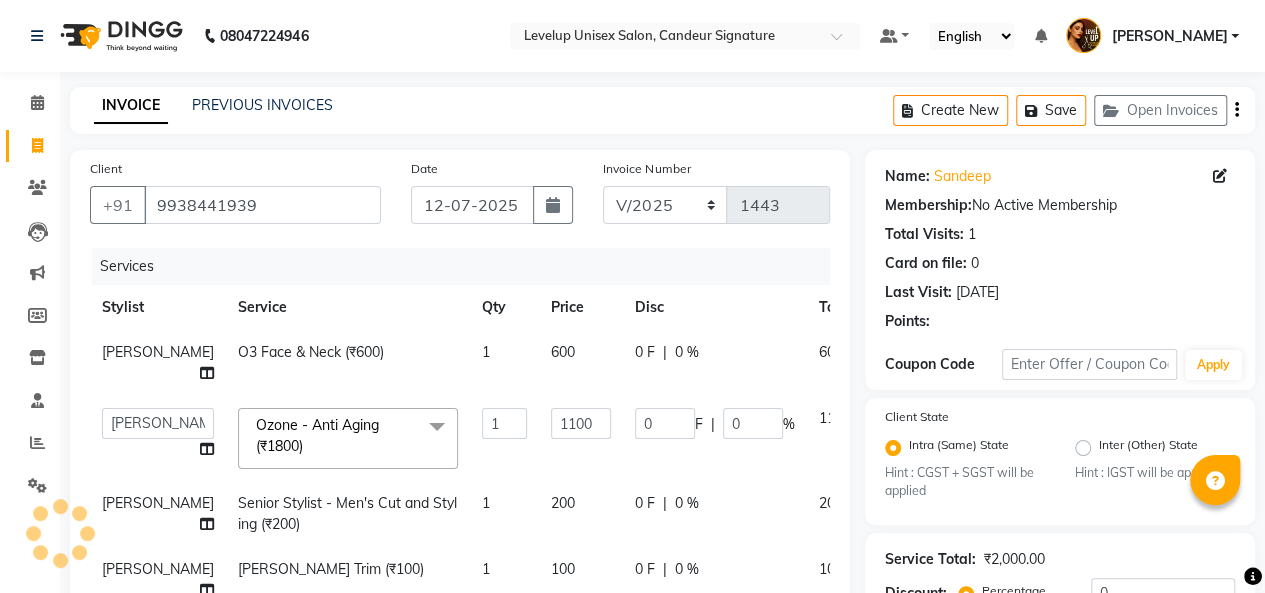 scroll, scrollTop: 402, scrollLeft: 0, axis: vertical 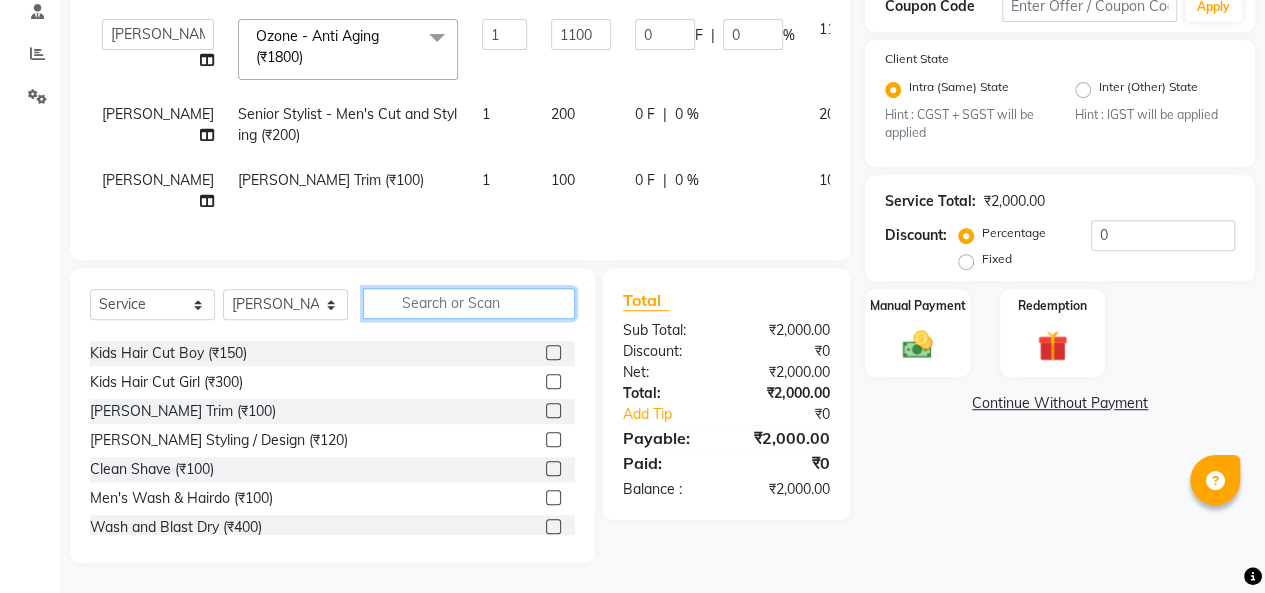 click 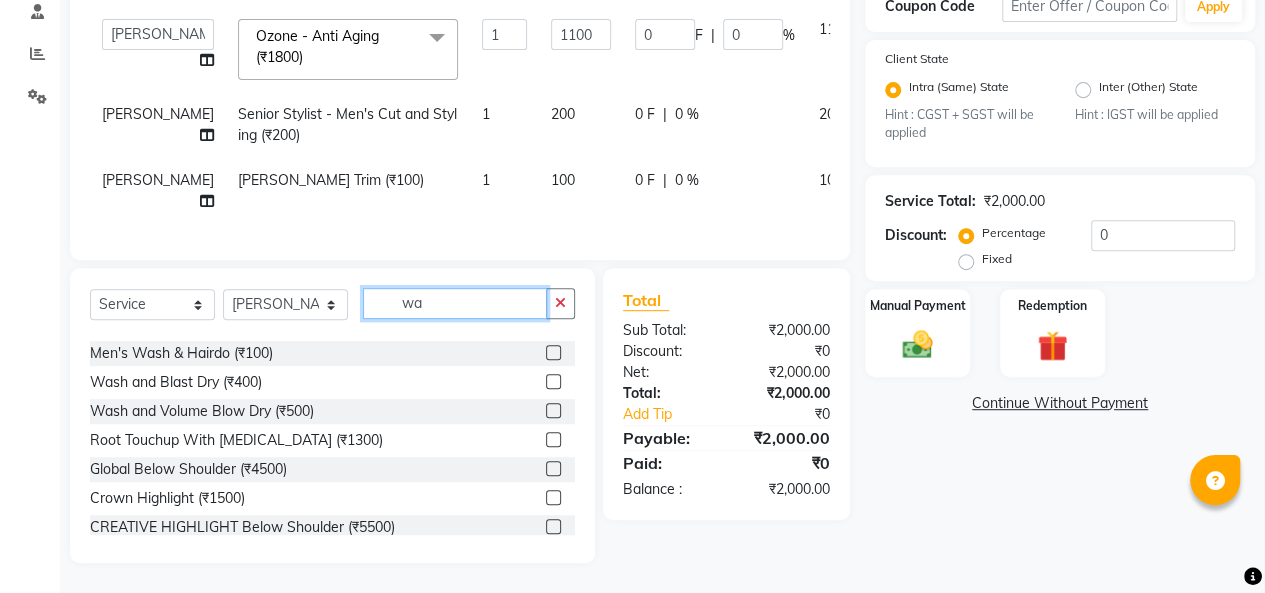 scroll, scrollTop: 0, scrollLeft: 0, axis: both 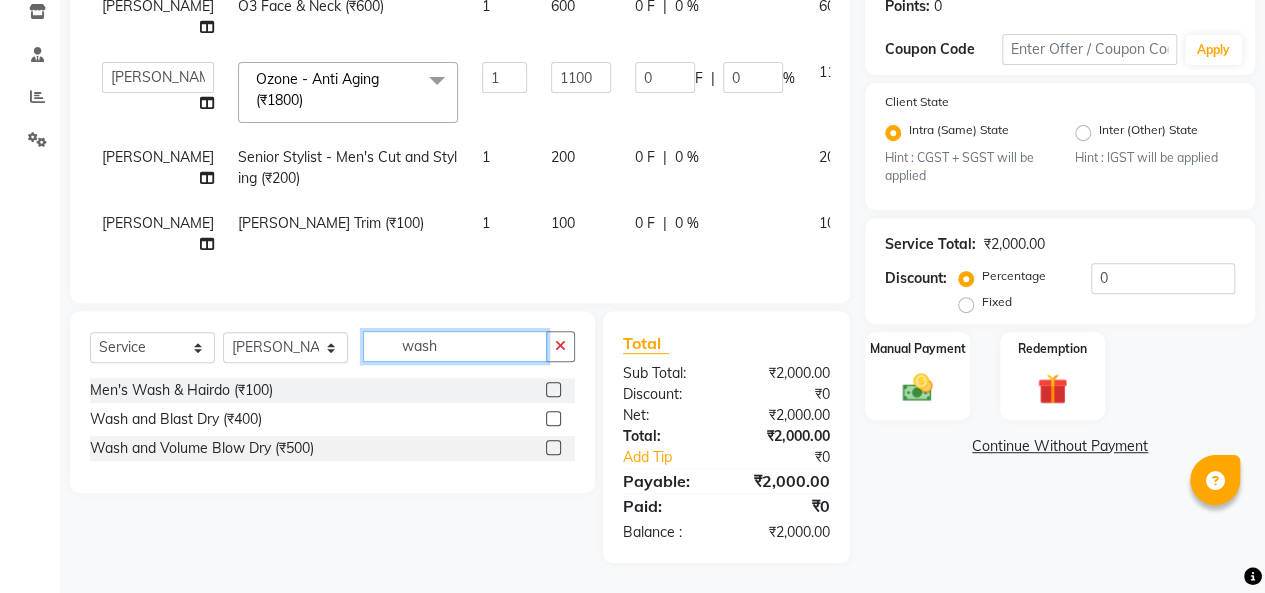 type on "wash" 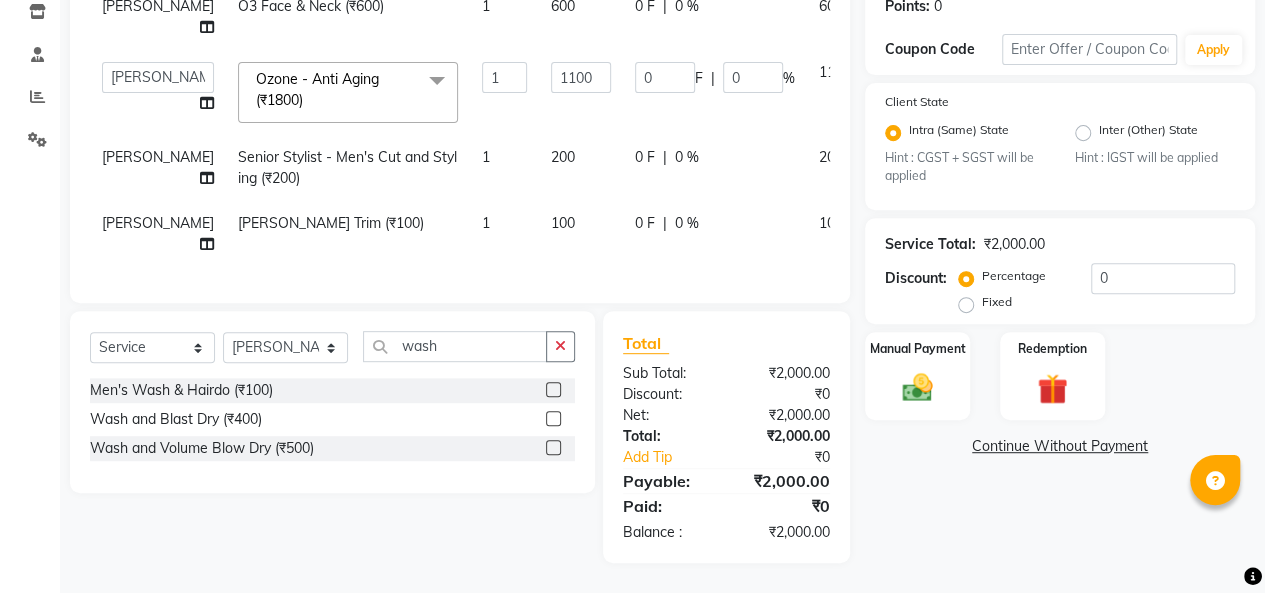 click 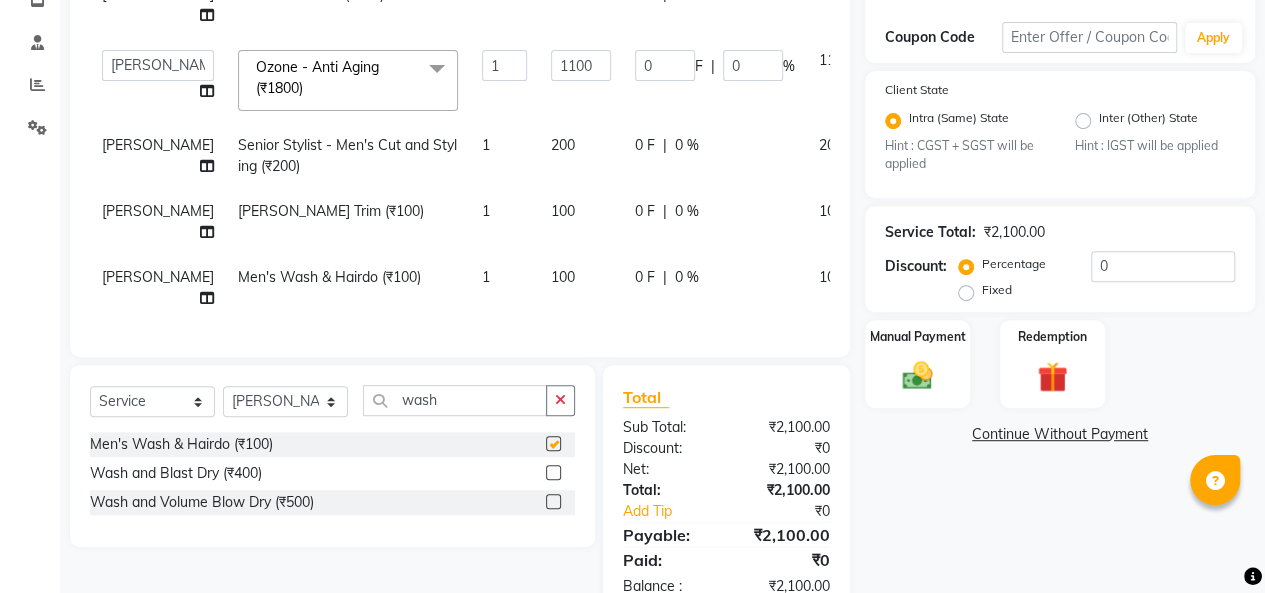 checkbox on "false" 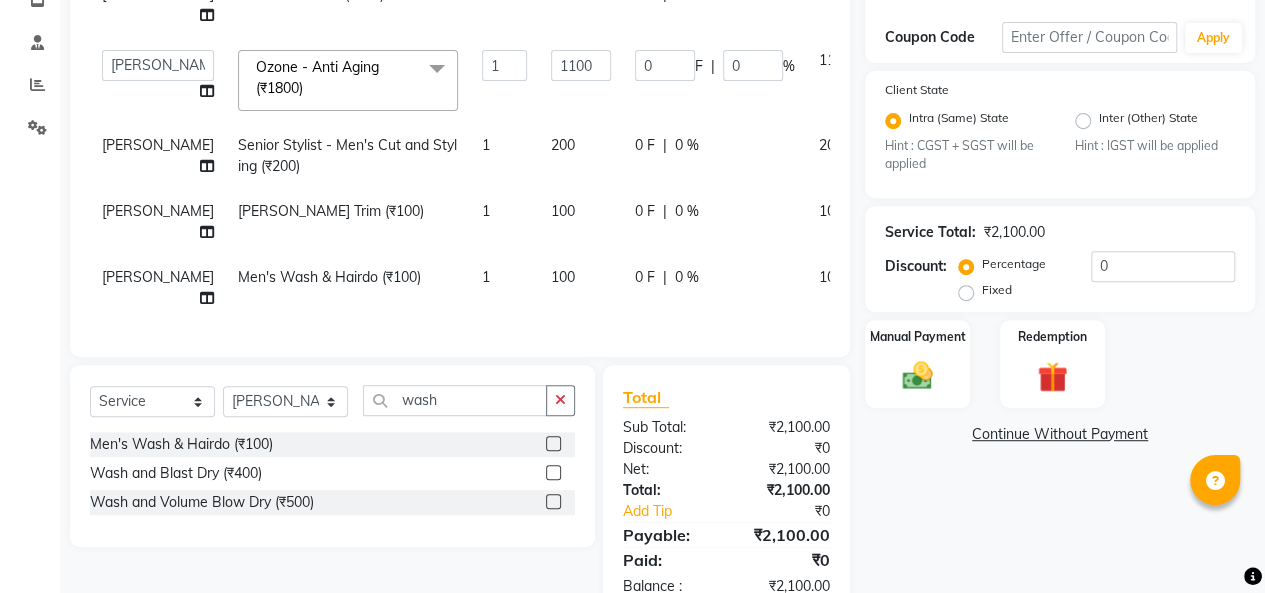 click on "100" 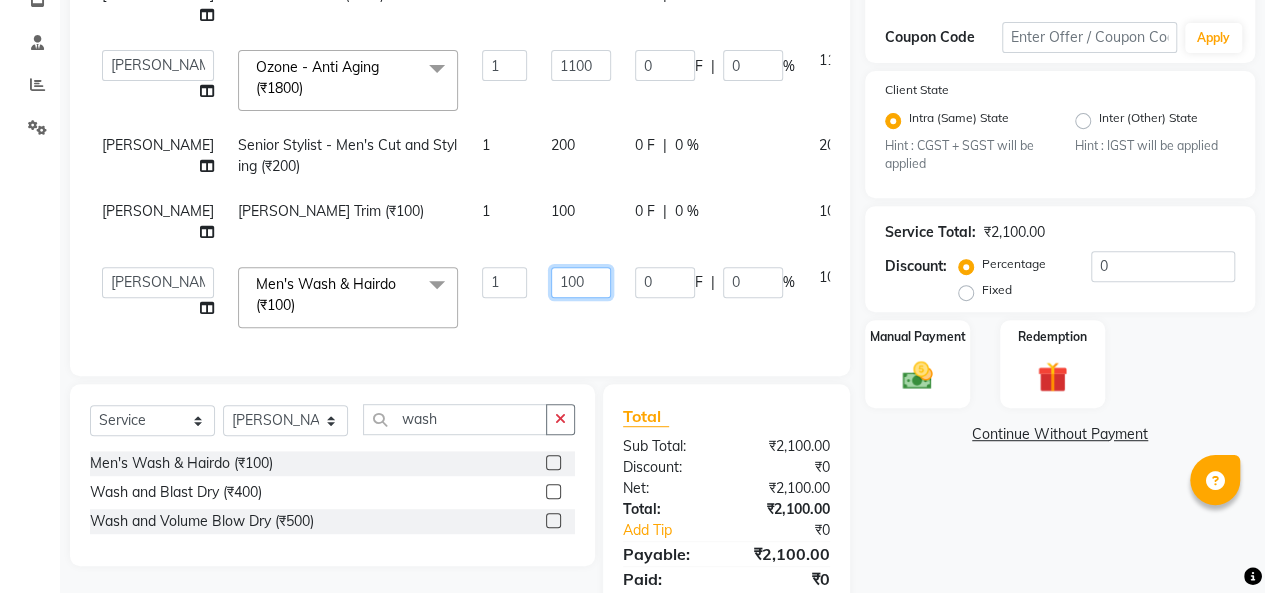 click on "100" 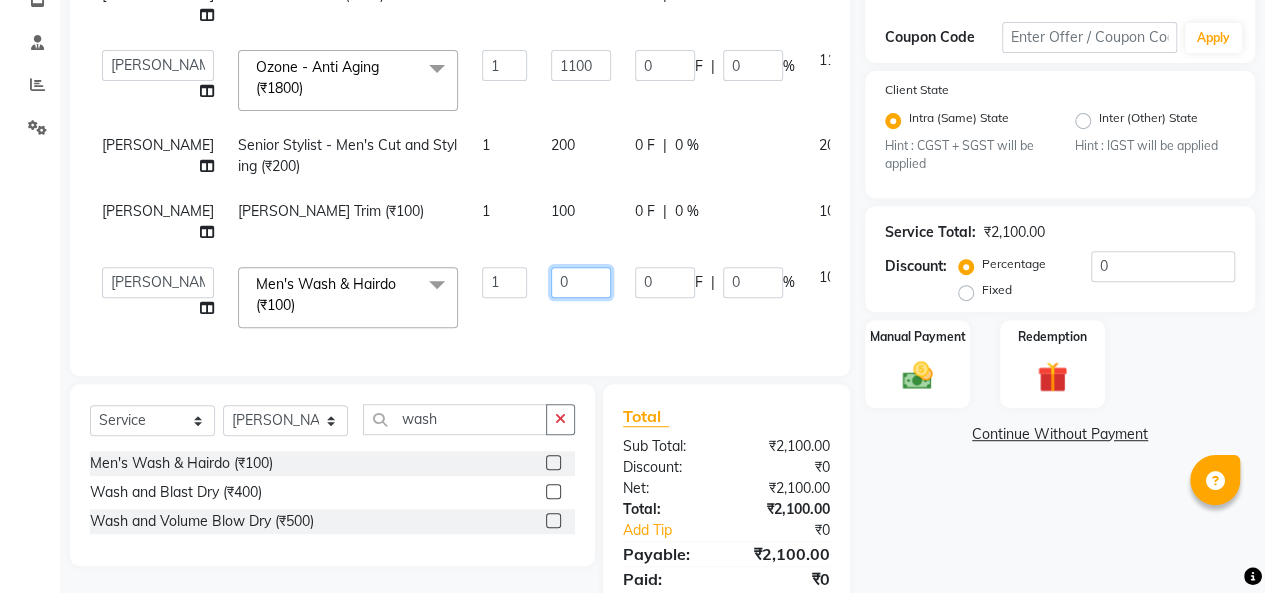 type on "50" 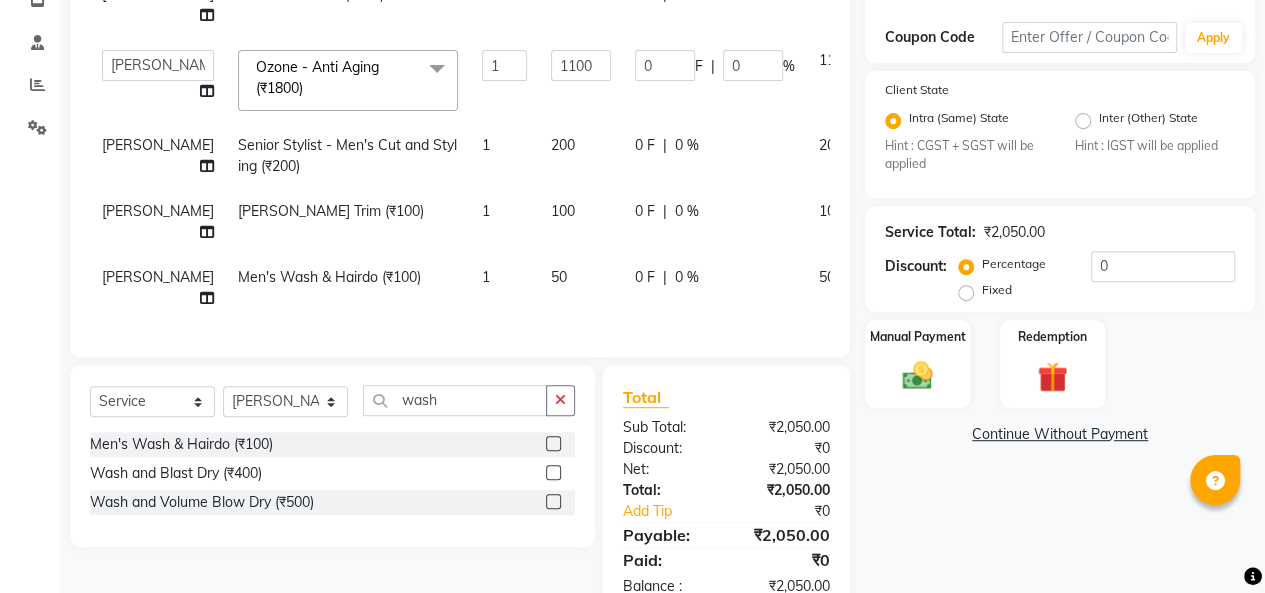 click on "Services Stylist Service Qty Price Disc Total Action [PERSON_NAME] O3 Face & Neck (₹600) 1 600 0 F | 0 % 600  [PERSON_NAME]    [PERSON_NAME]    Furkan [PERSON_NAME]   [PERSON_NAME]    [PERSON_NAME]    [PERSON_NAME]   [PERSON_NAME]   [PERSON_NAME] - Anti Aging (₹1800)  x Senior Stylist - Men's Cut and Styling (₹200) Senior Stylist - Women's Cut and Stylist (₹700) Style Director - Mens Cut and Stylist (₹250) Style Director - Womens Cut and Styling (₹800) Kids Hair Cut Boy (₹150) Kids Hair Cut Girl (₹300) [PERSON_NAME] Trim (₹100) [PERSON_NAME] Styling / Design (₹120) Clean Shave (₹100) Men's Wash & Hairdo (₹100) Wash and Blast Dry (₹400) Wash and Volume Blow Dry (₹500) Tongs (₹650) Ironing (₹500) Root Touchup [MEDICAL_DATA] Free (₹1500) Root Touchup With [MEDICAL_DATA] (₹1300) Global [PERSON_NAME] Length (₹3000) Global Shoulder (₹3500) Global Below Shoulder (₹4500) Extra Long (₹5000) Global Colour (₹1000) Cap Highlights (₹1800) Moustache / [PERSON_NAME] (₹300) Single Streak (₹300) Crown Highlight (₹1500) 1 0" 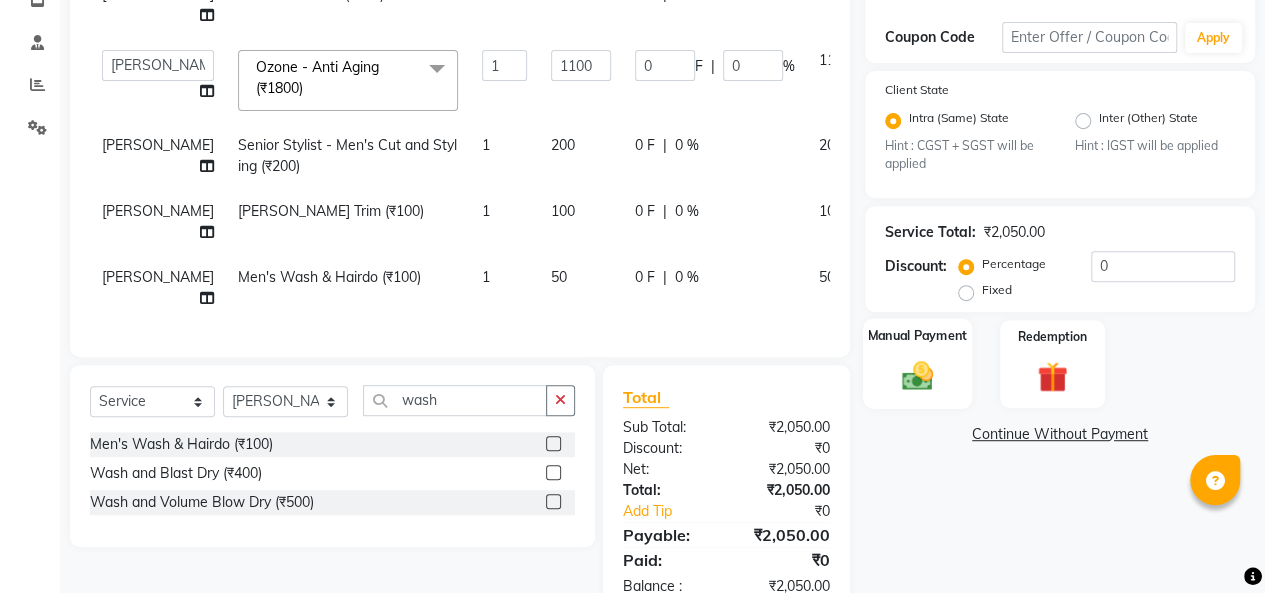 click on "Manual Payment" 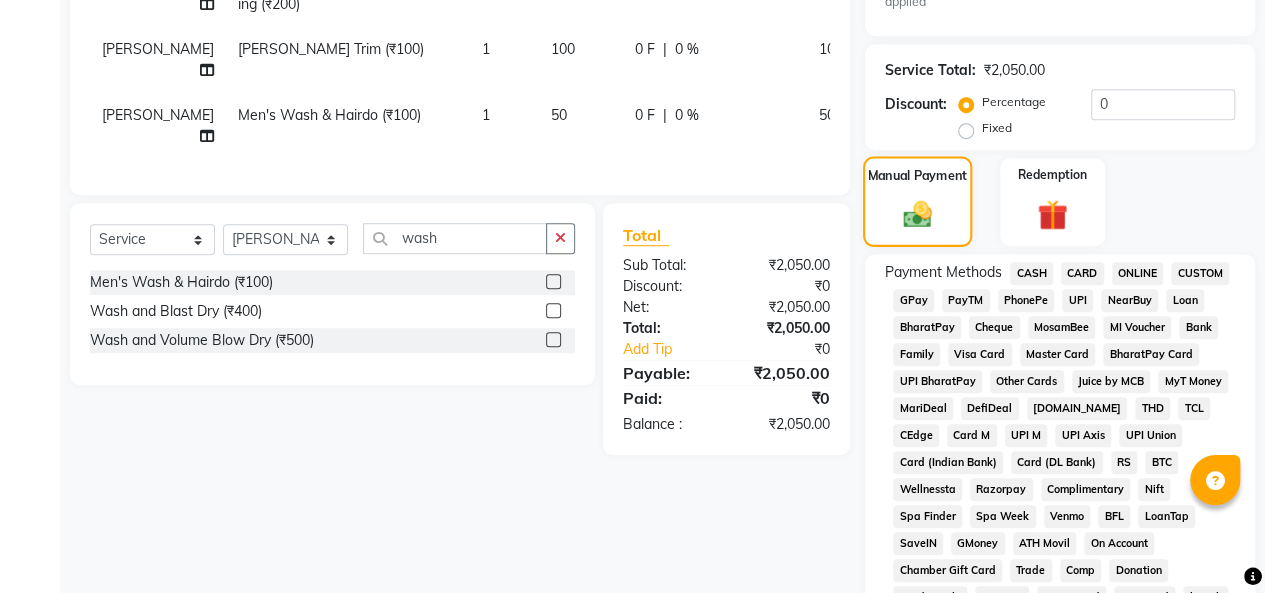 scroll, scrollTop: 536, scrollLeft: 0, axis: vertical 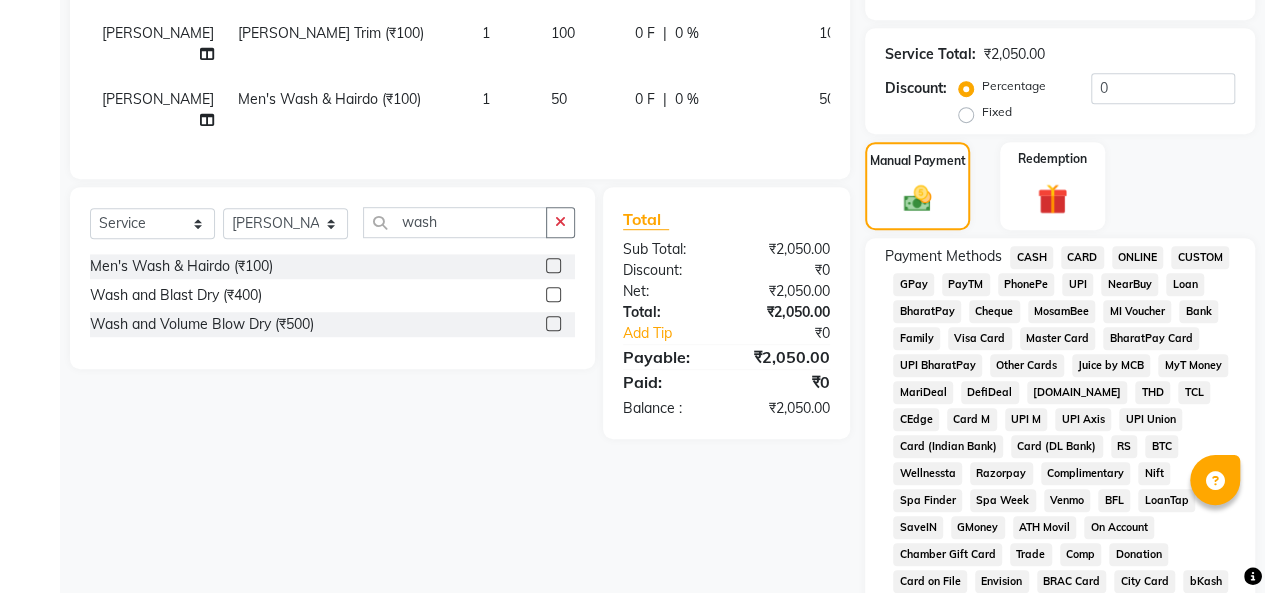 click on "PhonePe" 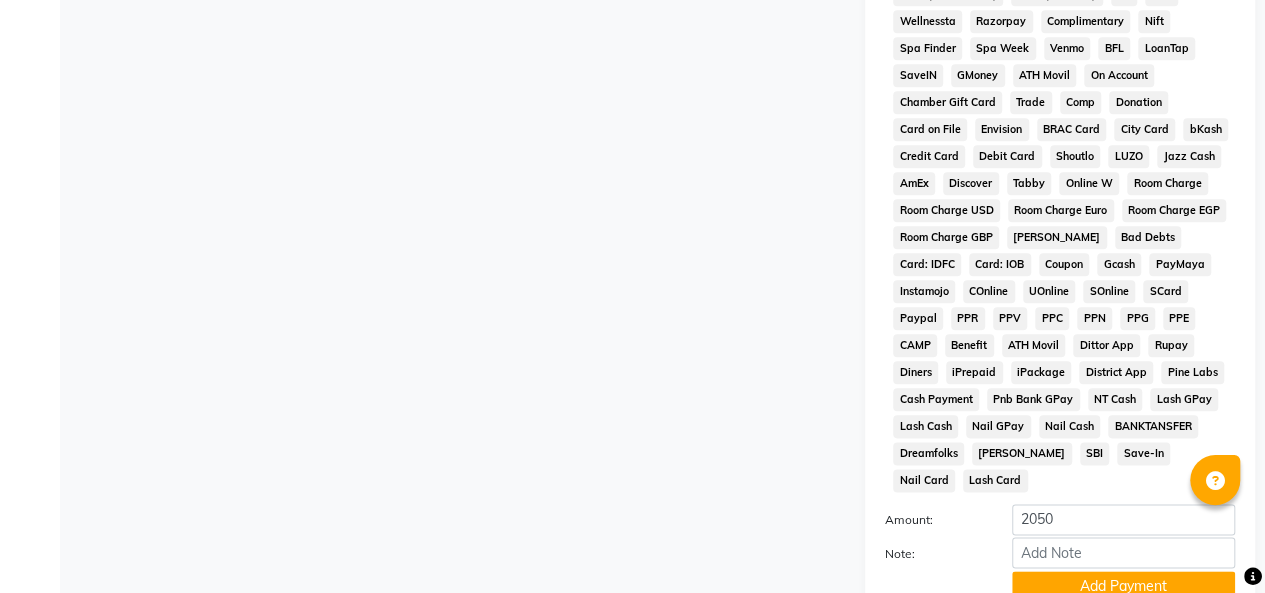 scroll, scrollTop: 1130, scrollLeft: 0, axis: vertical 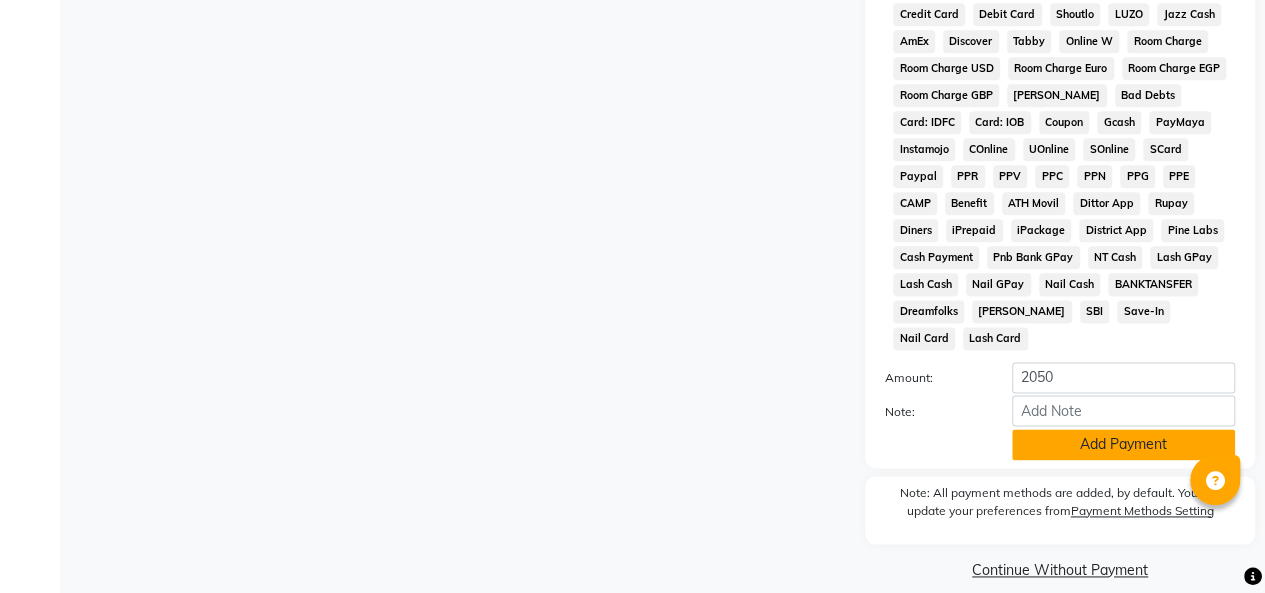 click on "Add Payment" 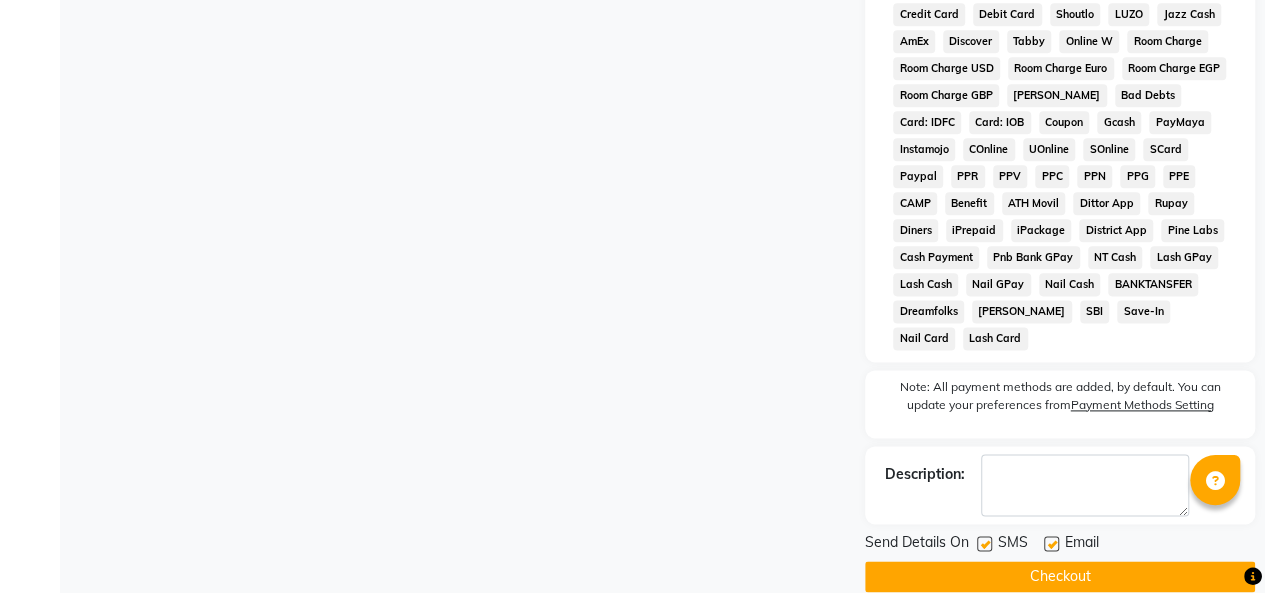 click on "Checkout" 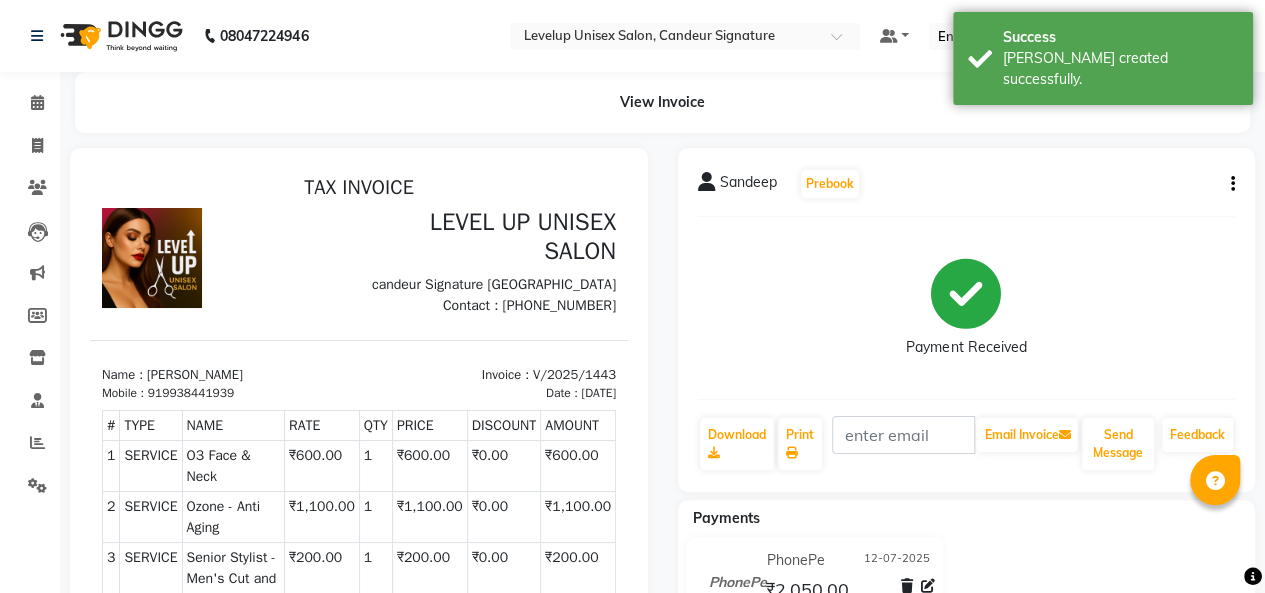 scroll, scrollTop: 0, scrollLeft: 0, axis: both 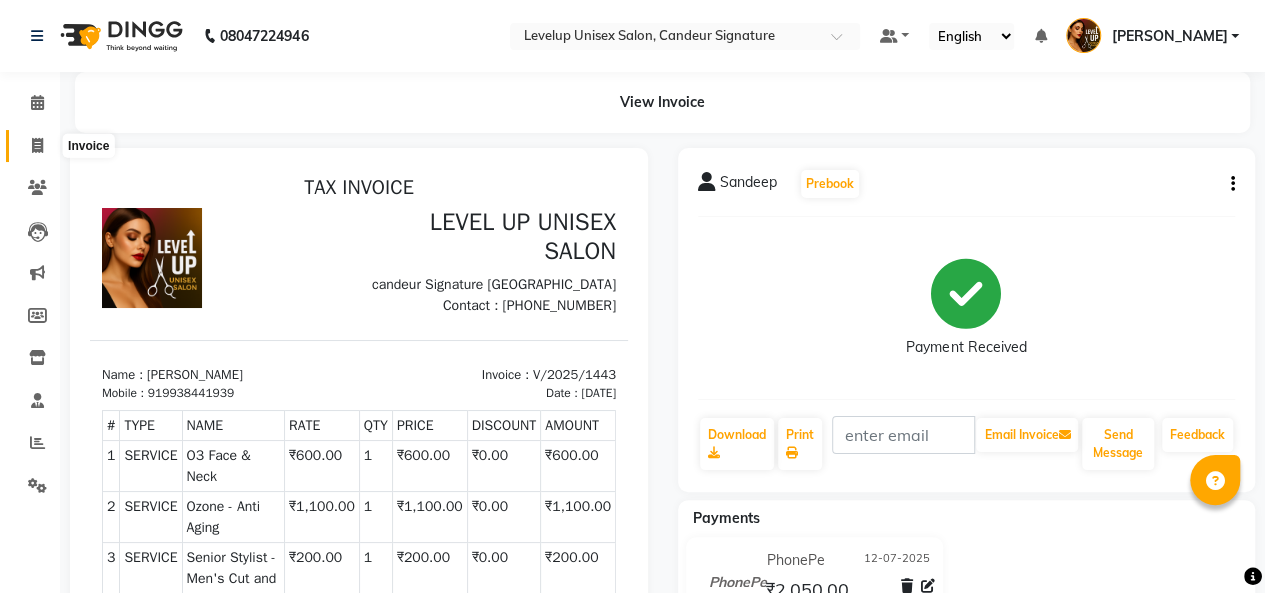 click 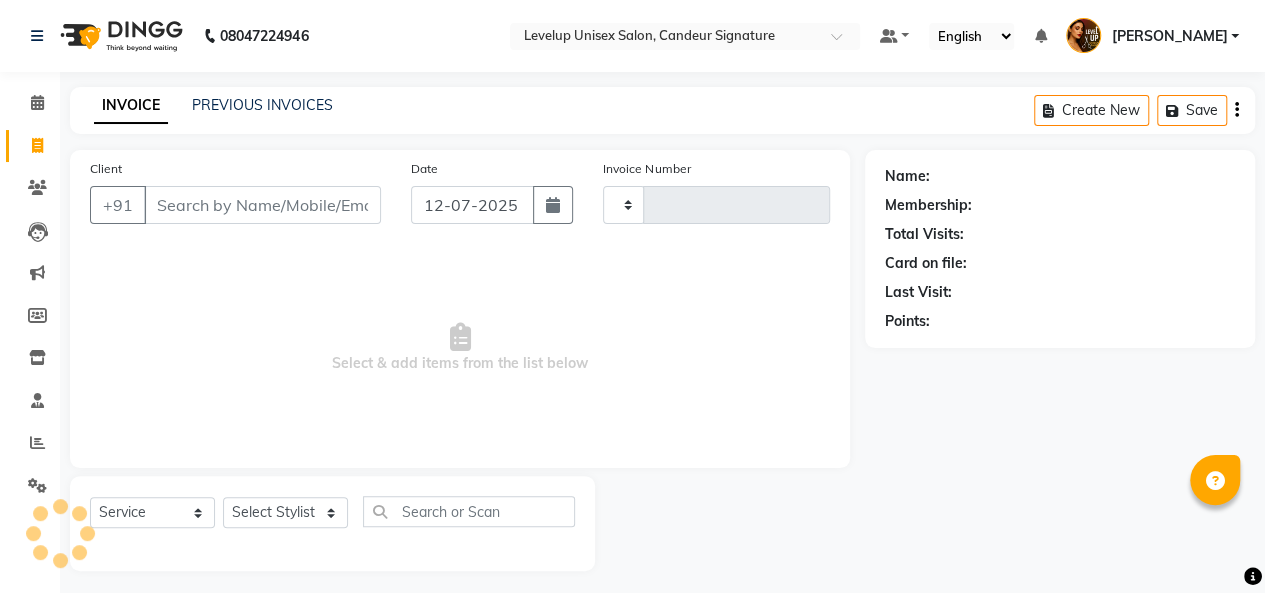 scroll, scrollTop: 7, scrollLeft: 0, axis: vertical 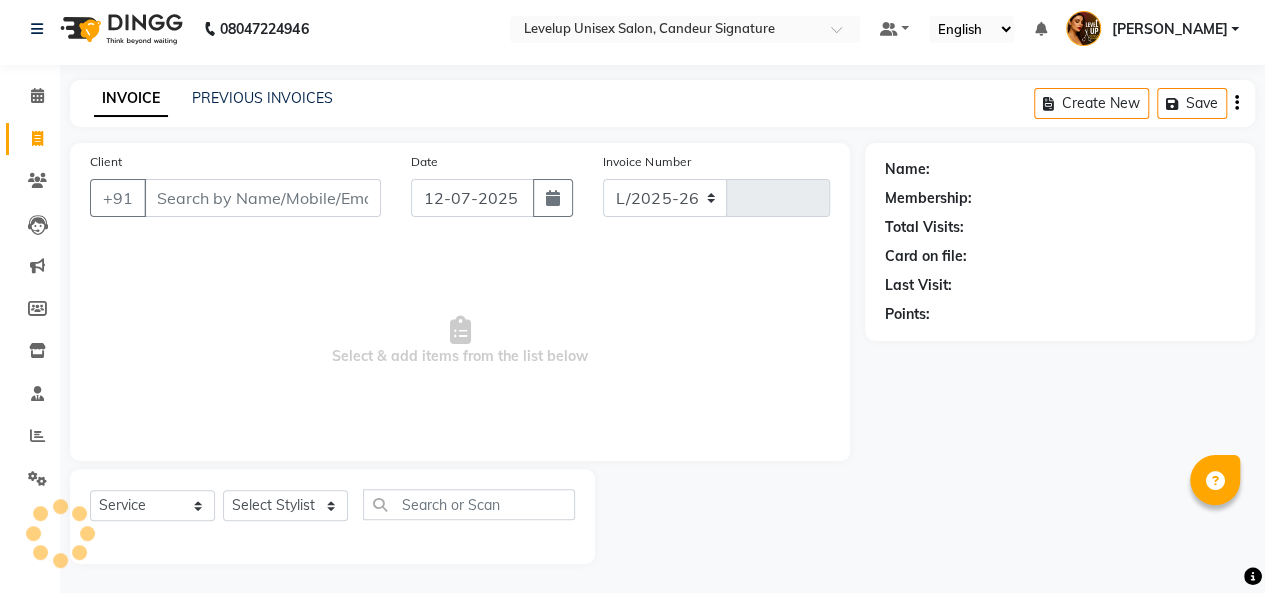 select on "7681" 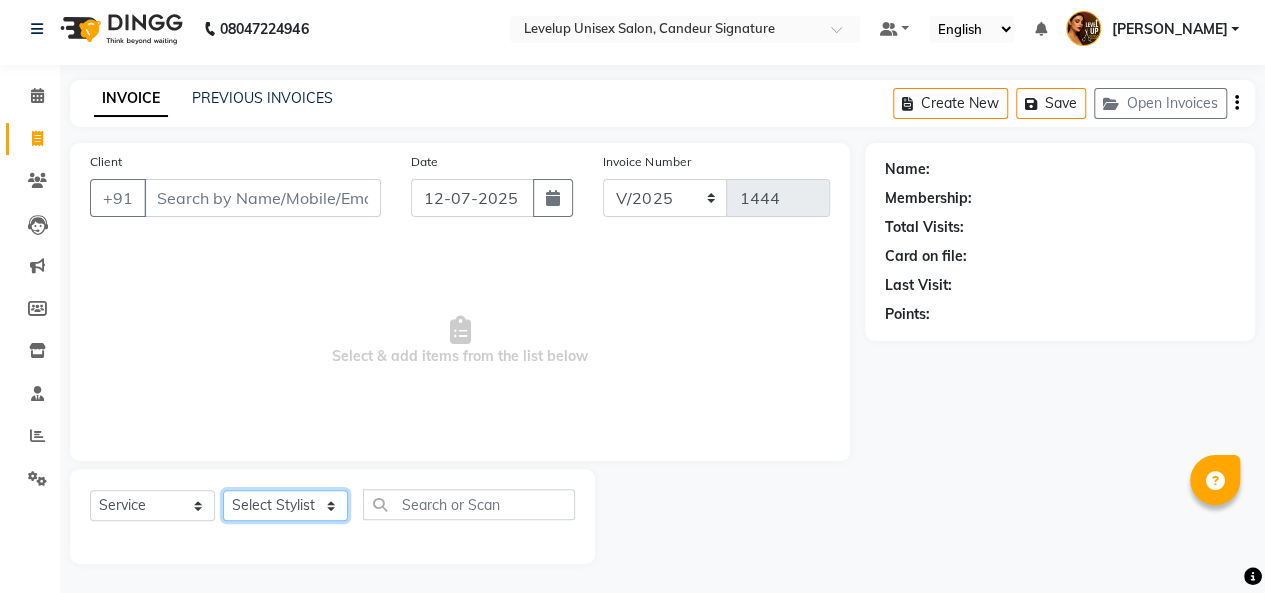 click on "Select Stylist [PERSON_NAME]  [PERSON_NAME]  Furkan [PERSON_NAME] [PERSON_NAME]  [PERSON_NAME]  [PERSON_NAME] [PERSON_NAME] [PERSON_NAME]" 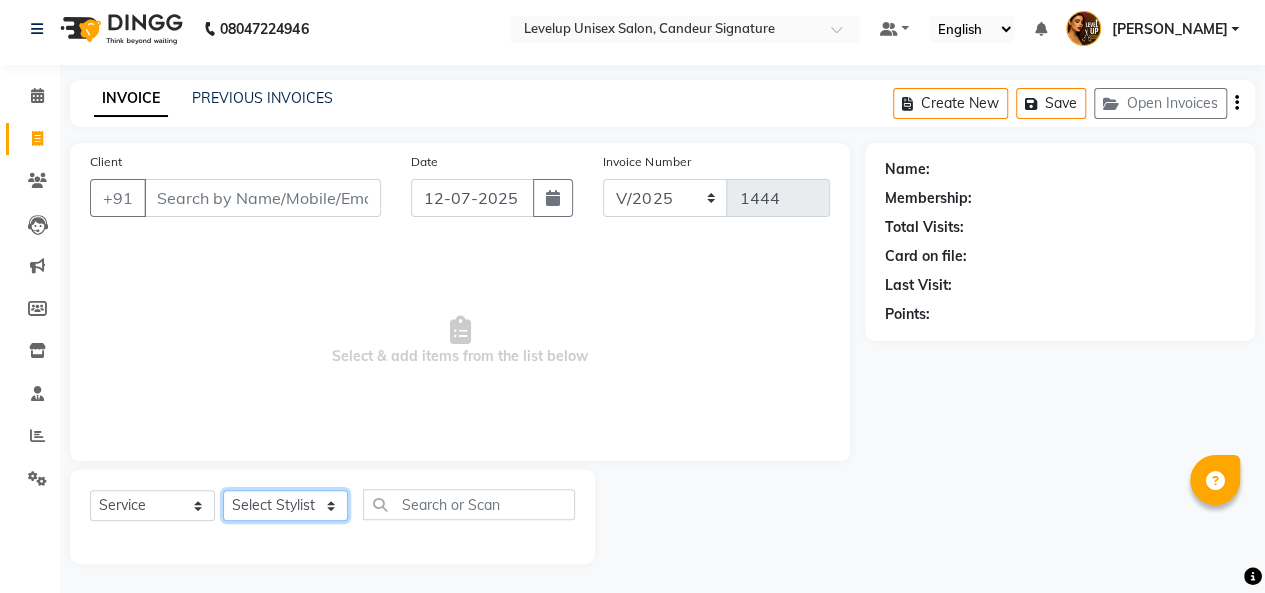 select on "84416" 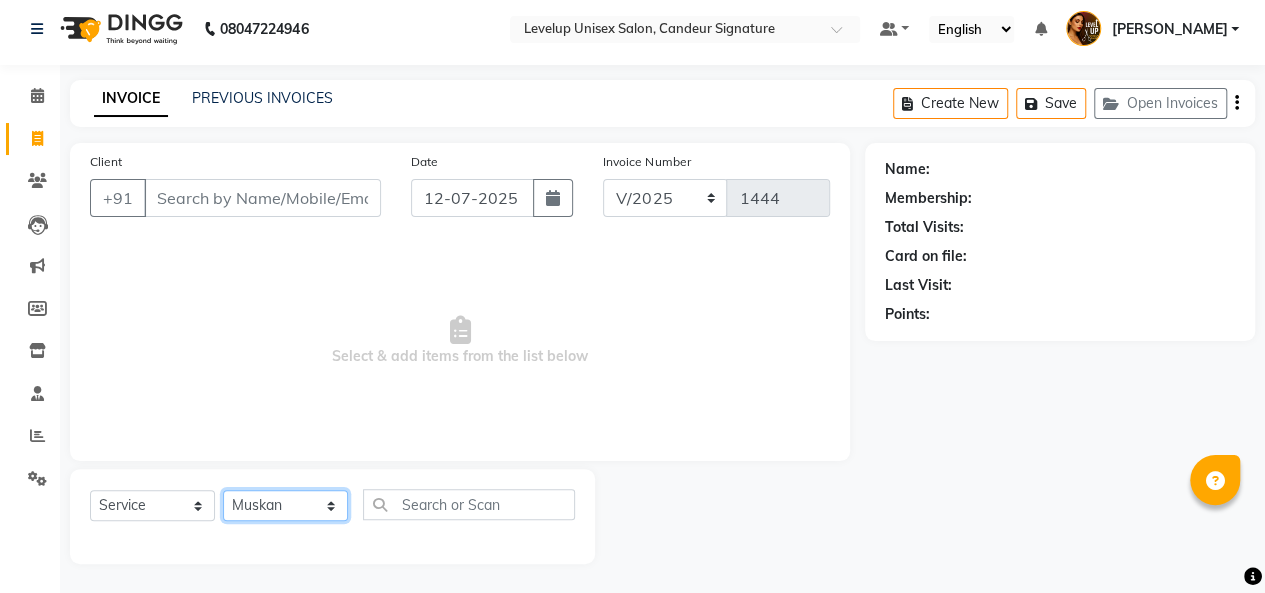click on "Select Stylist [PERSON_NAME]  [PERSON_NAME]  Furkan [PERSON_NAME] [PERSON_NAME]  [PERSON_NAME]  [PERSON_NAME] [PERSON_NAME] [PERSON_NAME]" 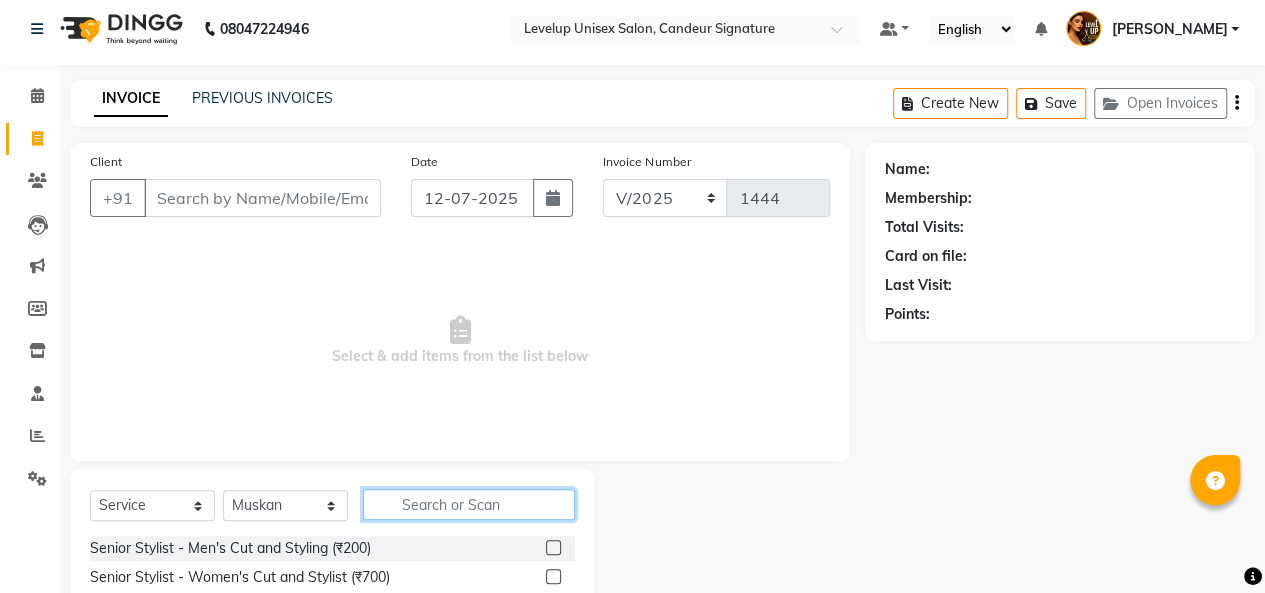 click 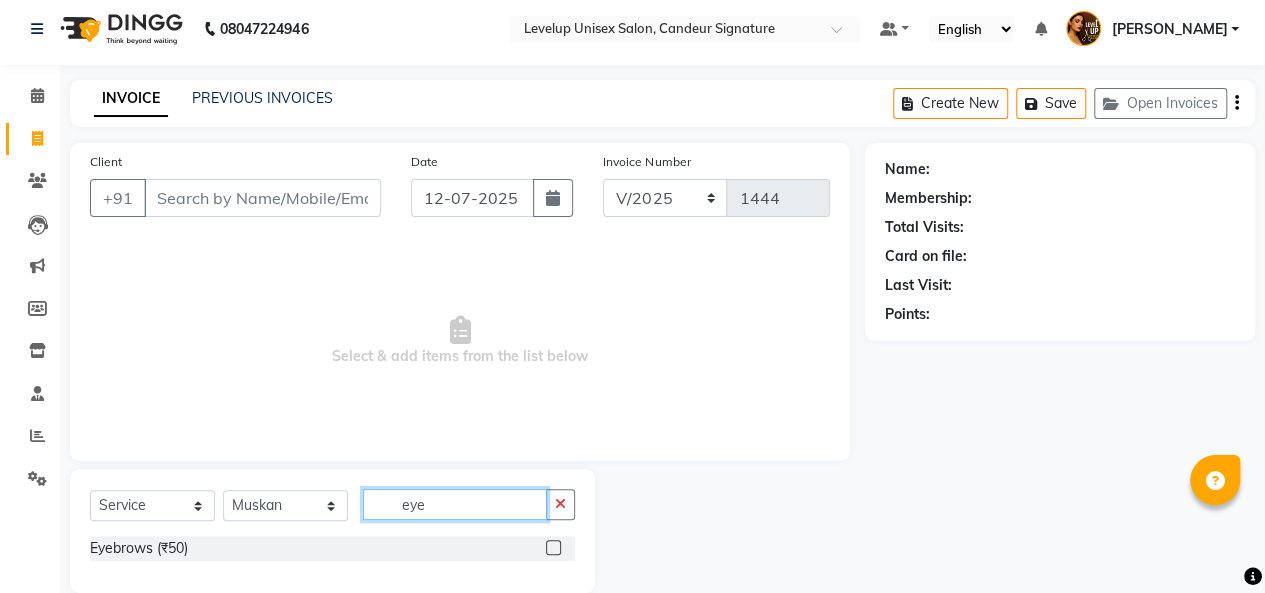 type on "eye" 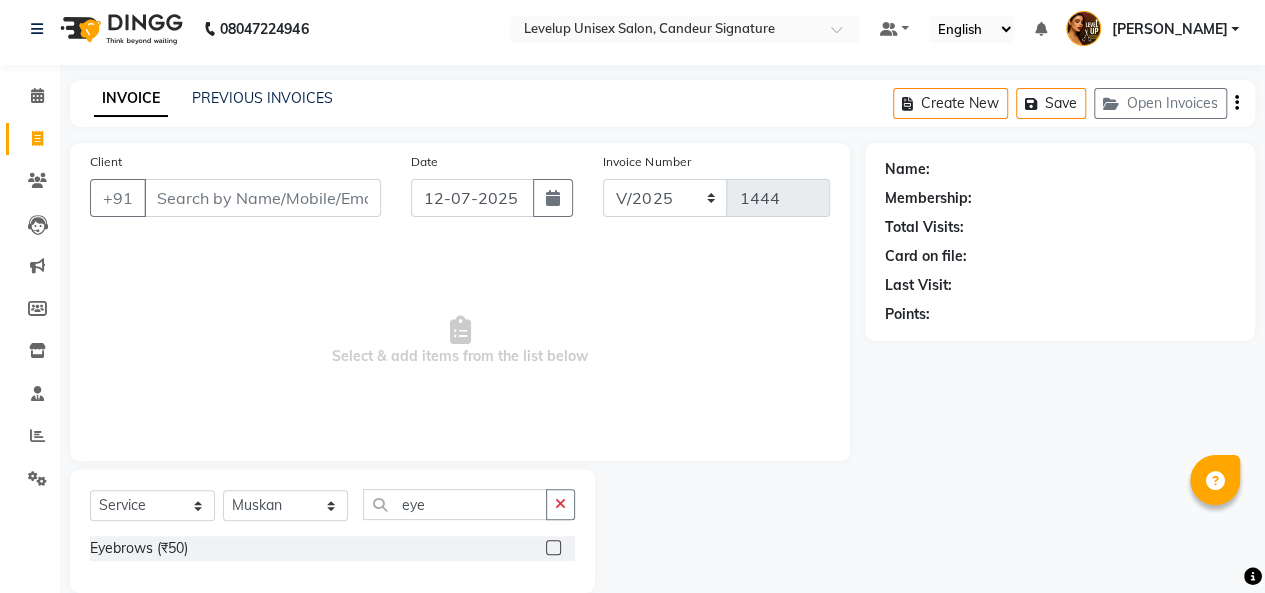 click 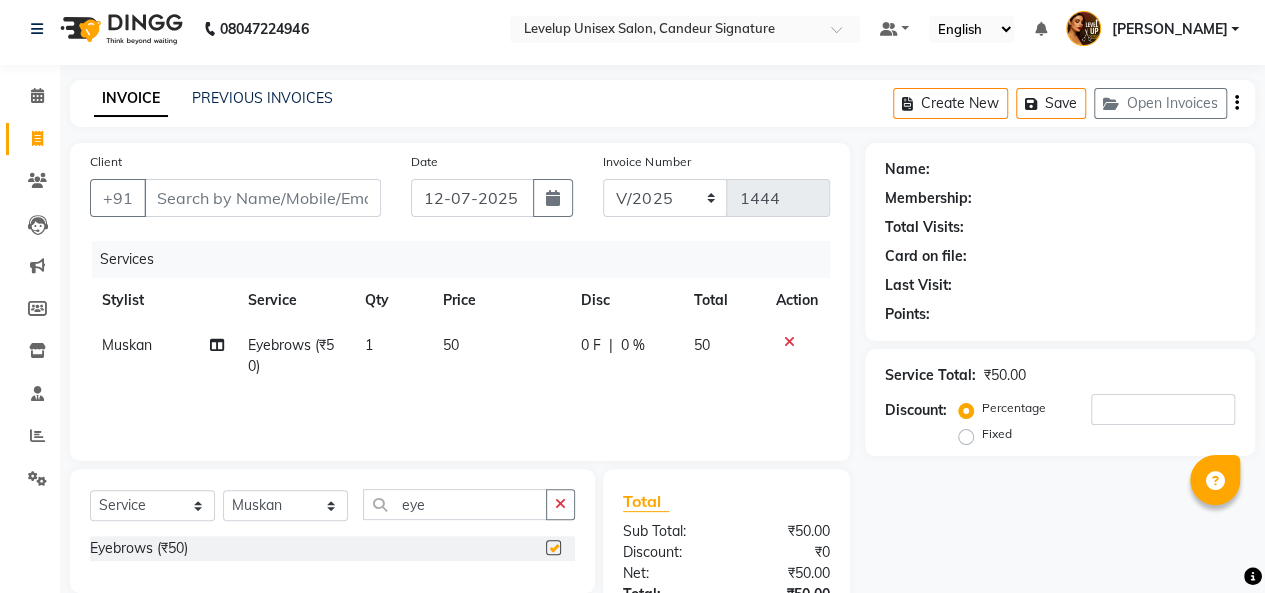 checkbox on "false" 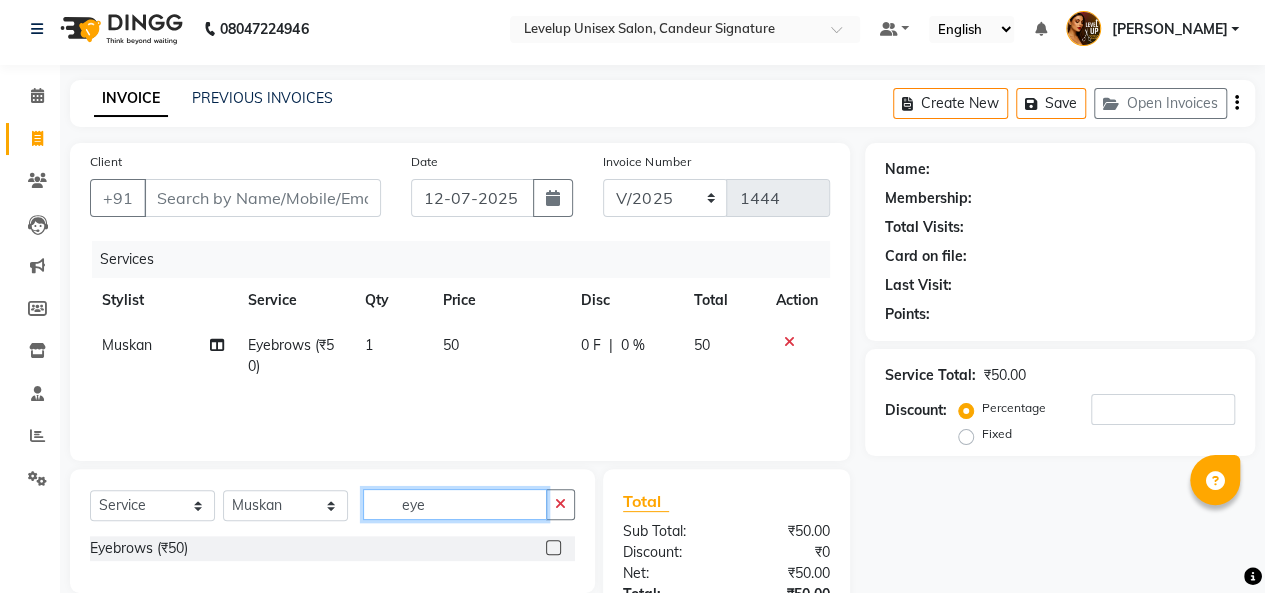 click on "eye" 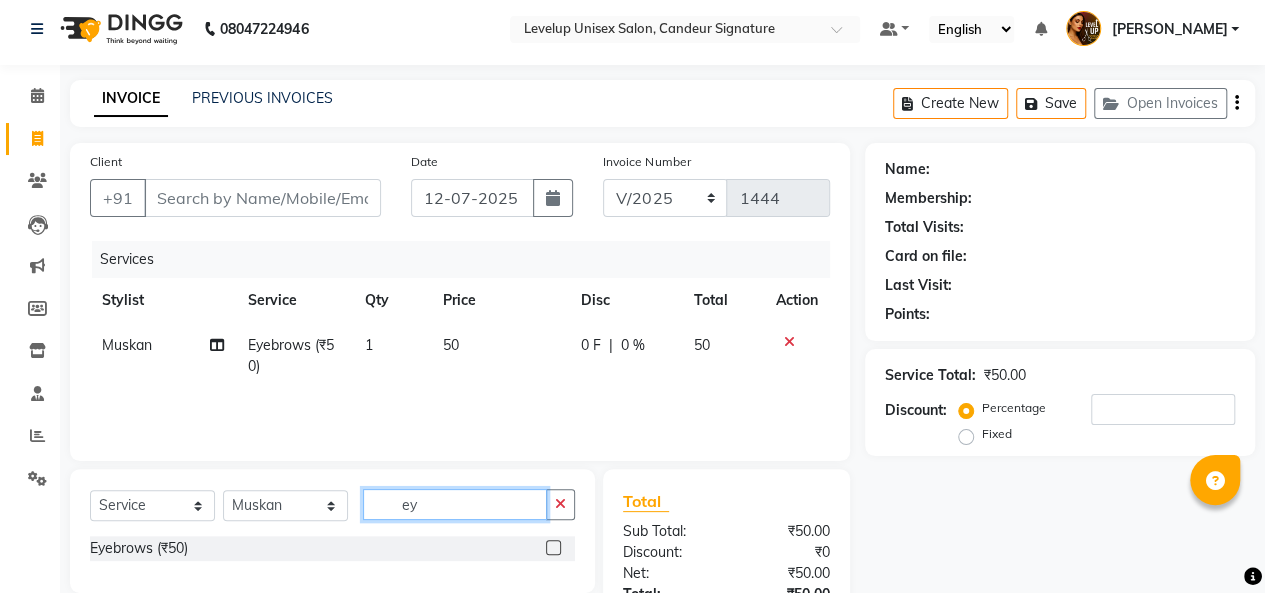 type on "e" 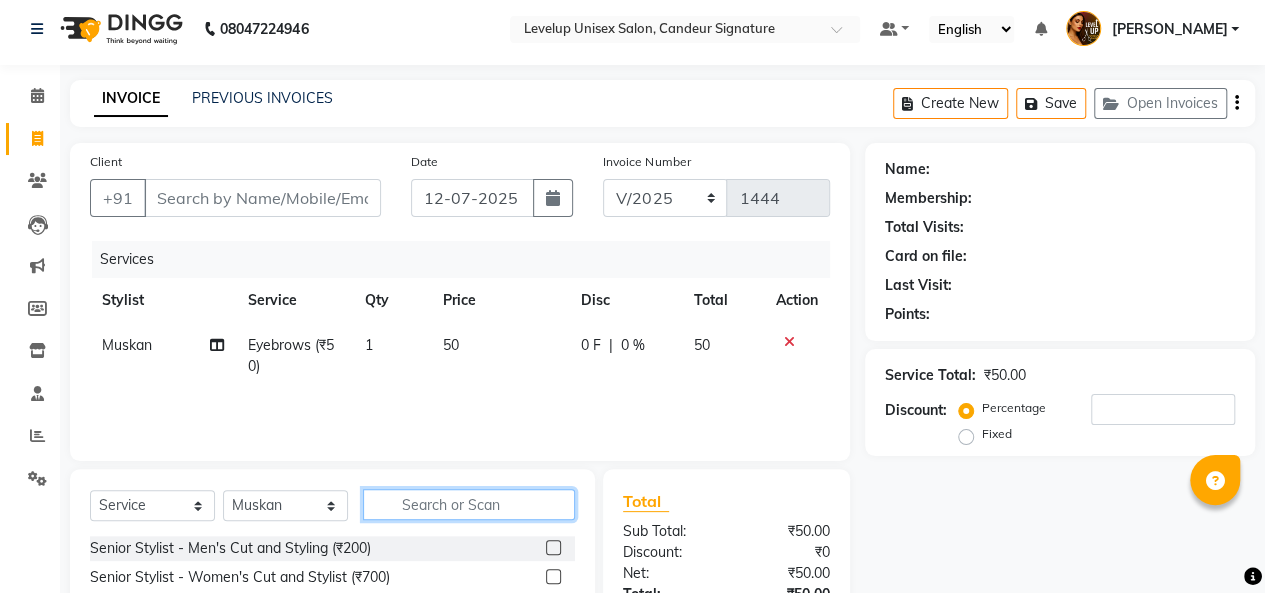 click 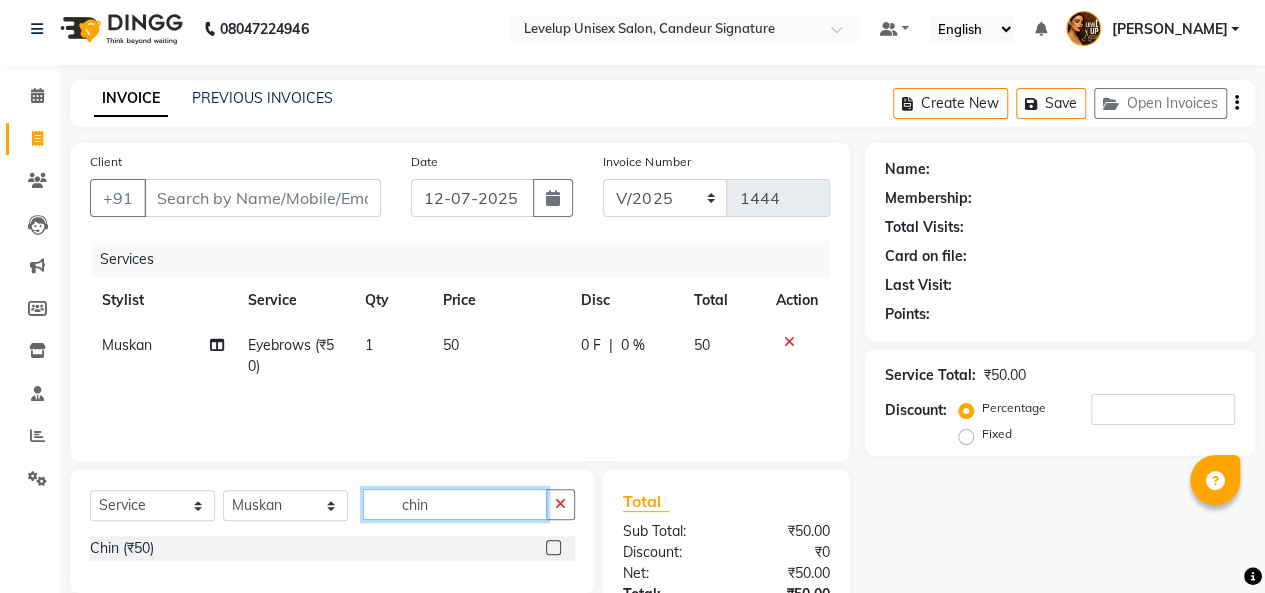 type on "chin" 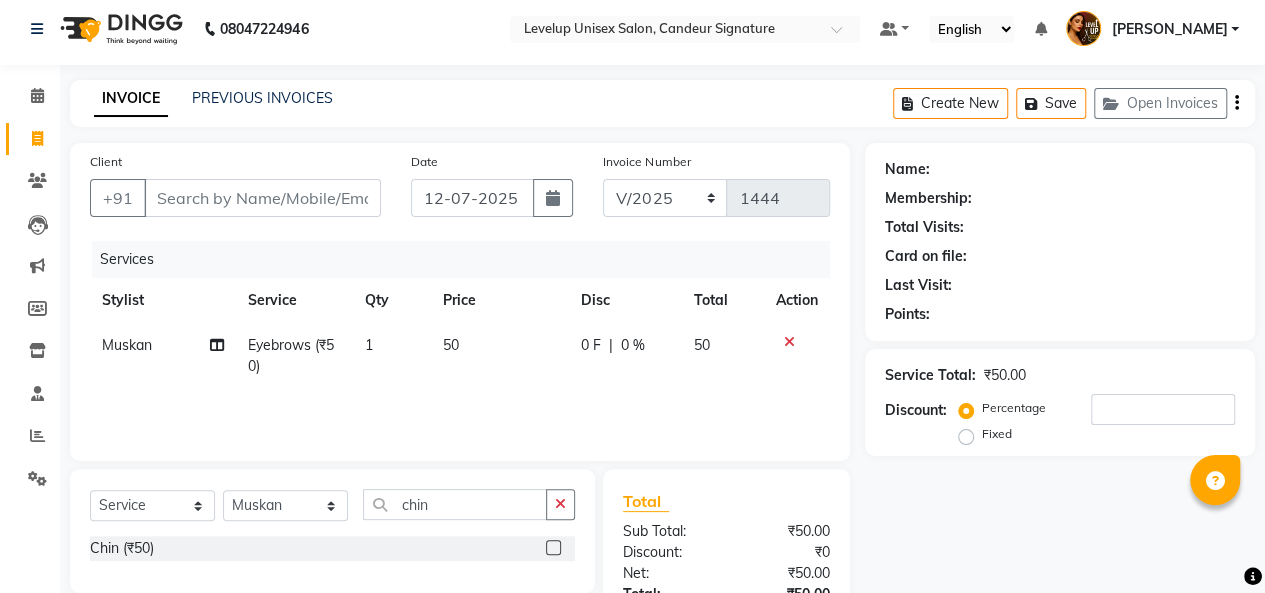 click 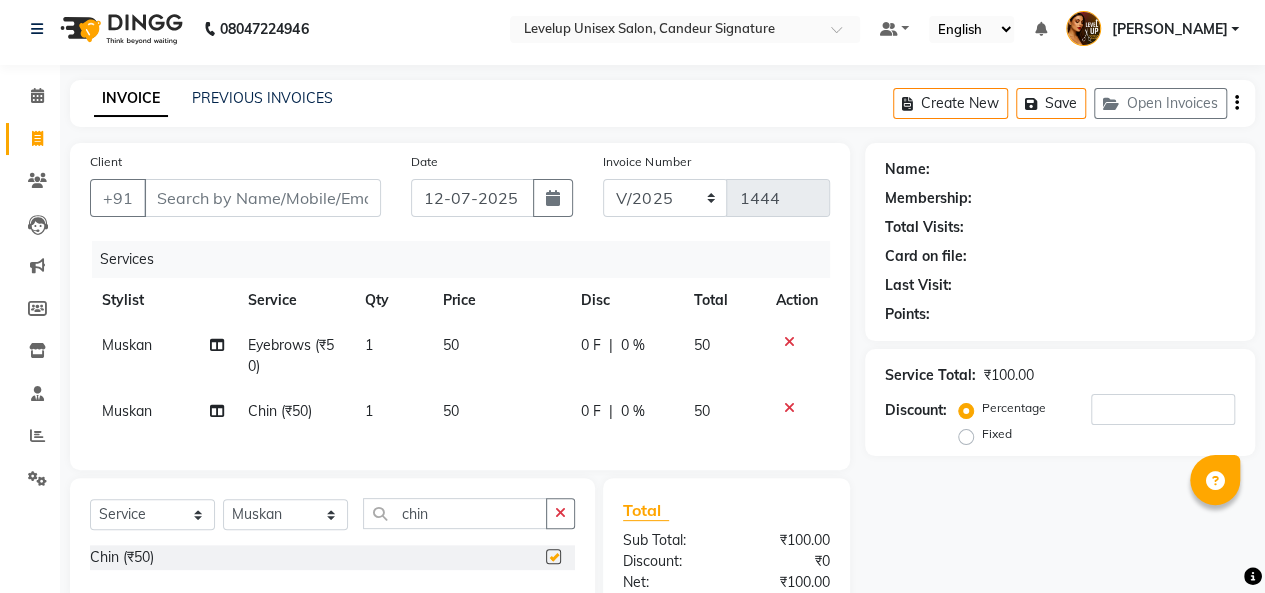 checkbox on "false" 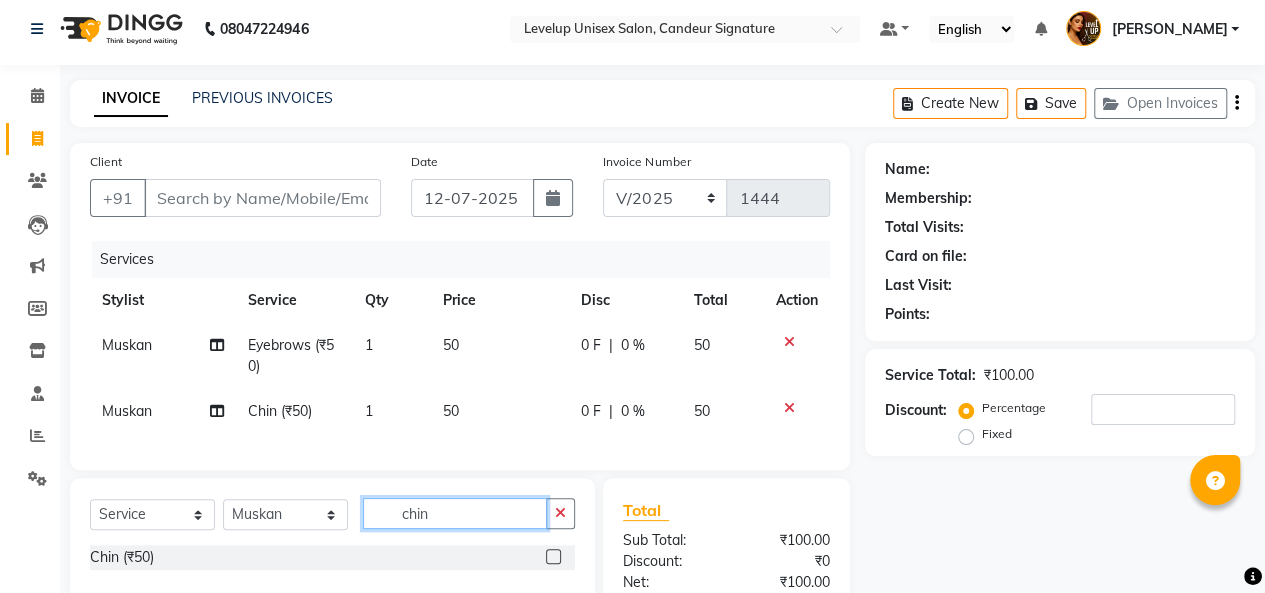 click on "chin" 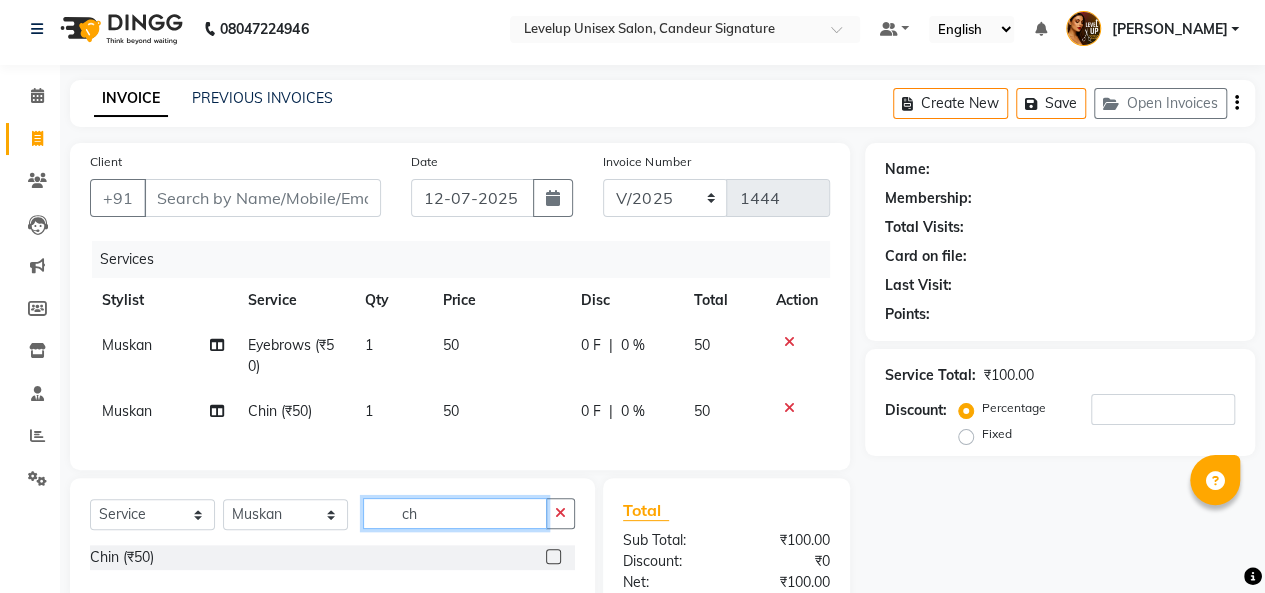 type on "c" 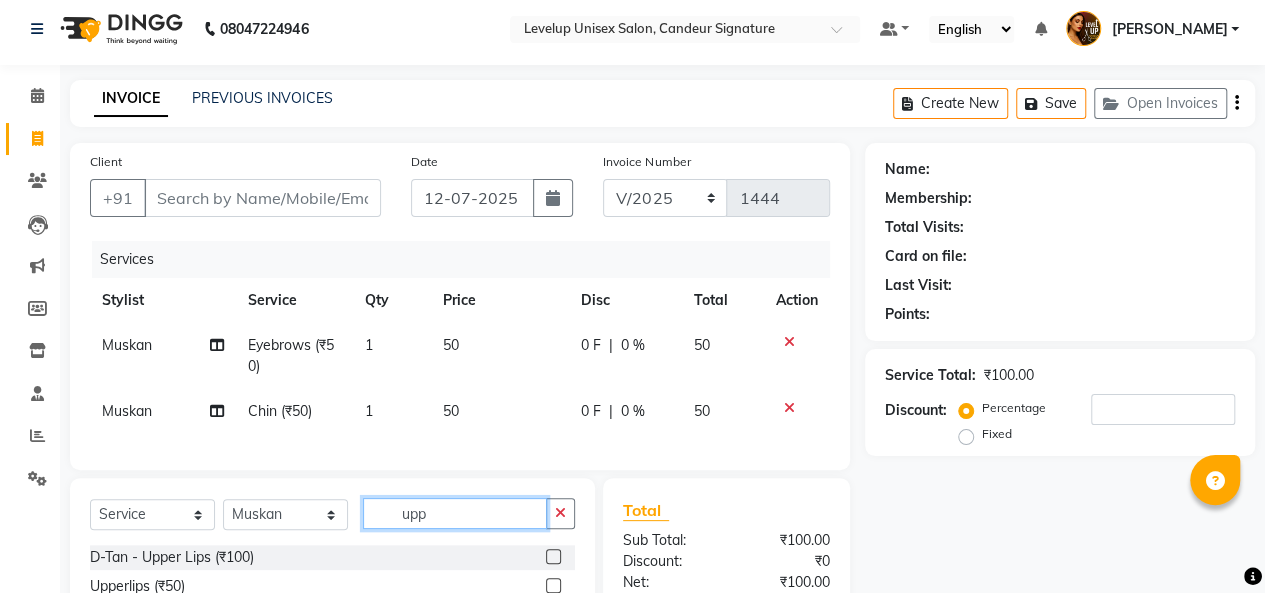 scroll, scrollTop: 188, scrollLeft: 0, axis: vertical 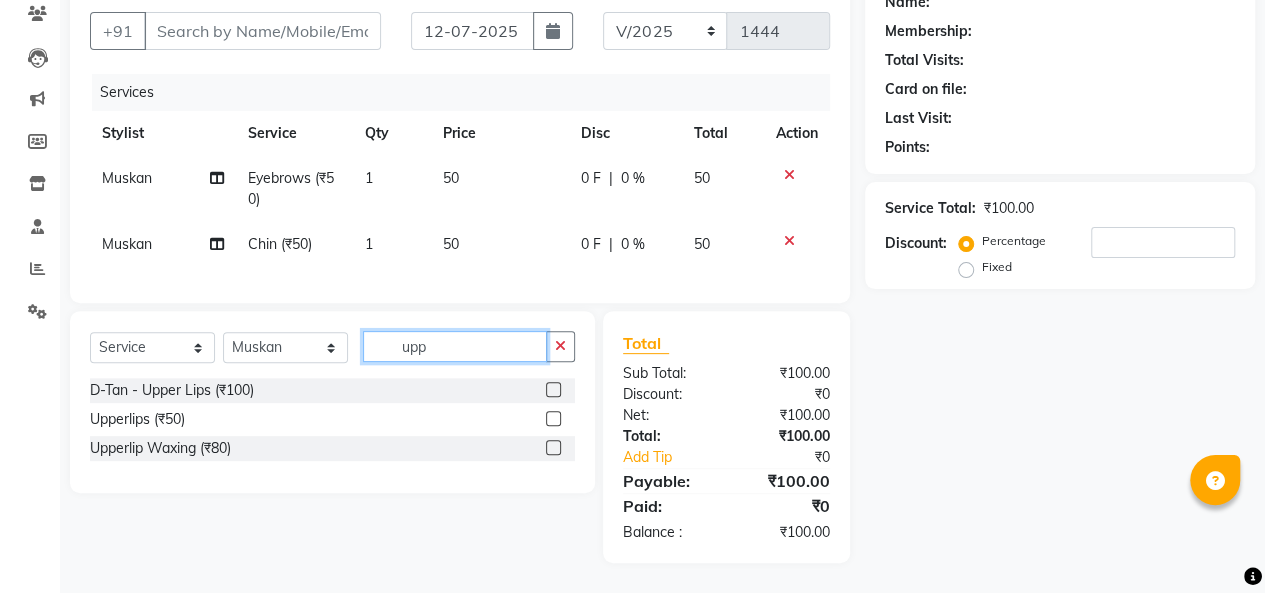 type on "upp" 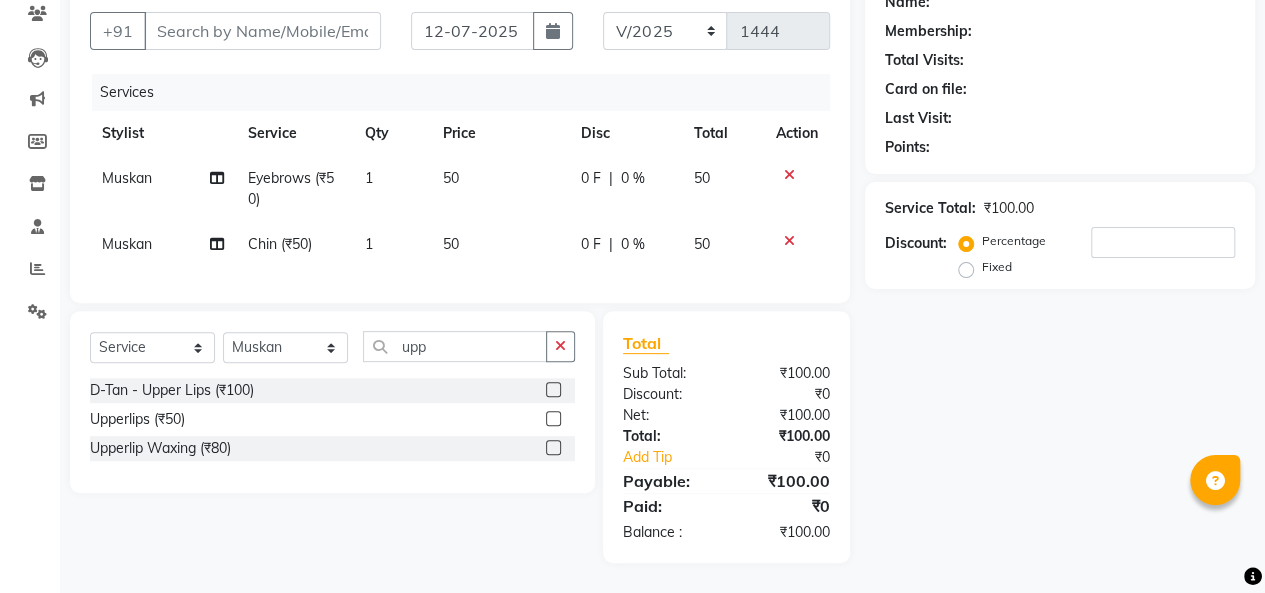 click 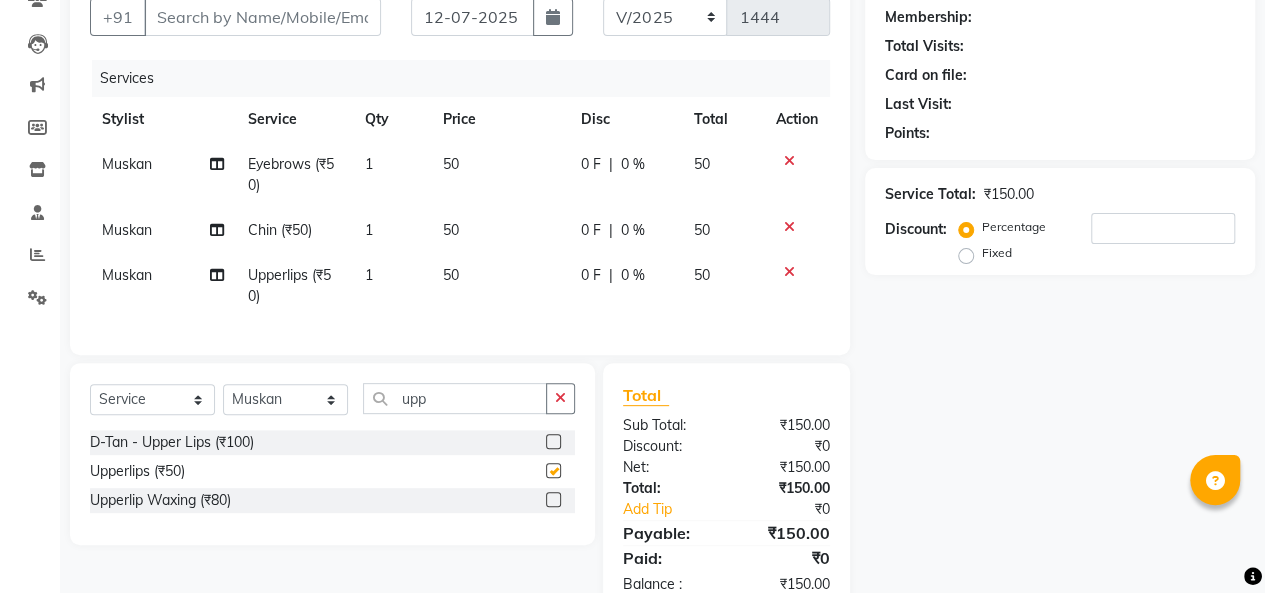 checkbox on "false" 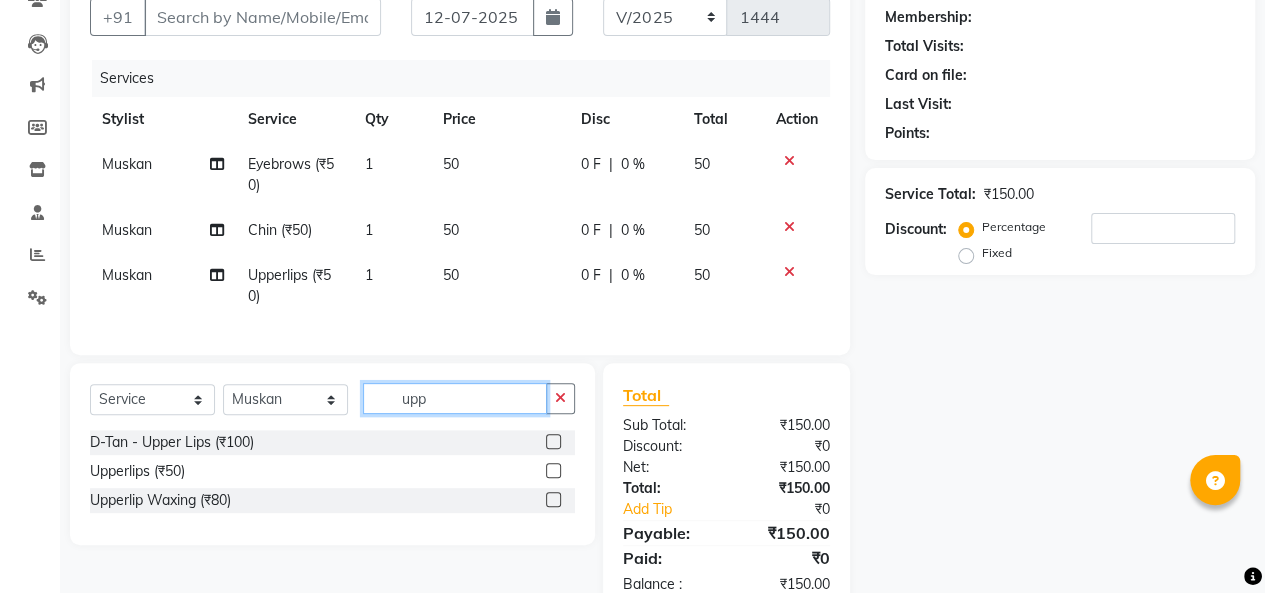 click on "upp" 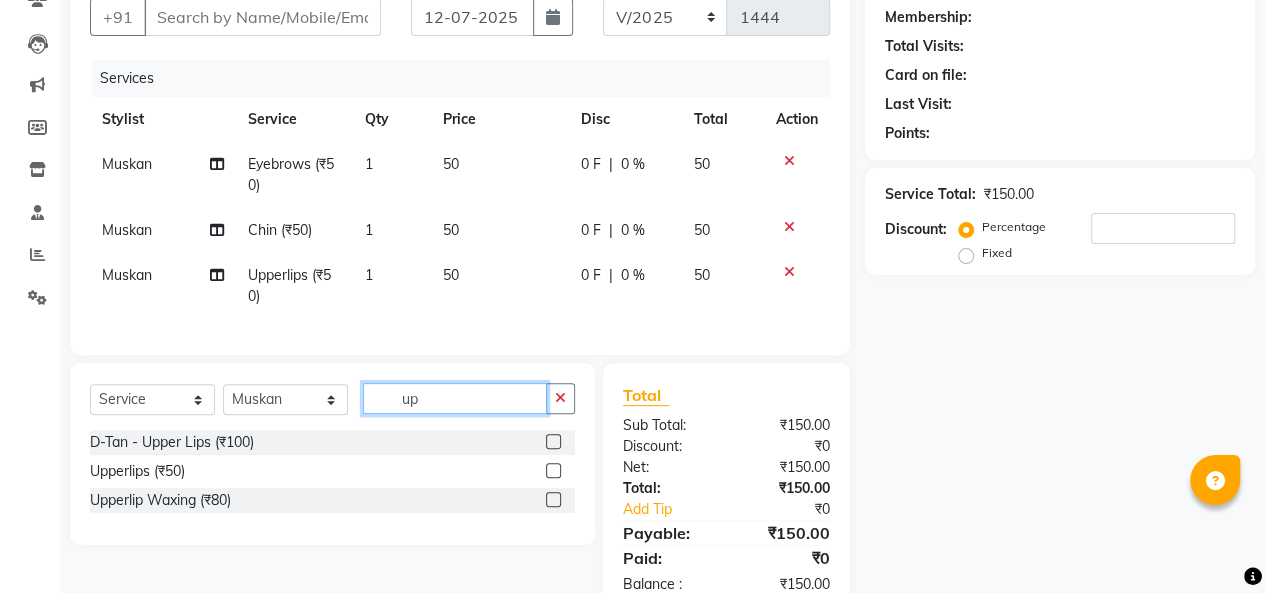 type on "u" 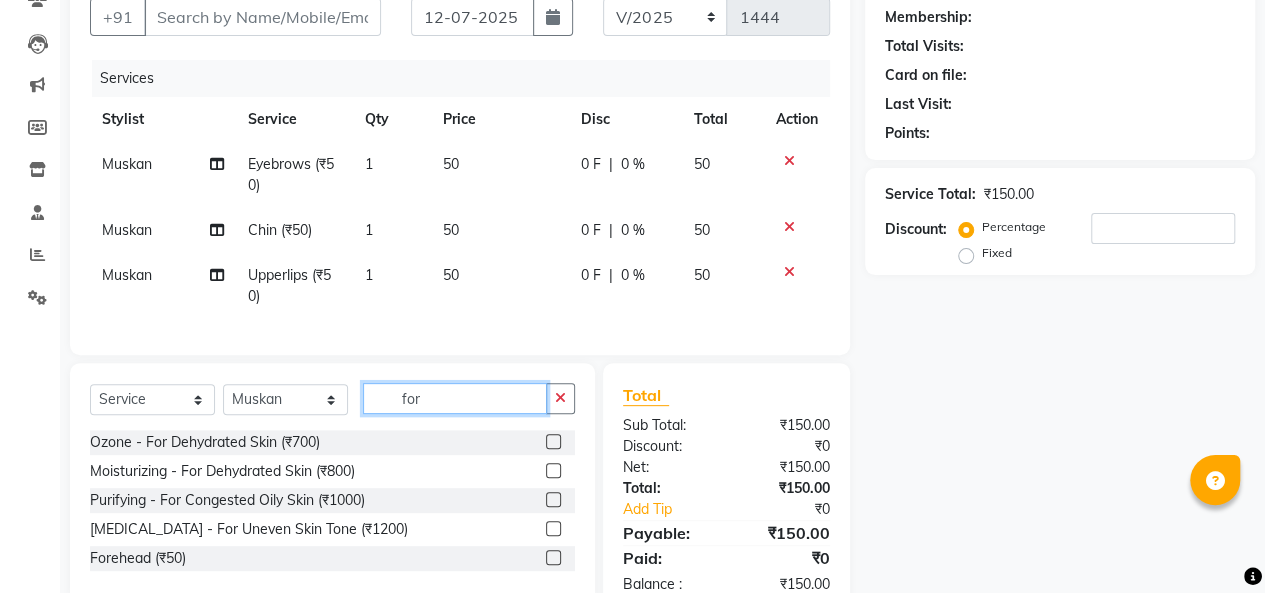 type on "for" 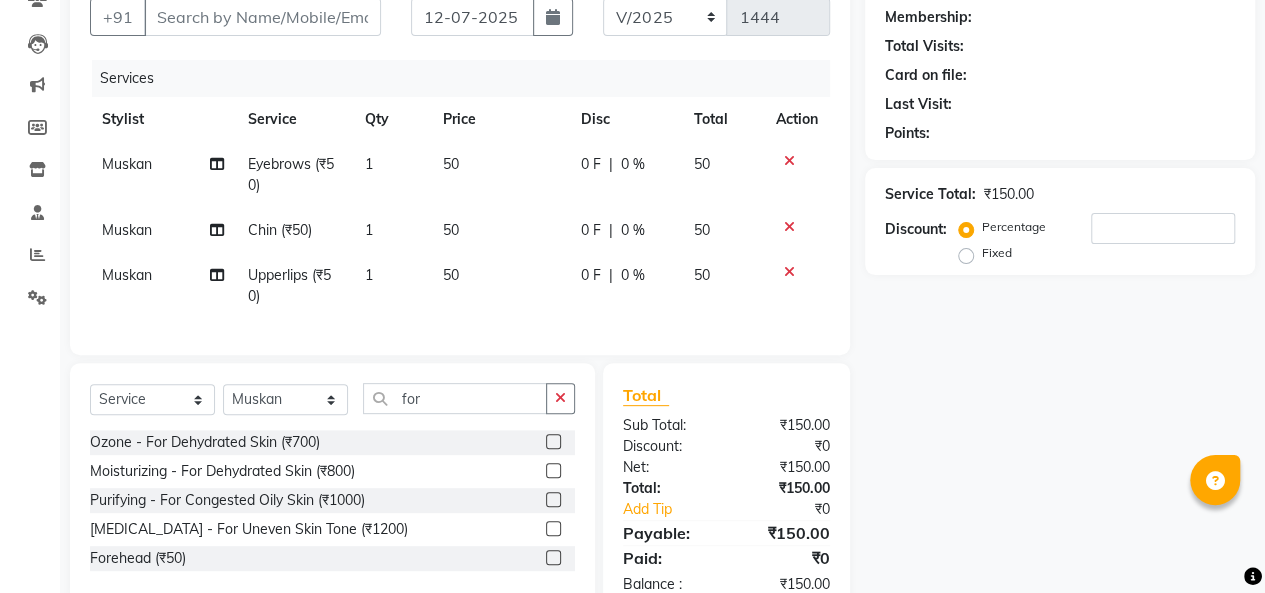 click 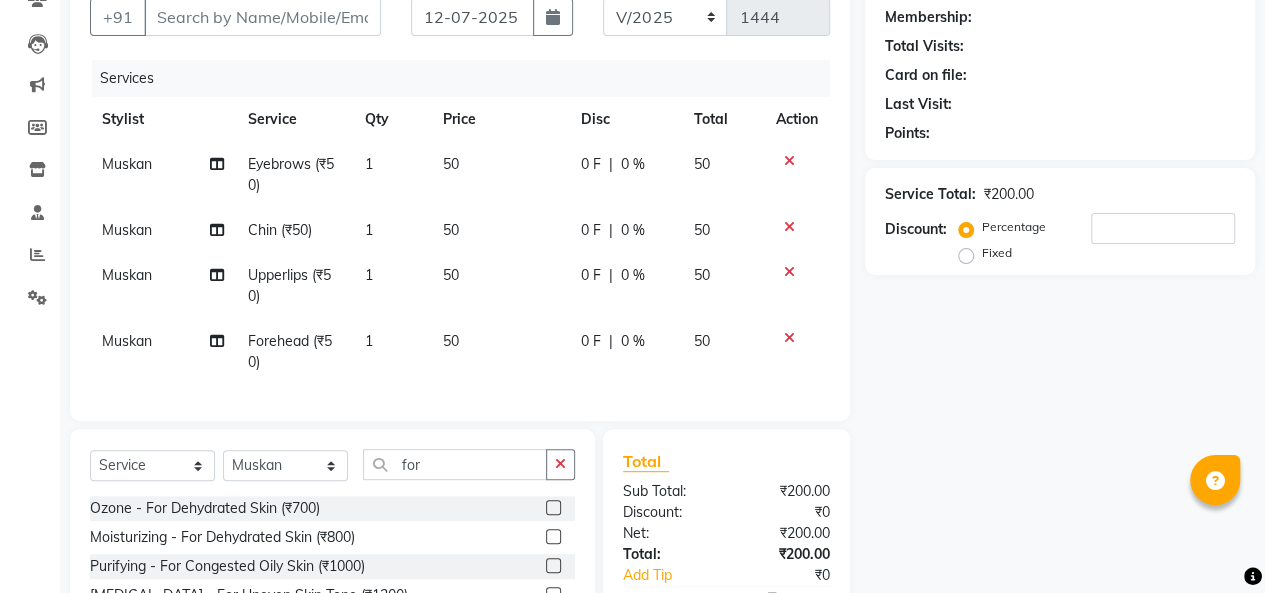 checkbox on "false" 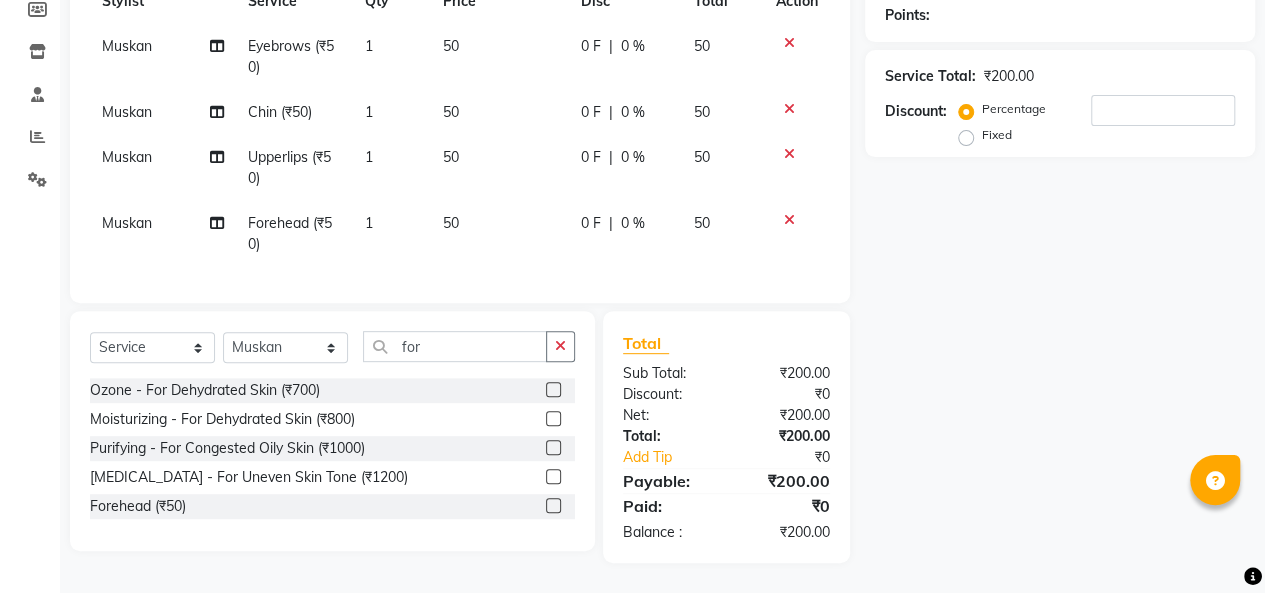 scroll, scrollTop: 0, scrollLeft: 0, axis: both 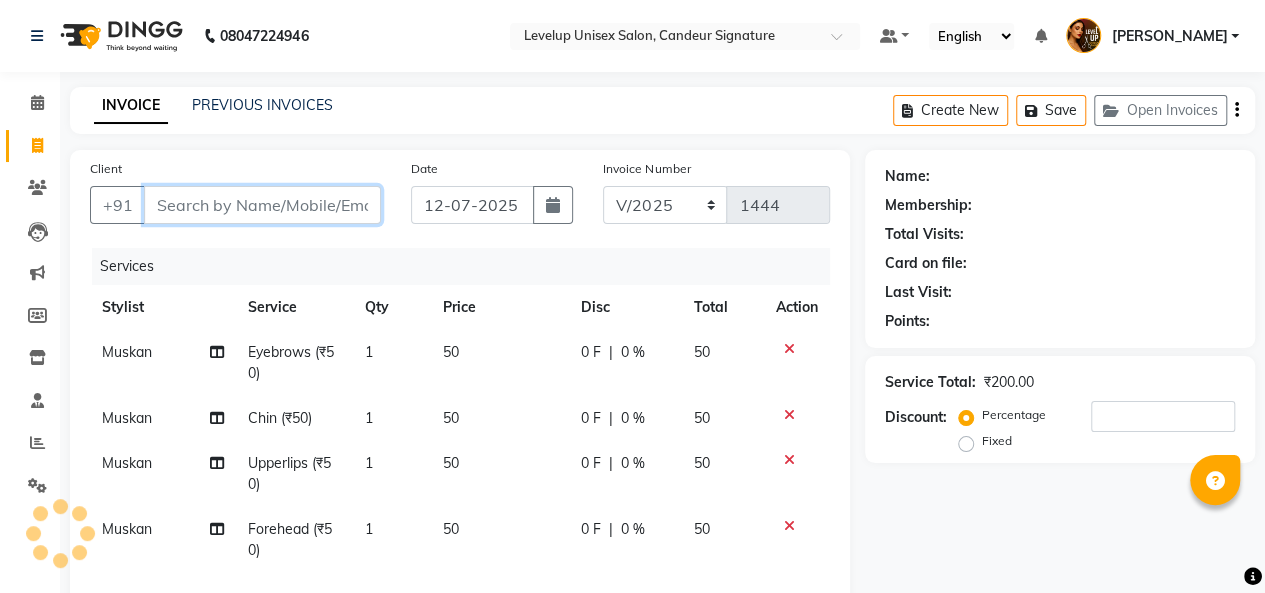 click on "Client" at bounding box center (262, 205) 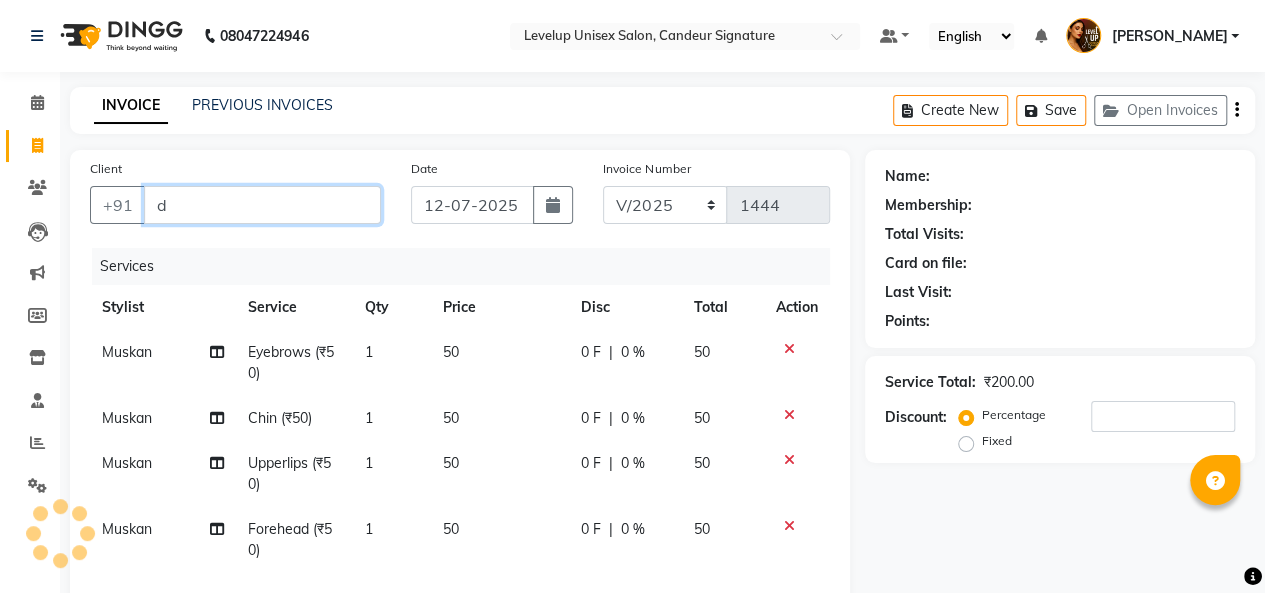 type on "0" 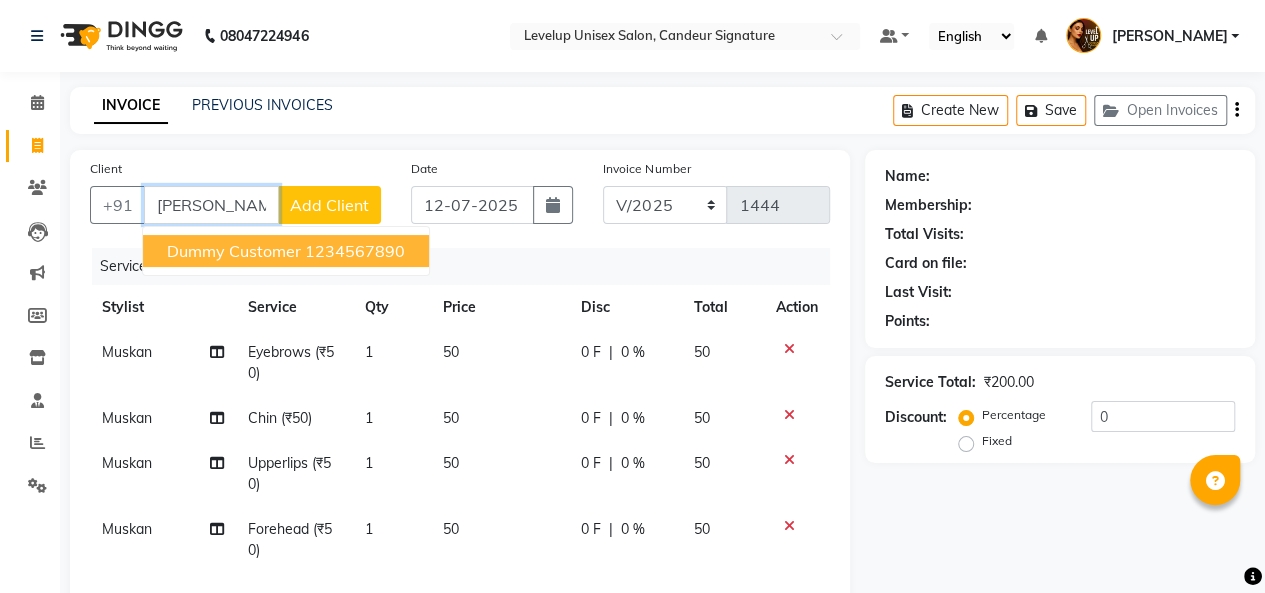 click on "Dummy Customer" at bounding box center [234, 251] 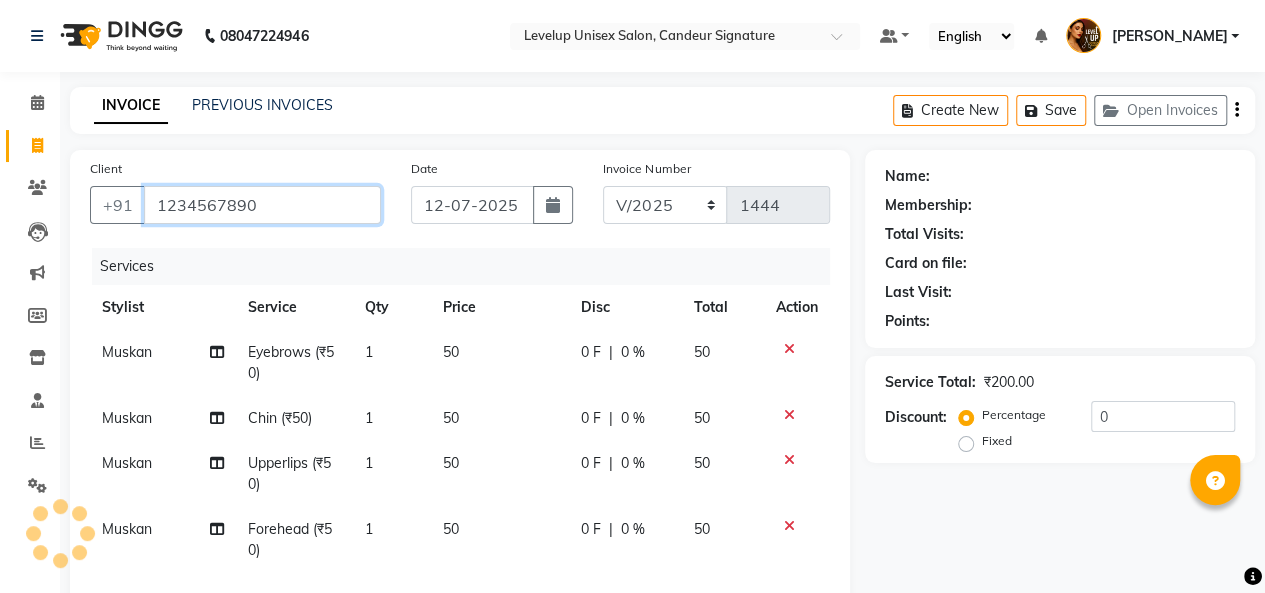 scroll, scrollTop: 320, scrollLeft: 0, axis: vertical 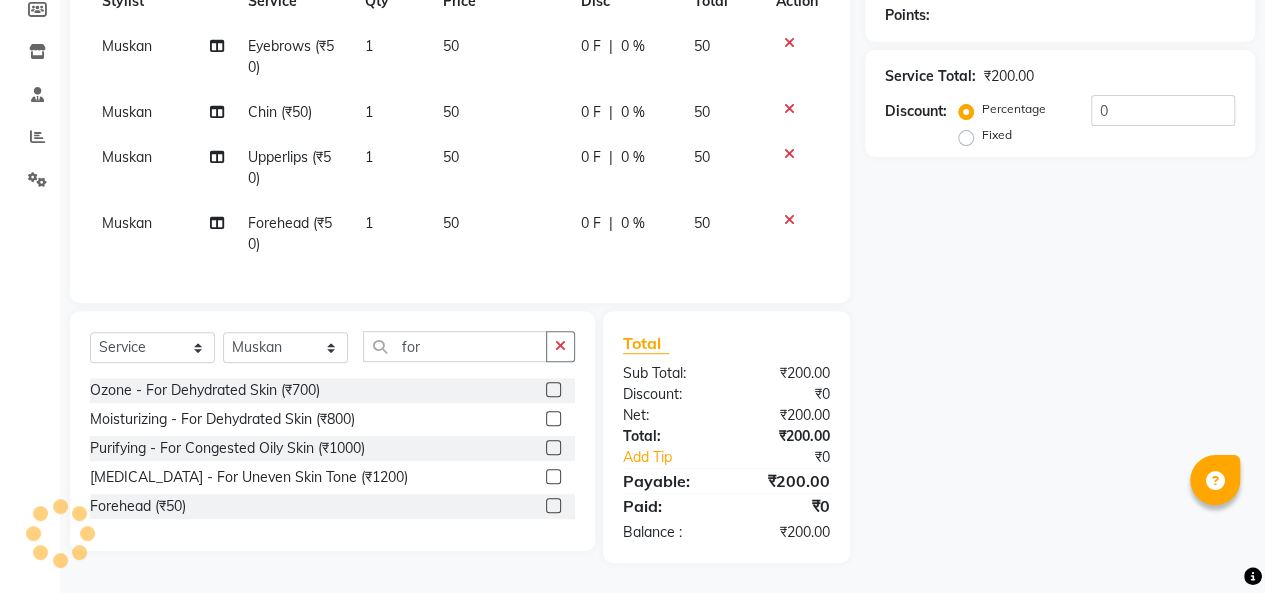 type on "1234567890" 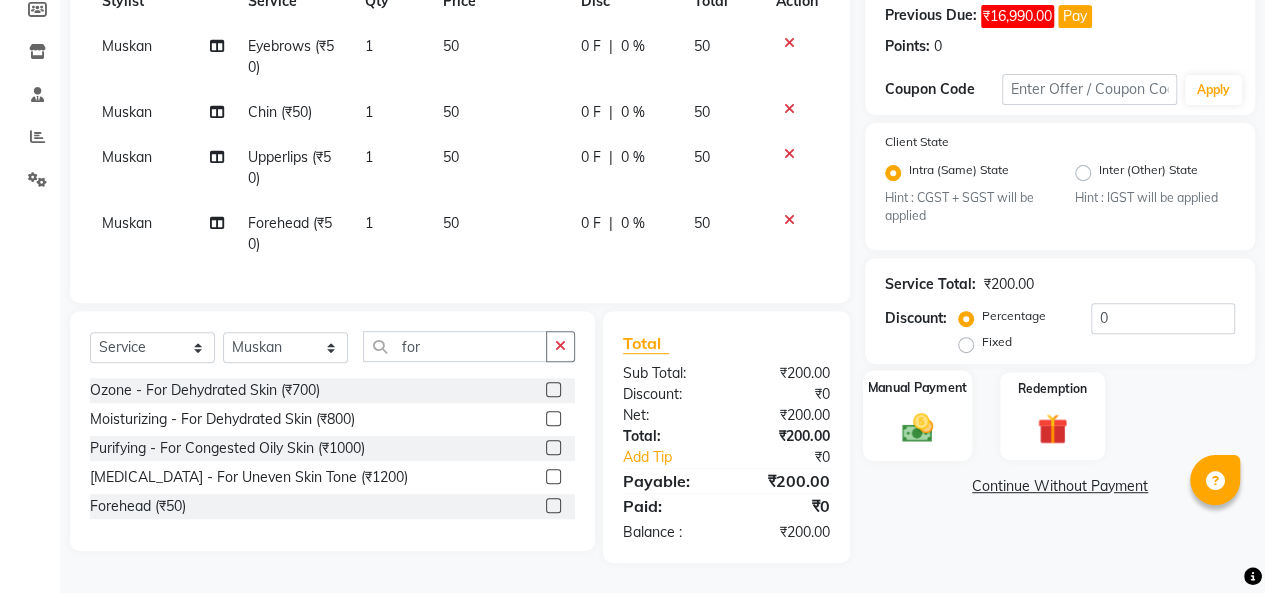 click on "Manual Payment" 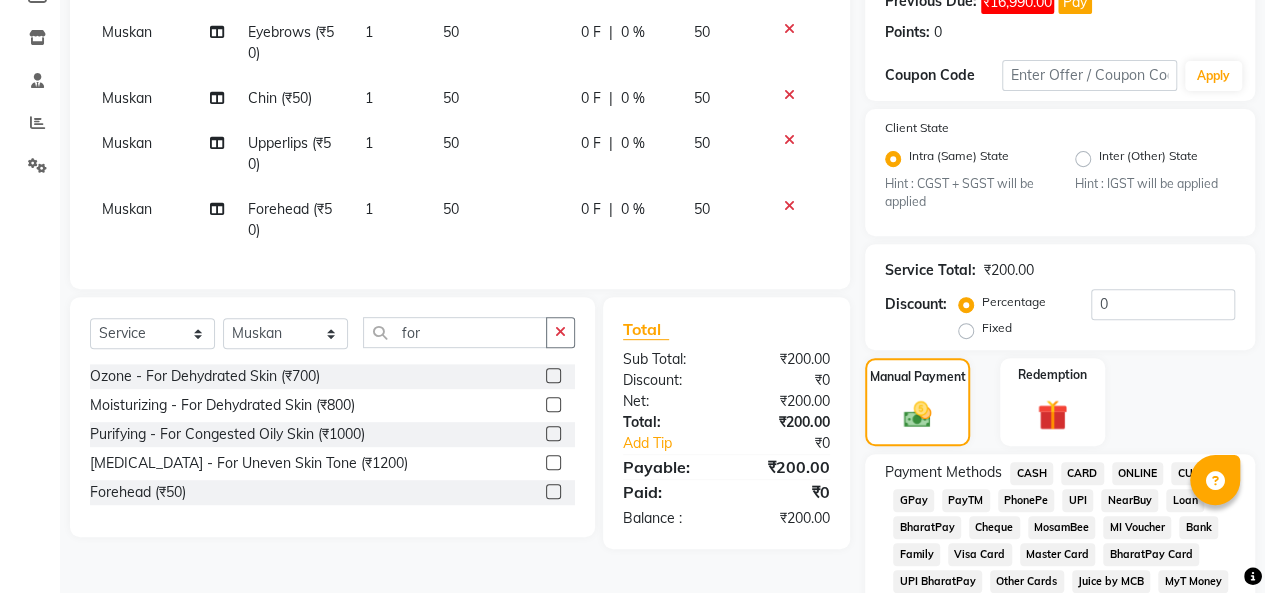 click on "PhonePe" 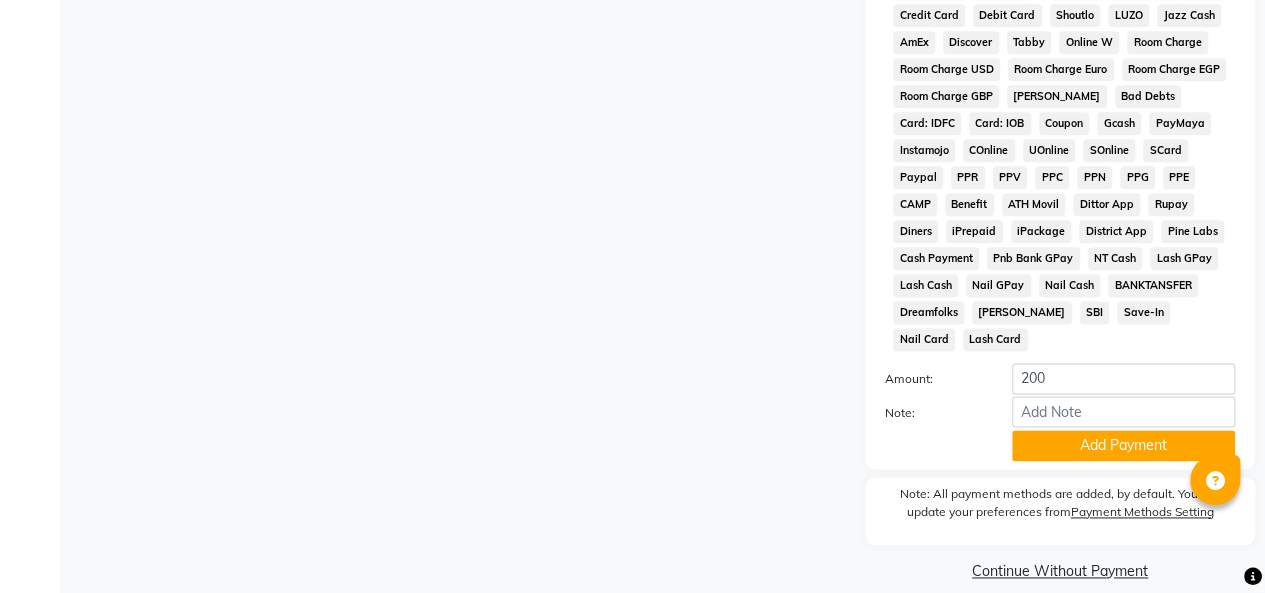 scroll, scrollTop: 1130, scrollLeft: 0, axis: vertical 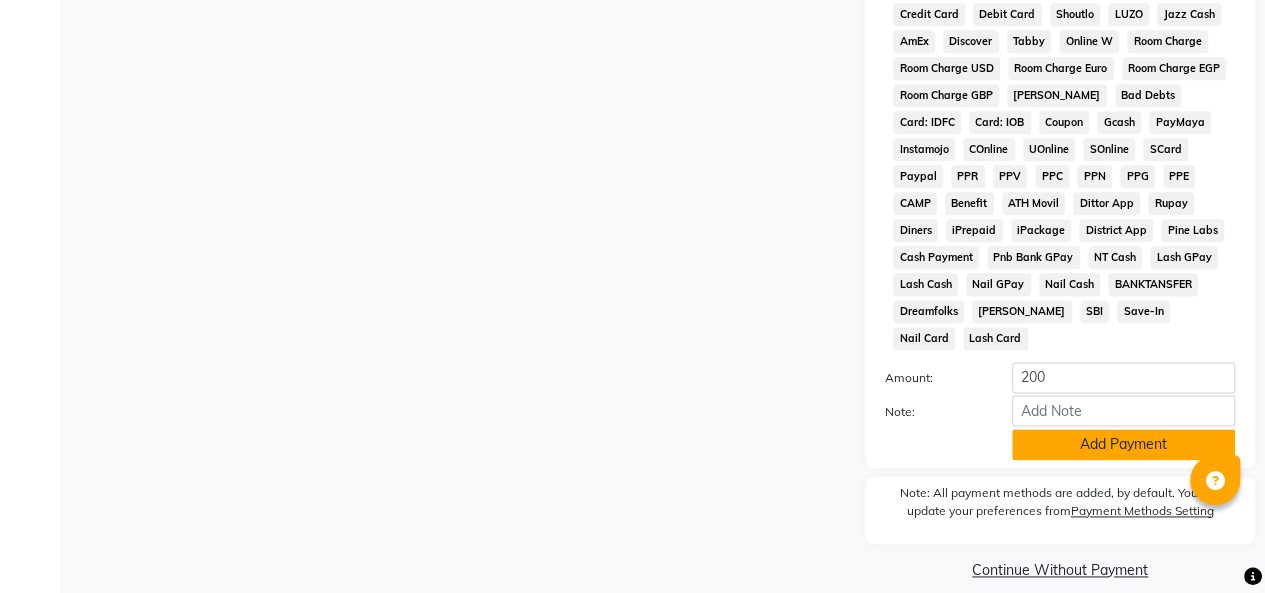 click on "Add Payment" 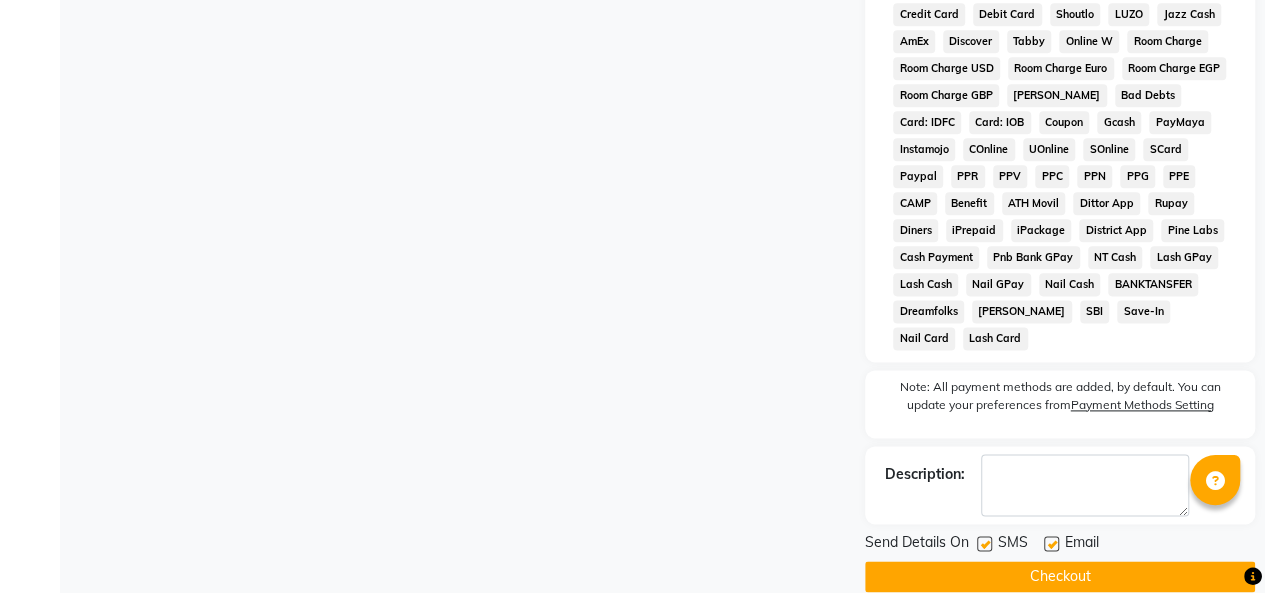 click on "Checkout" 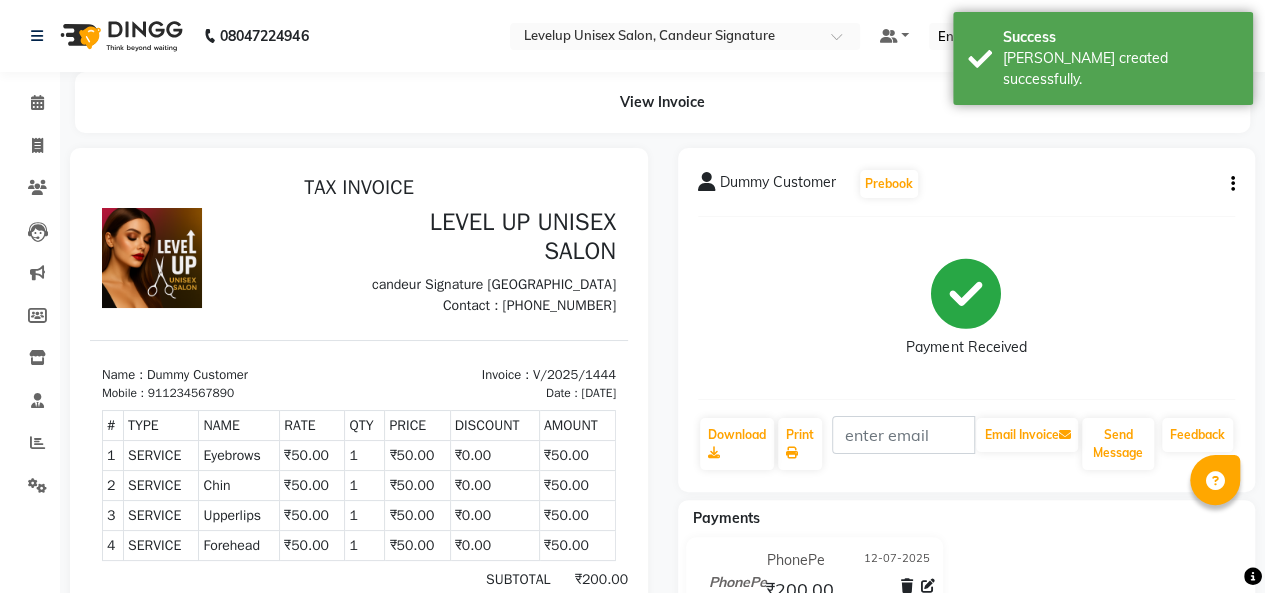 scroll, scrollTop: 0, scrollLeft: 0, axis: both 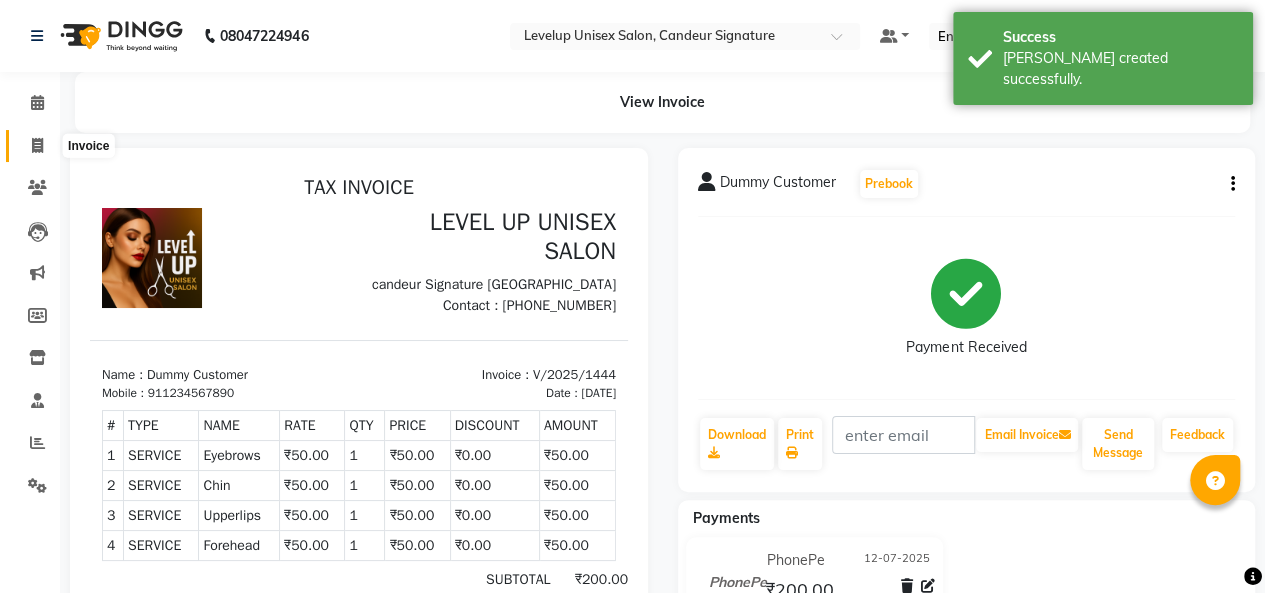click 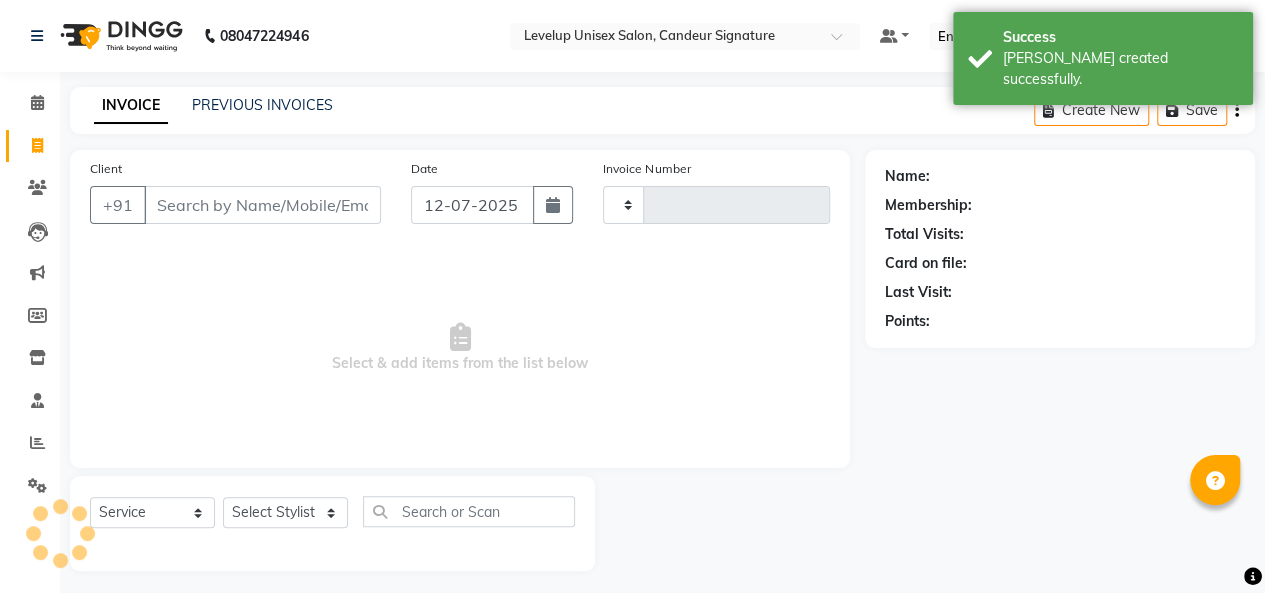 scroll, scrollTop: 7, scrollLeft: 0, axis: vertical 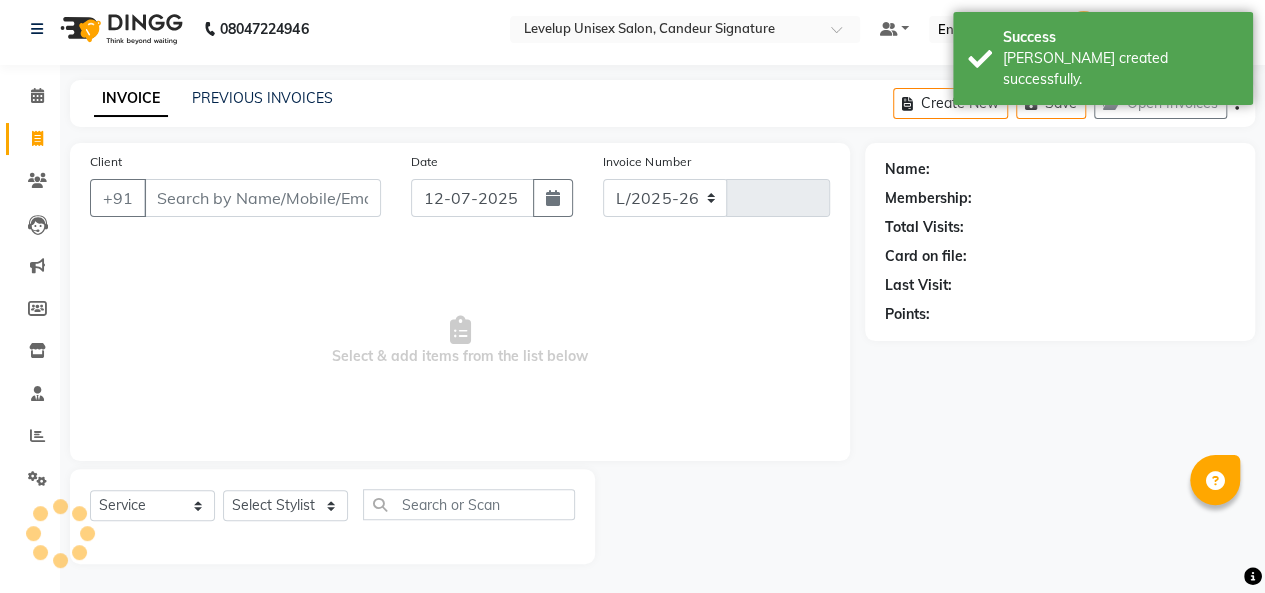 select on "7681" 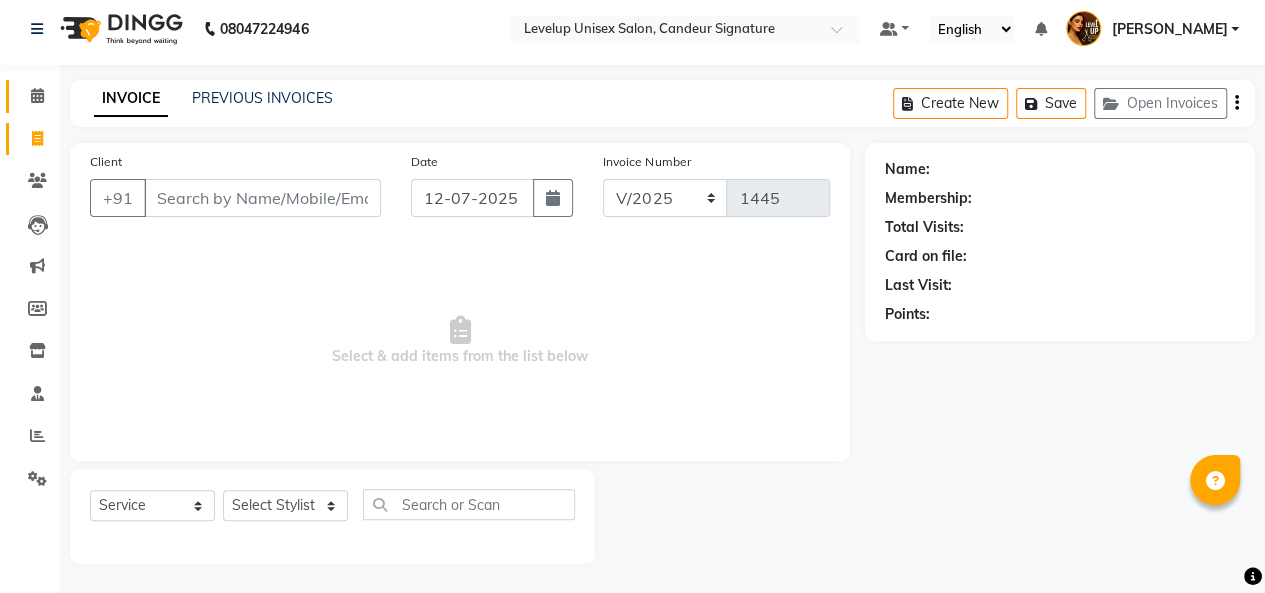 click on "Calendar" 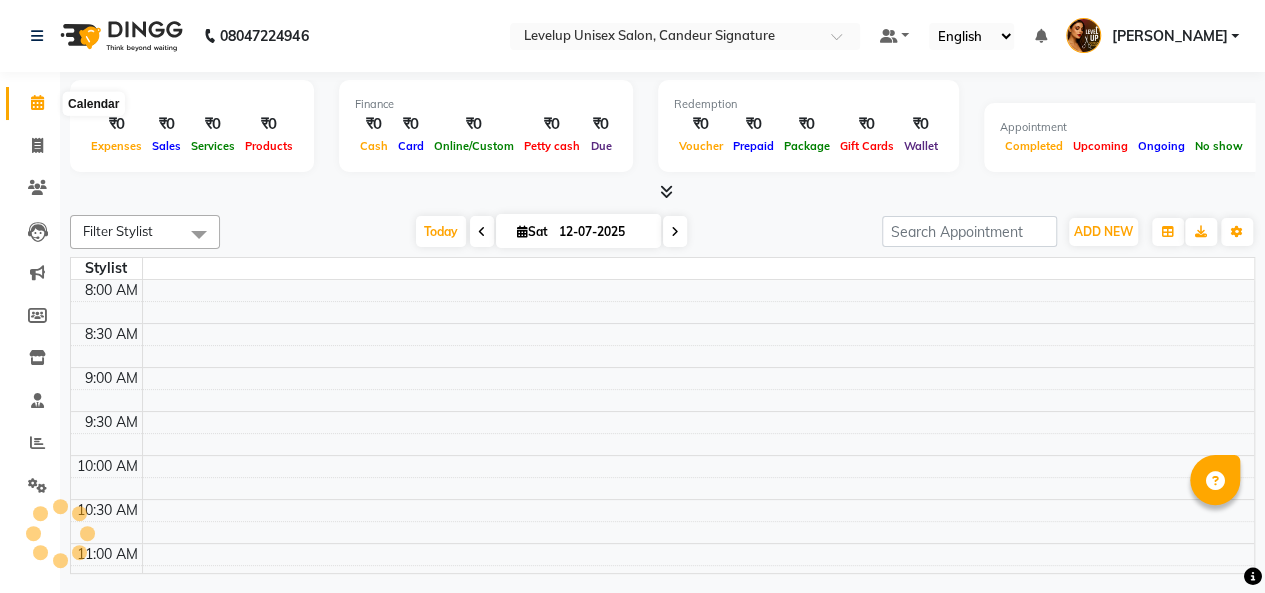 scroll, scrollTop: 0, scrollLeft: 0, axis: both 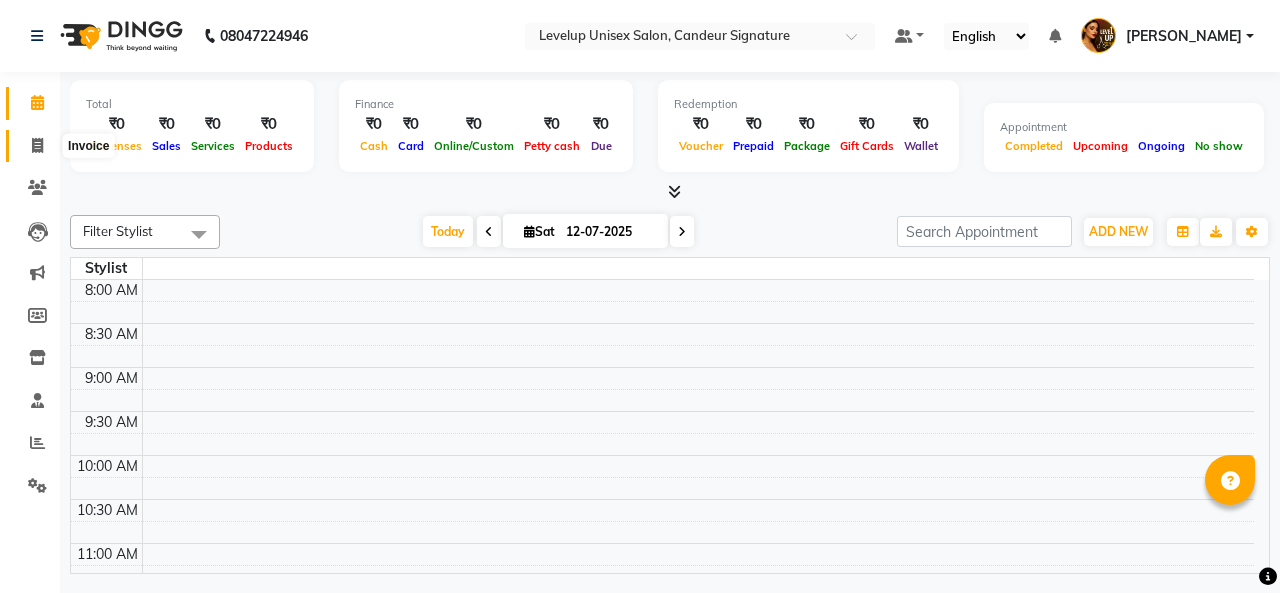 click 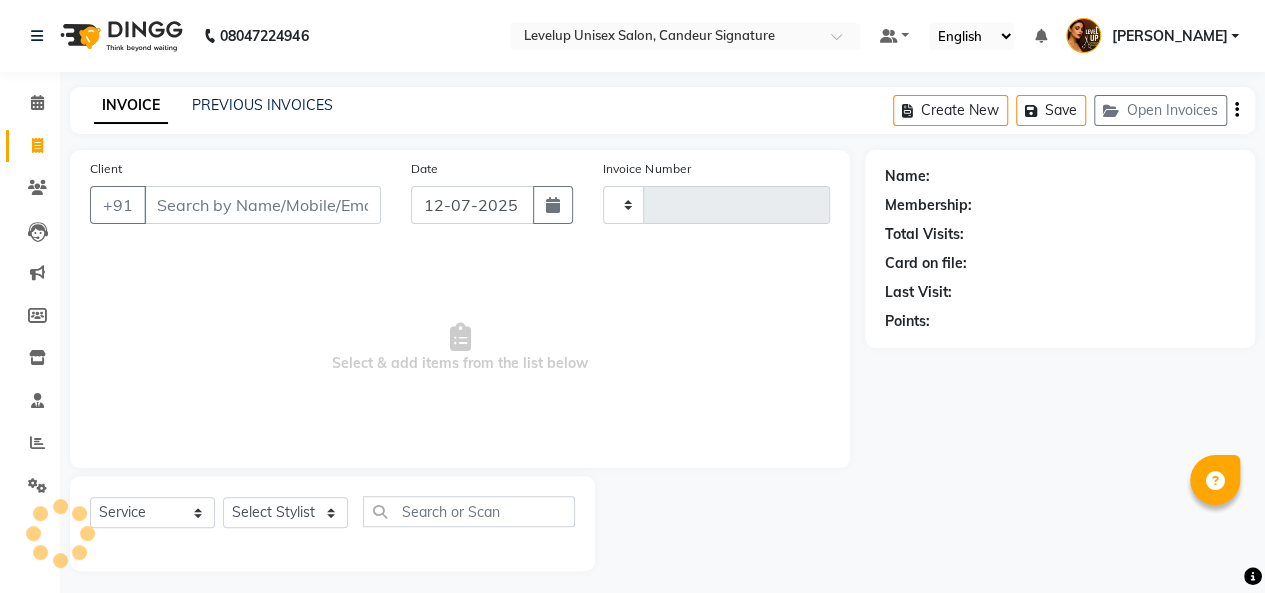type on "1445" 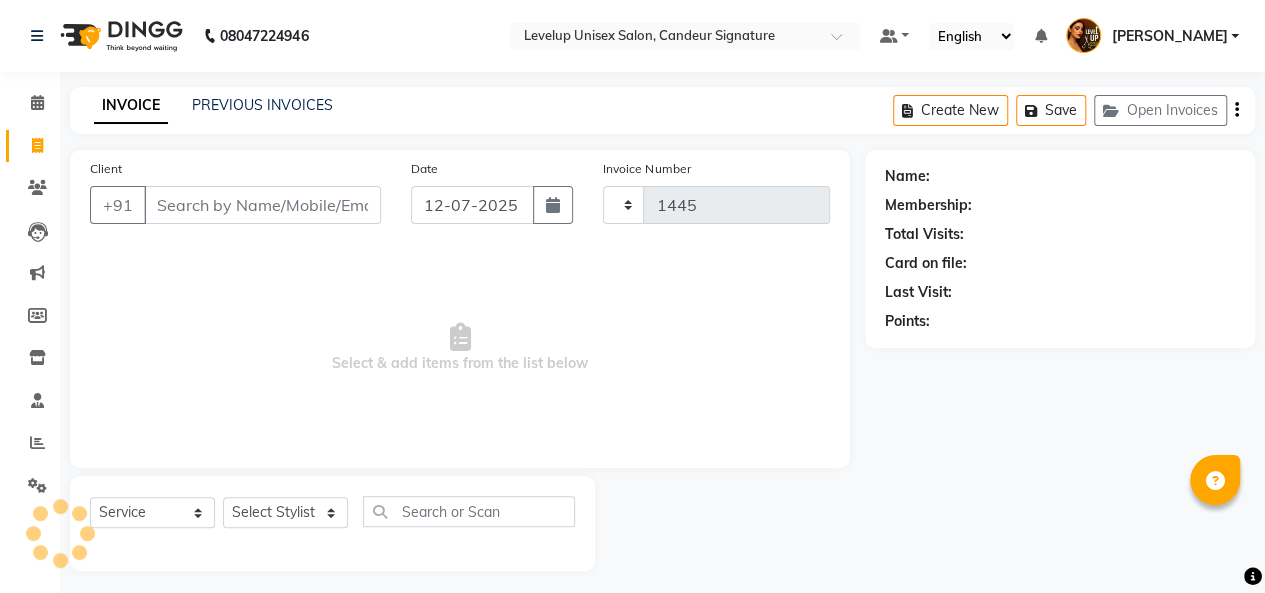 select on "7681" 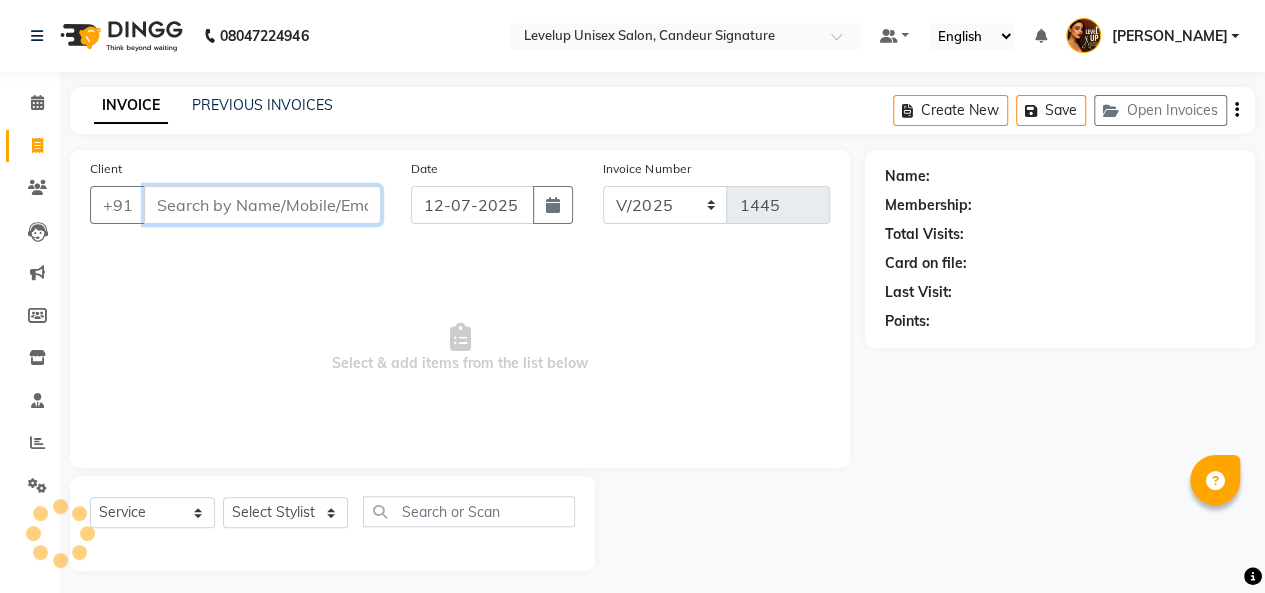 click on "Client" at bounding box center [262, 205] 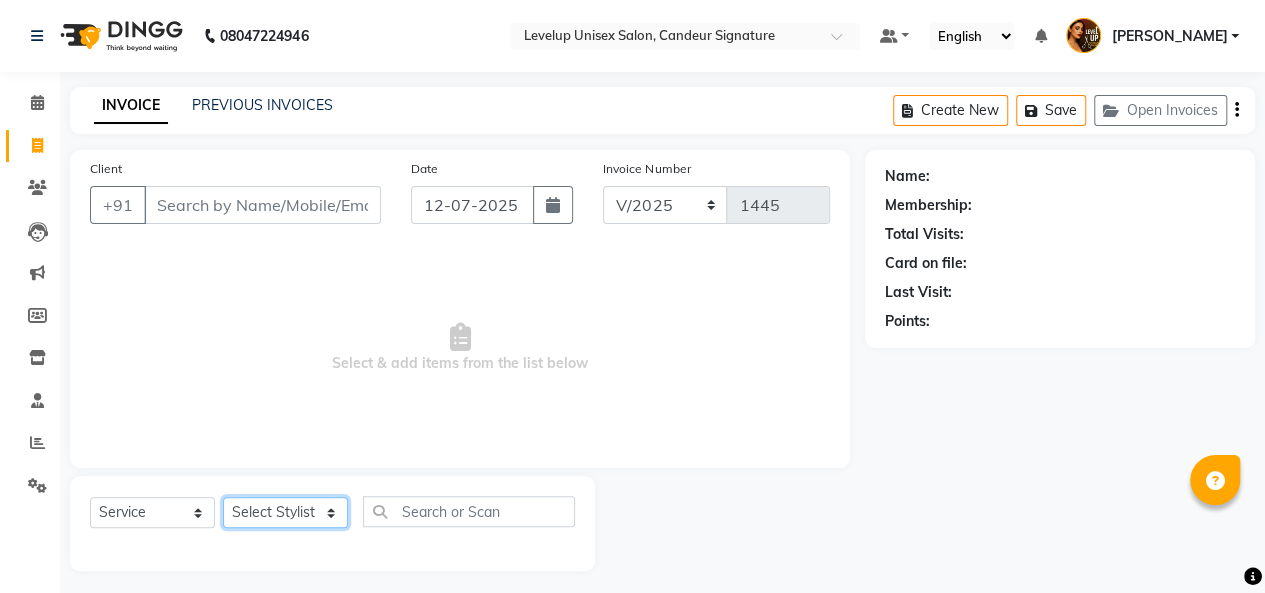 click on "Select Stylist [PERSON_NAME]  [PERSON_NAME]  Furkan [PERSON_NAME] [PERSON_NAME]  [PERSON_NAME]  [PERSON_NAME] [PERSON_NAME] [PERSON_NAME]" 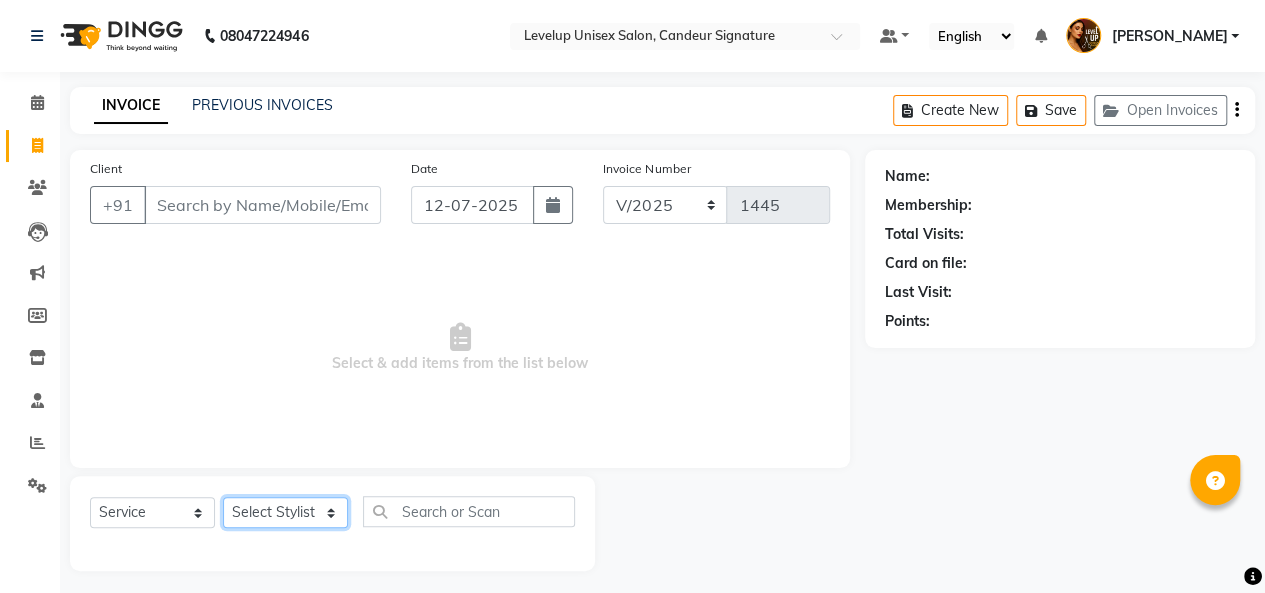 select on "84416" 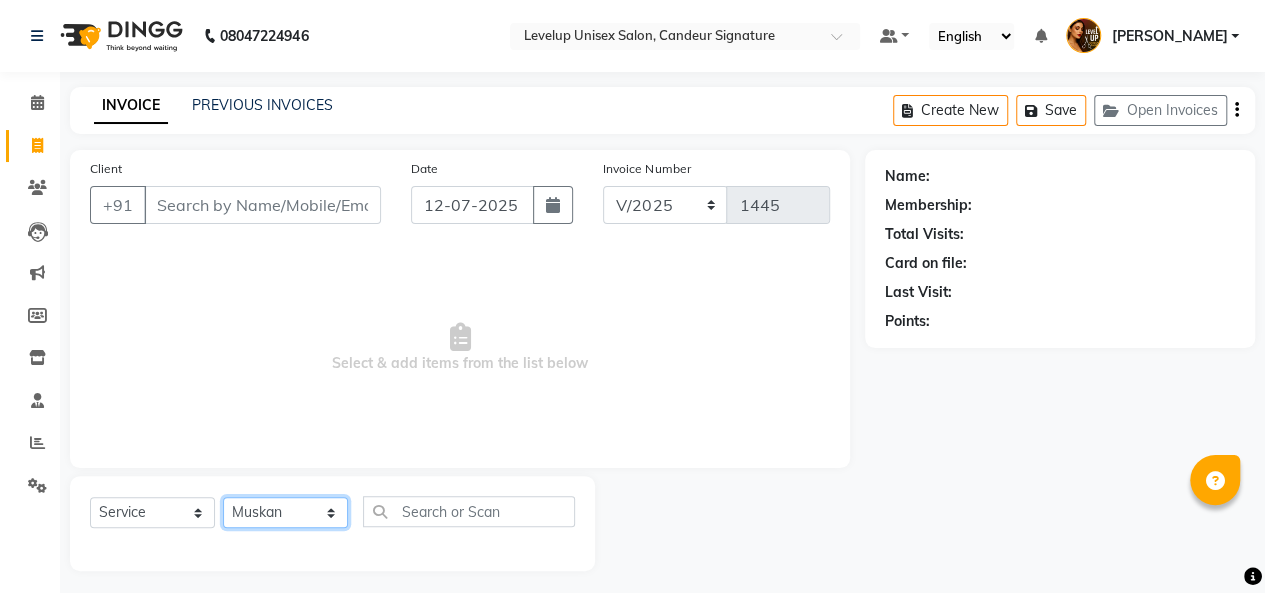 click on "Select Stylist [PERSON_NAME]  [PERSON_NAME]  Furkan [PERSON_NAME] [PERSON_NAME]  [PERSON_NAME]  [PERSON_NAME] [PERSON_NAME] [PERSON_NAME]" 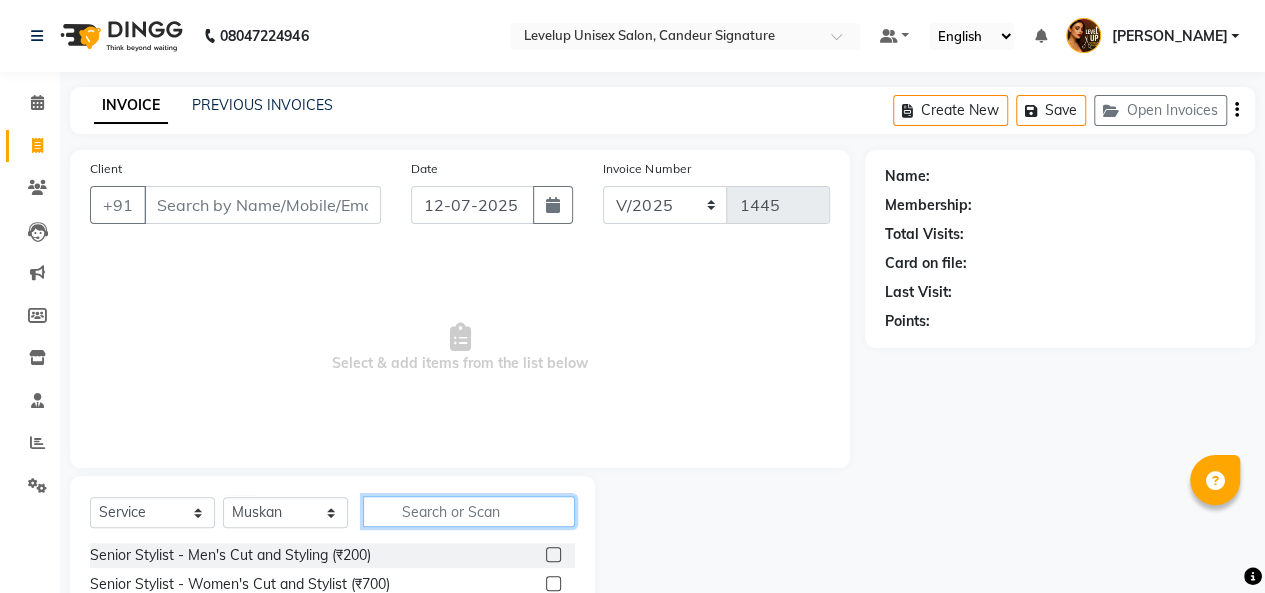 click 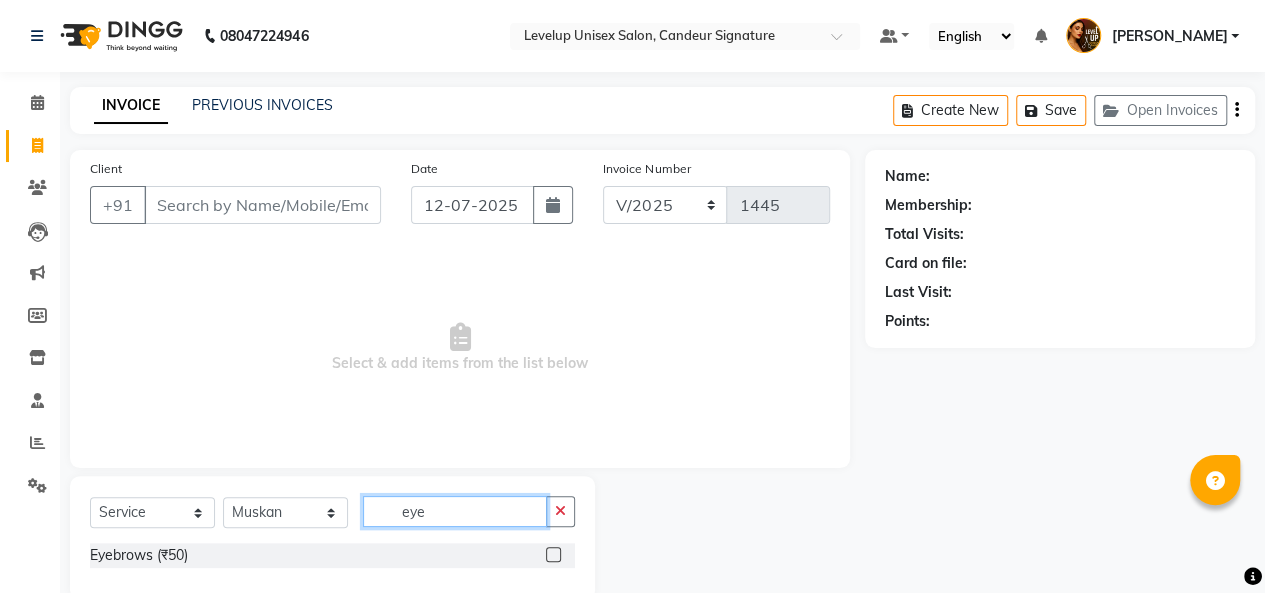 type on "eye" 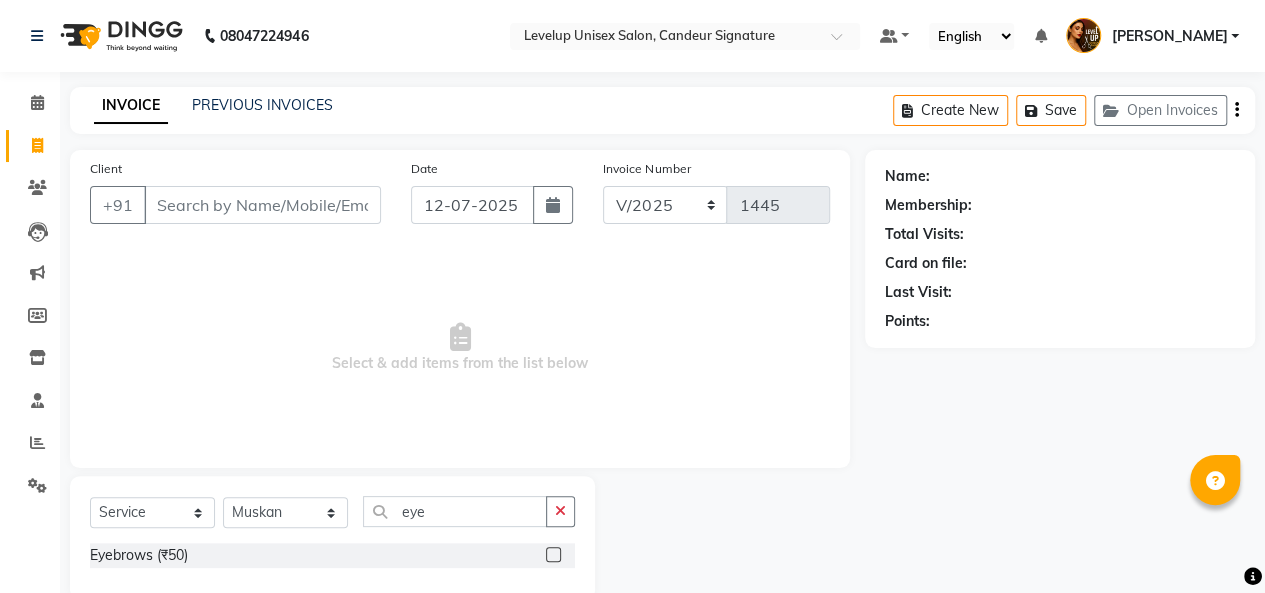 click 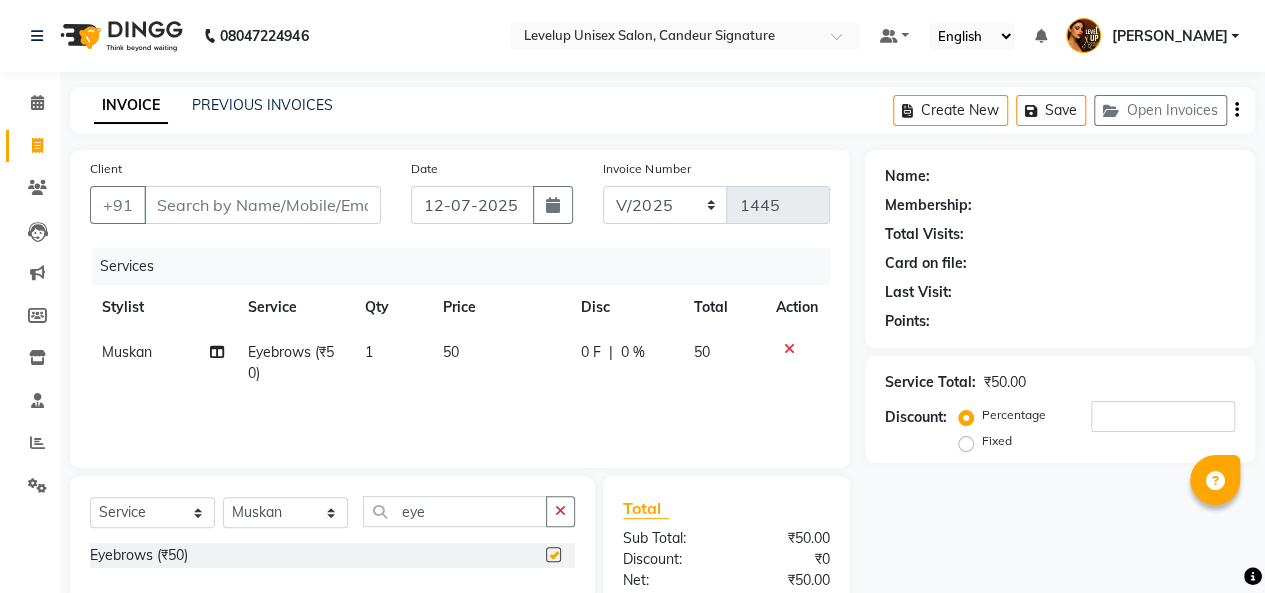 checkbox on "false" 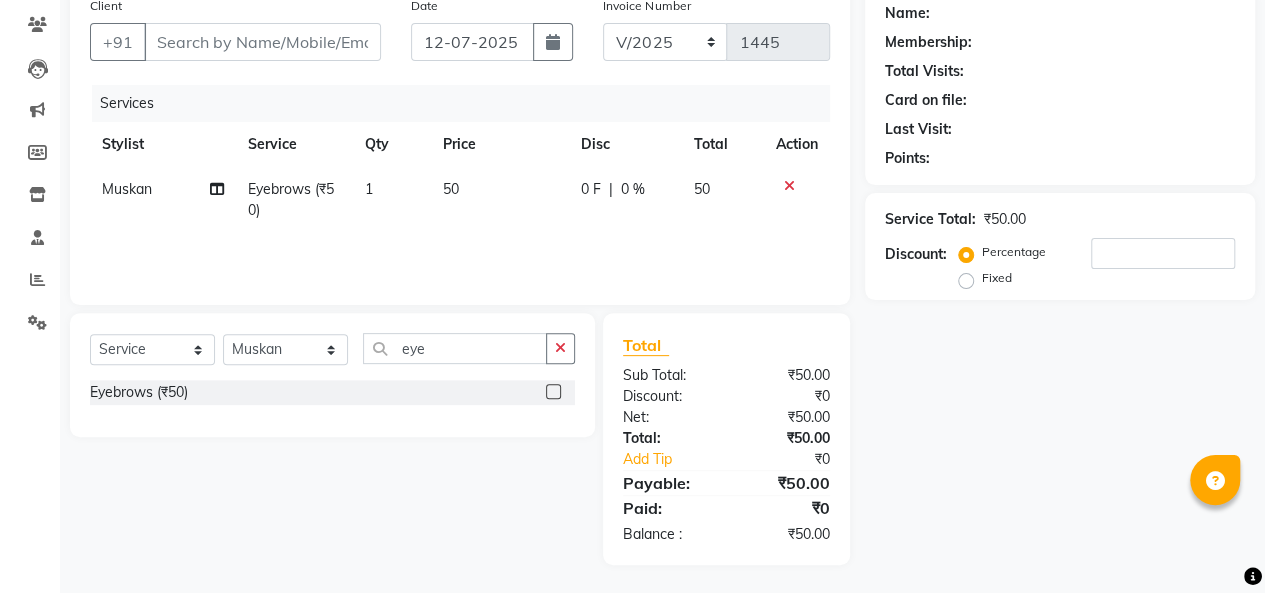 scroll, scrollTop: 0, scrollLeft: 0, axis: both 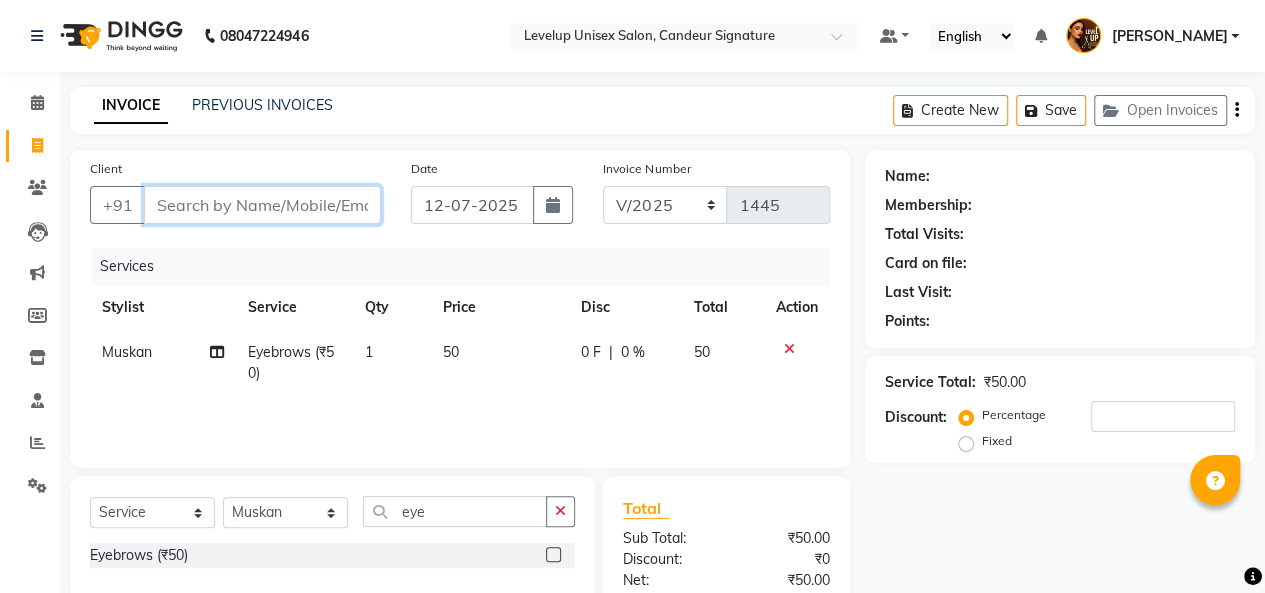 click on "Client" at bounding box center [262, 205] 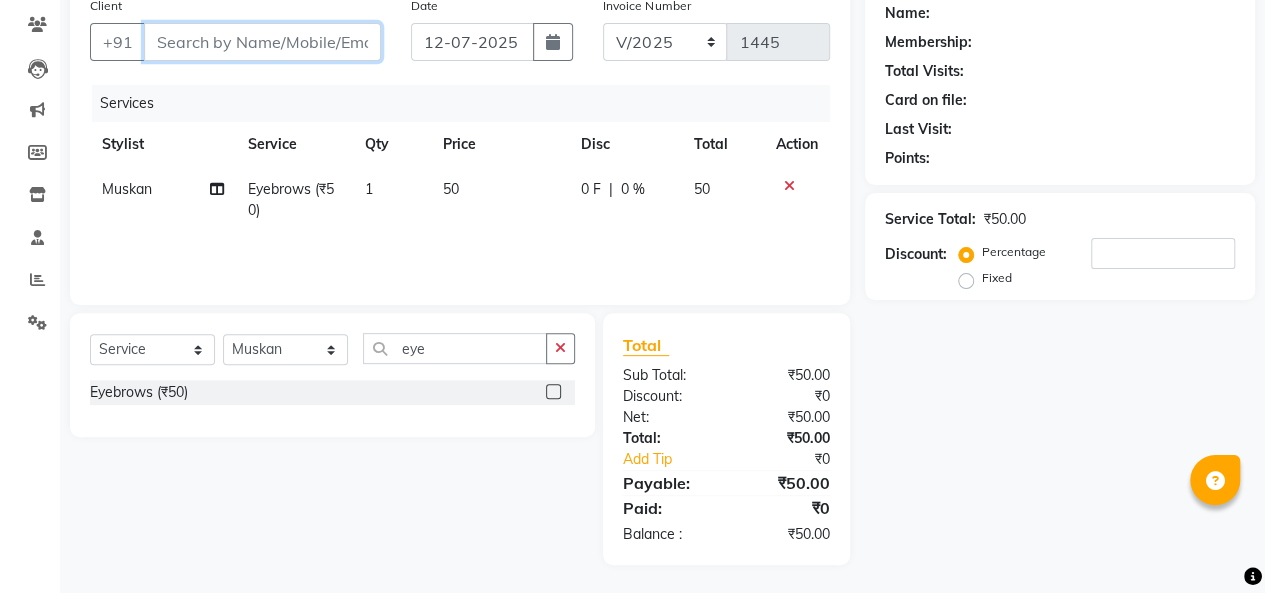 scroll, scrollTop: 0, scrollLeft: 0, axis: both 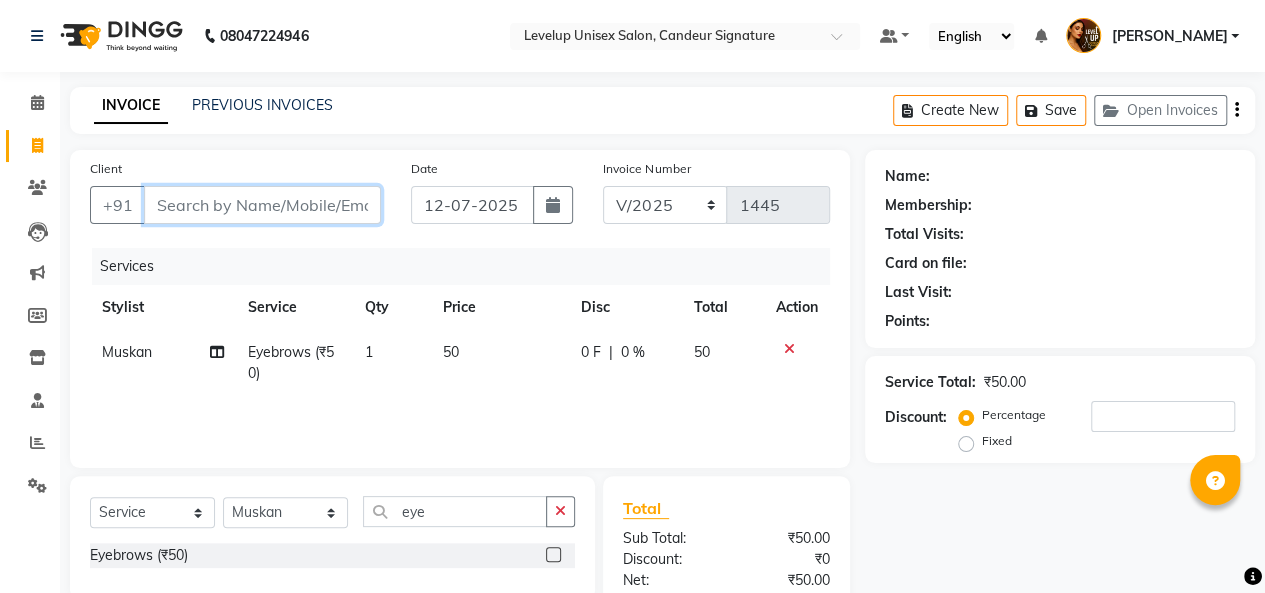 click on "Client" at bounding box center [262, 205] 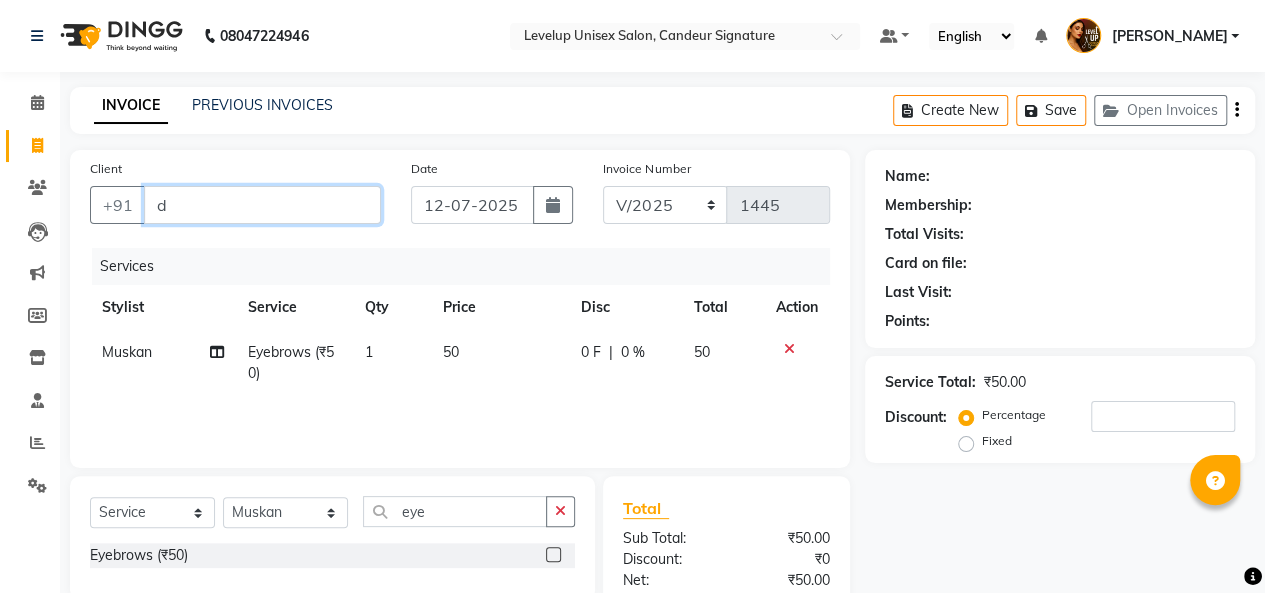 type on "0" 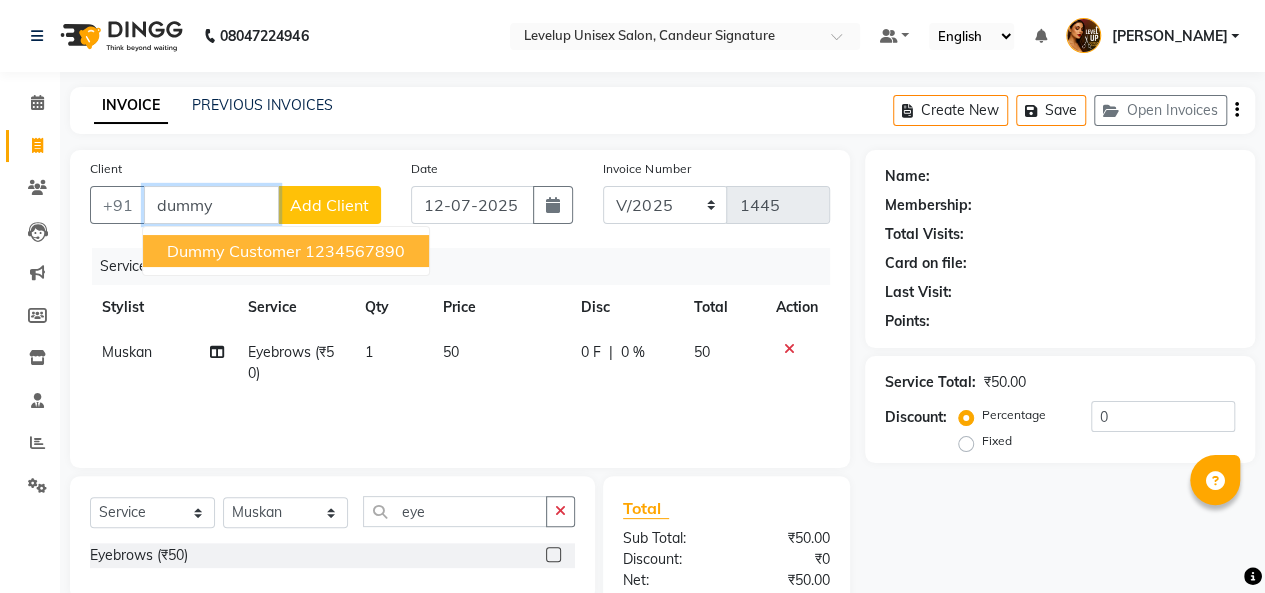 click on "Dummy Customer" at bounding box center [234, 251] 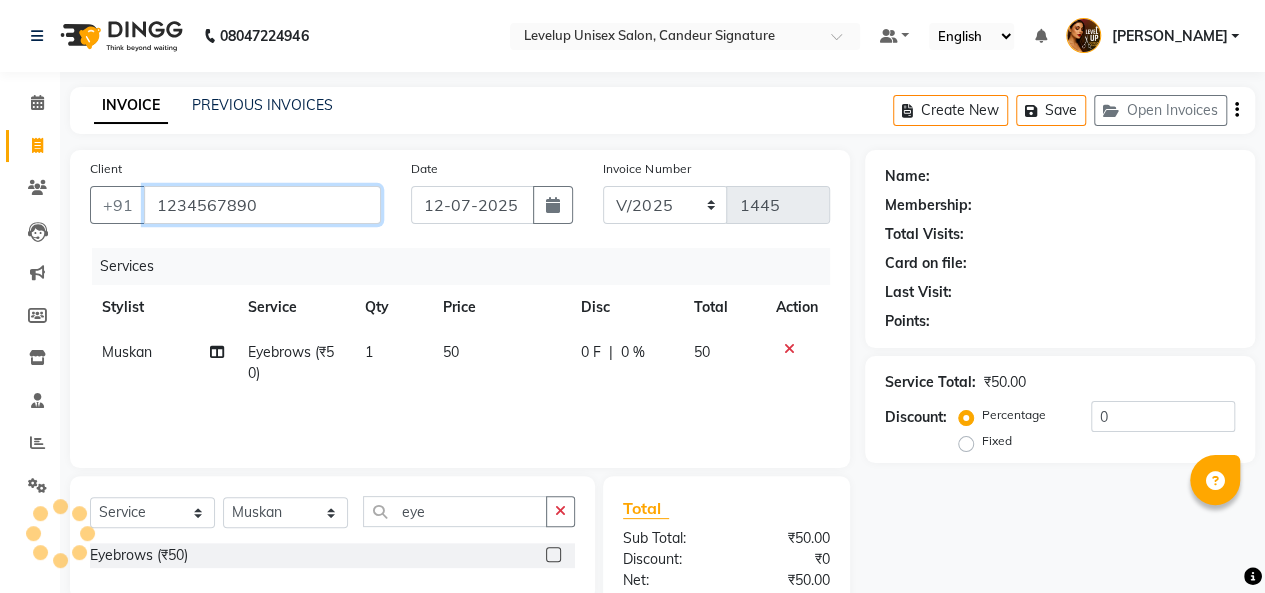 scroll, scrollTop: 163, scrollLeft: 0, axis: vertical 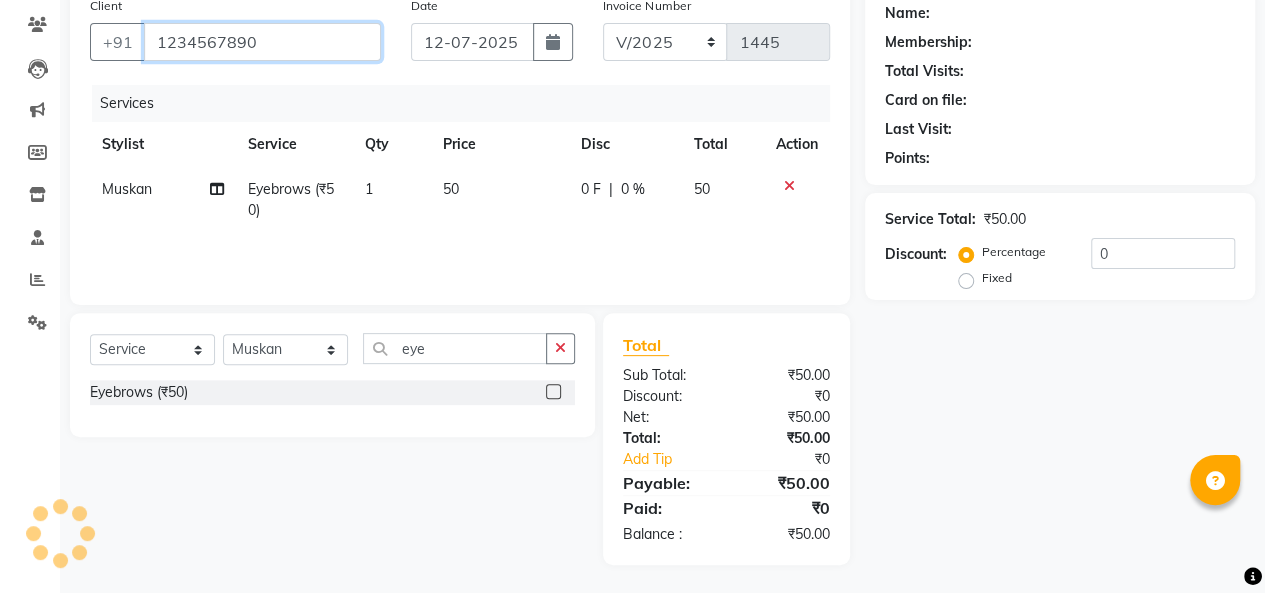 type on "1234567890" 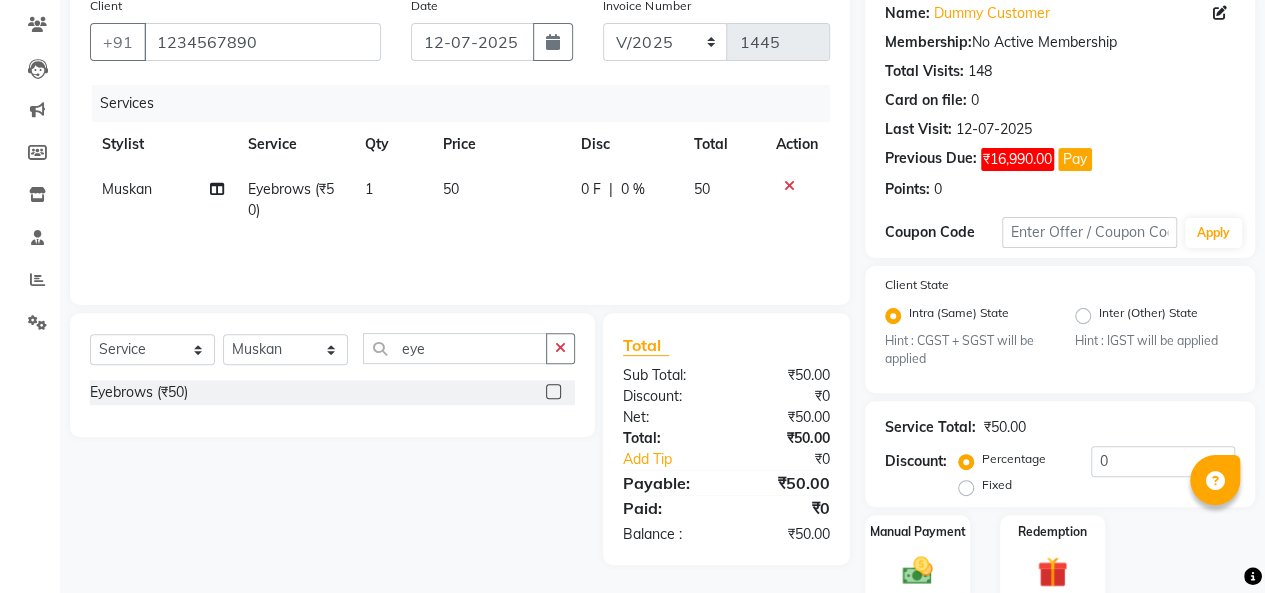scroll, scrollTop: 242, scrollLeft: 0, axis: vertical 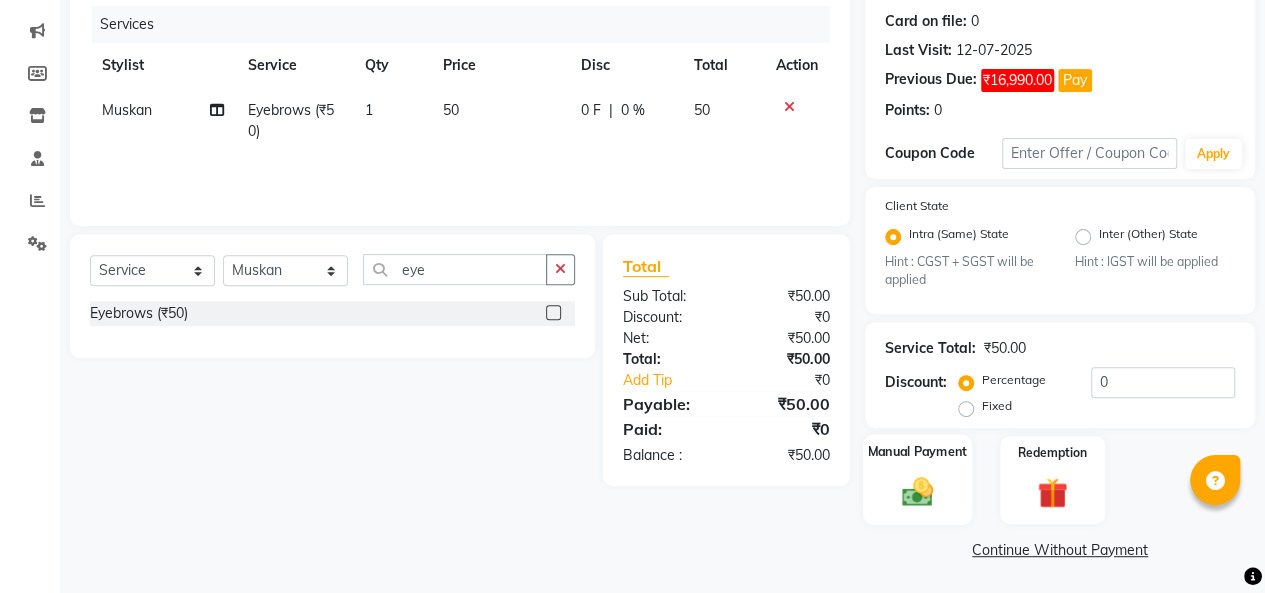 click on "Manual Payment" 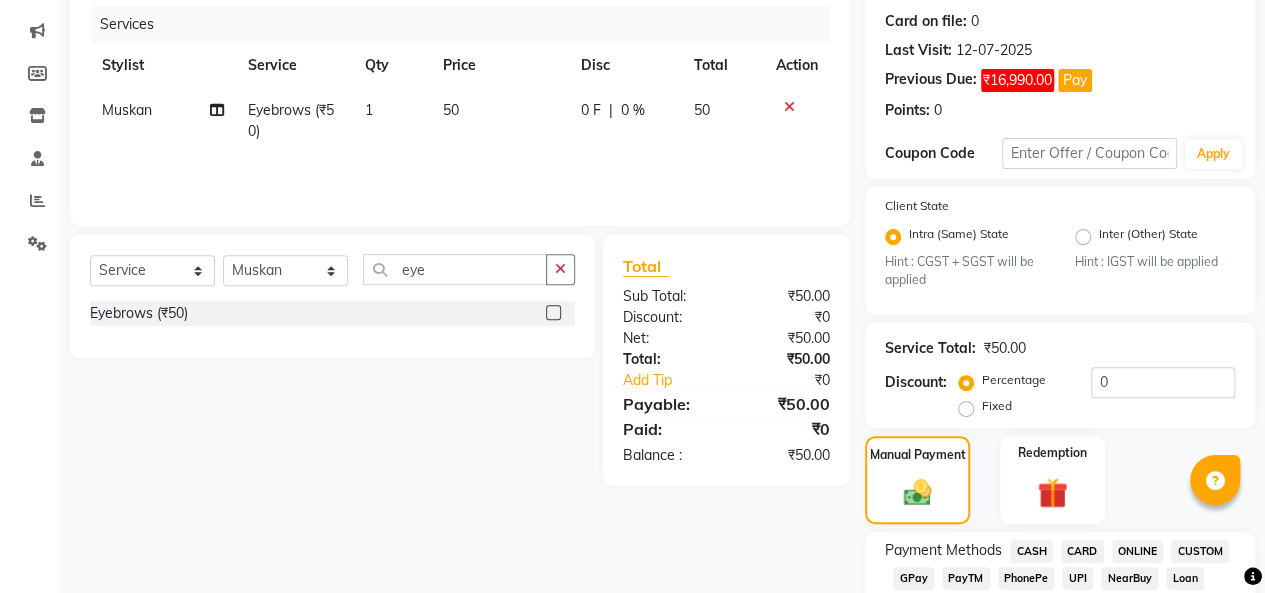 click on "PhonePe" 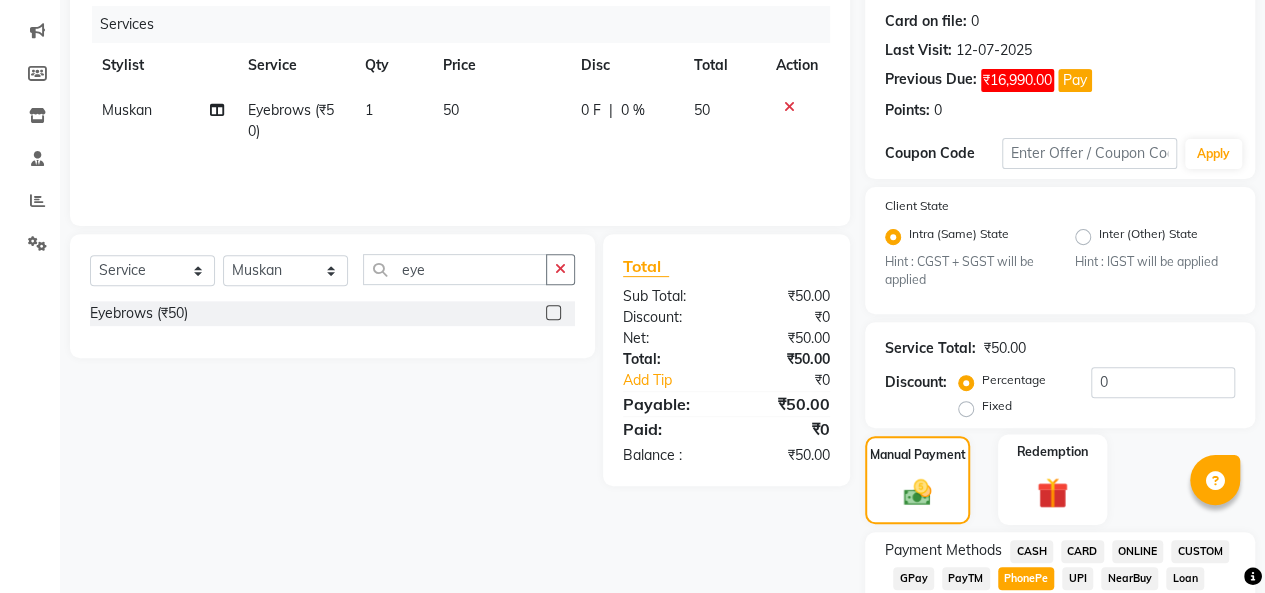 scroll, scrollTop: 1130, scrollLeft: 0, axis: vertical 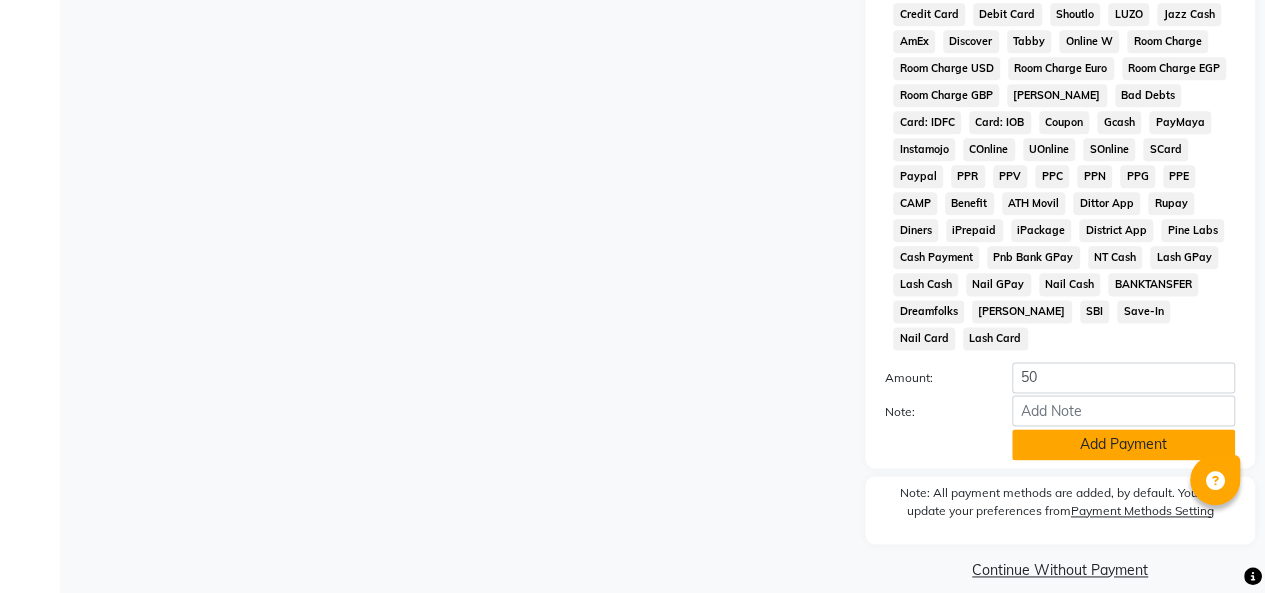 click on "Add Payment" 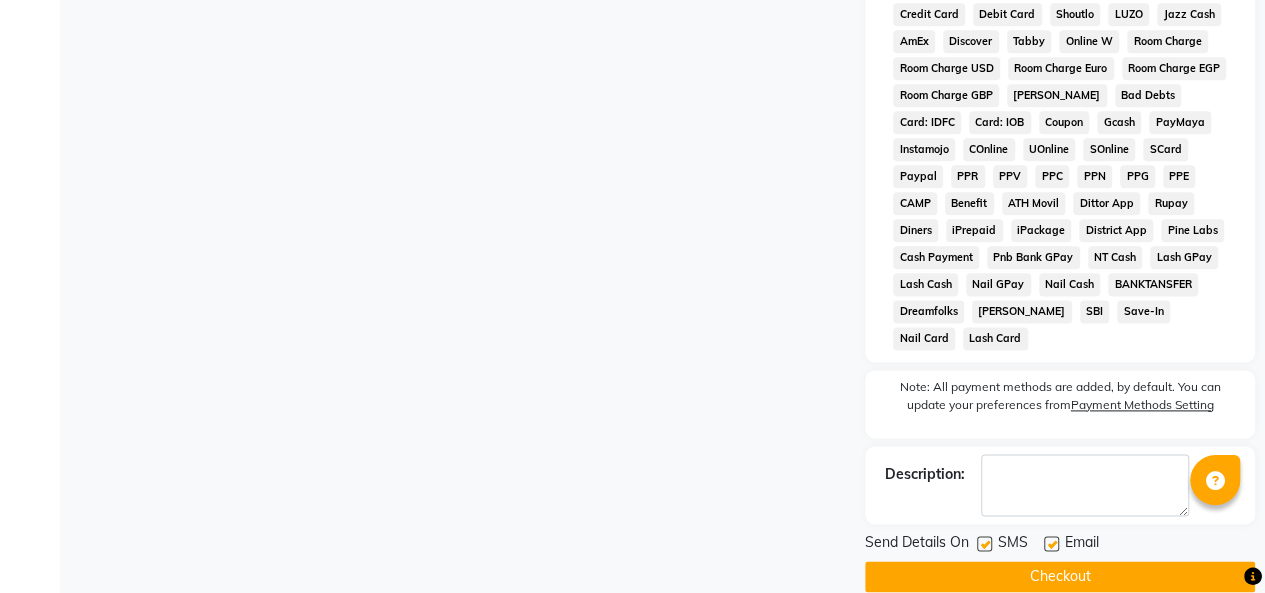 scroll, scrollTop: 1136, scrollLeft: 0, axis: vertical 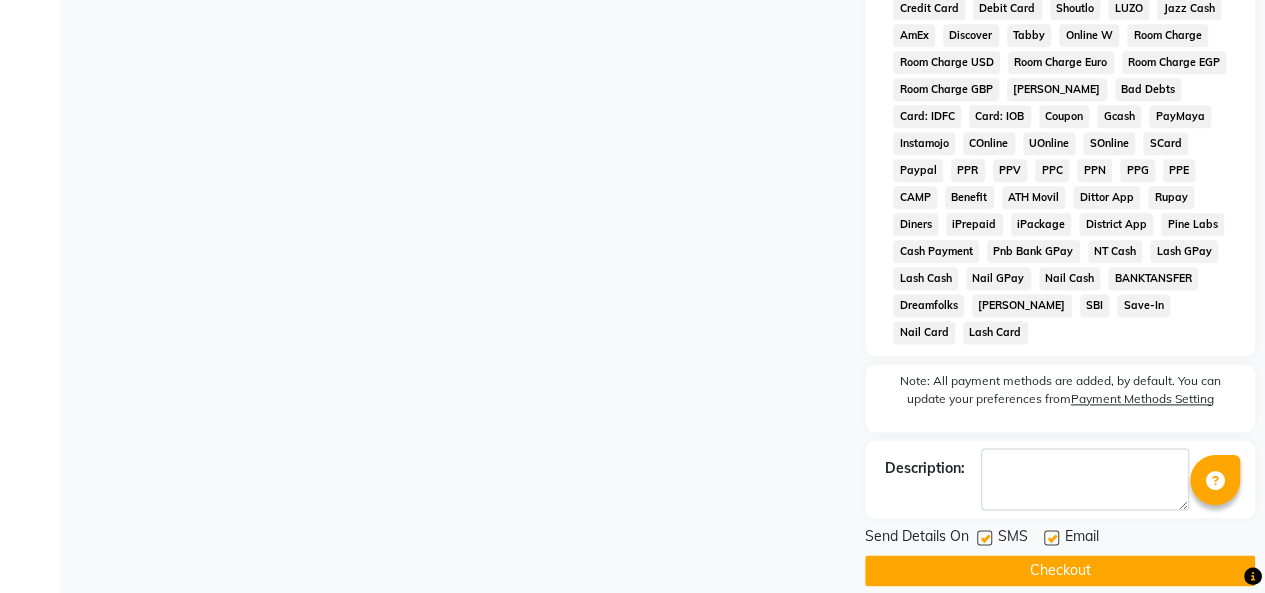 click on "Checkout" 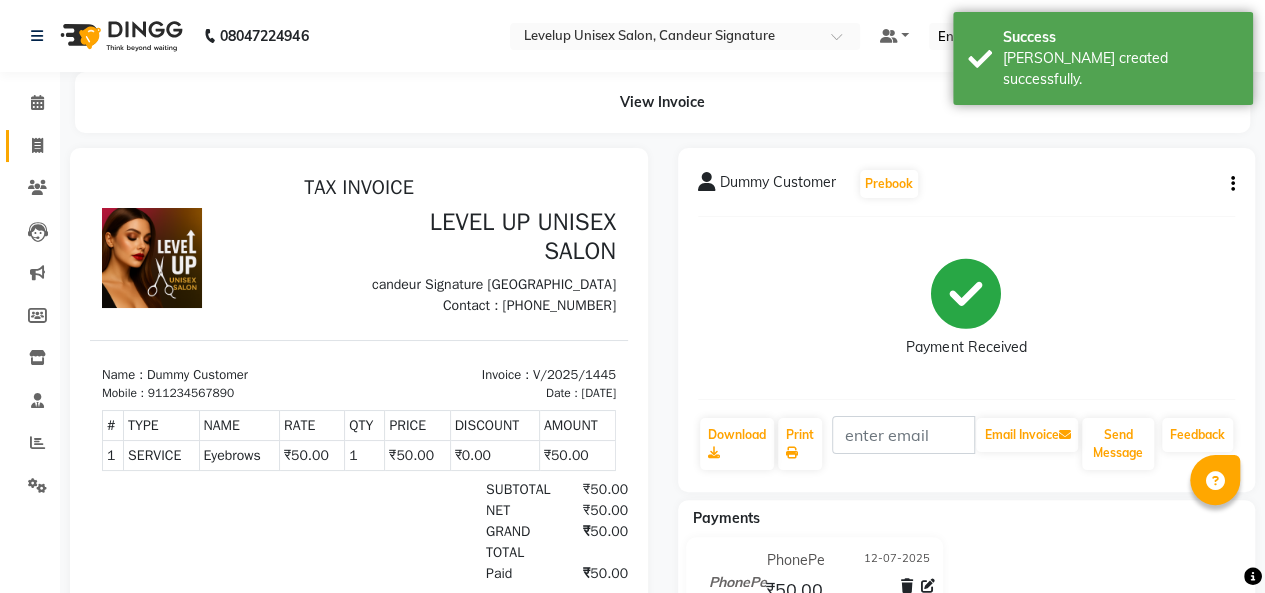 scroll, scrollTop: 0, scrollLeft: 0, axis: both 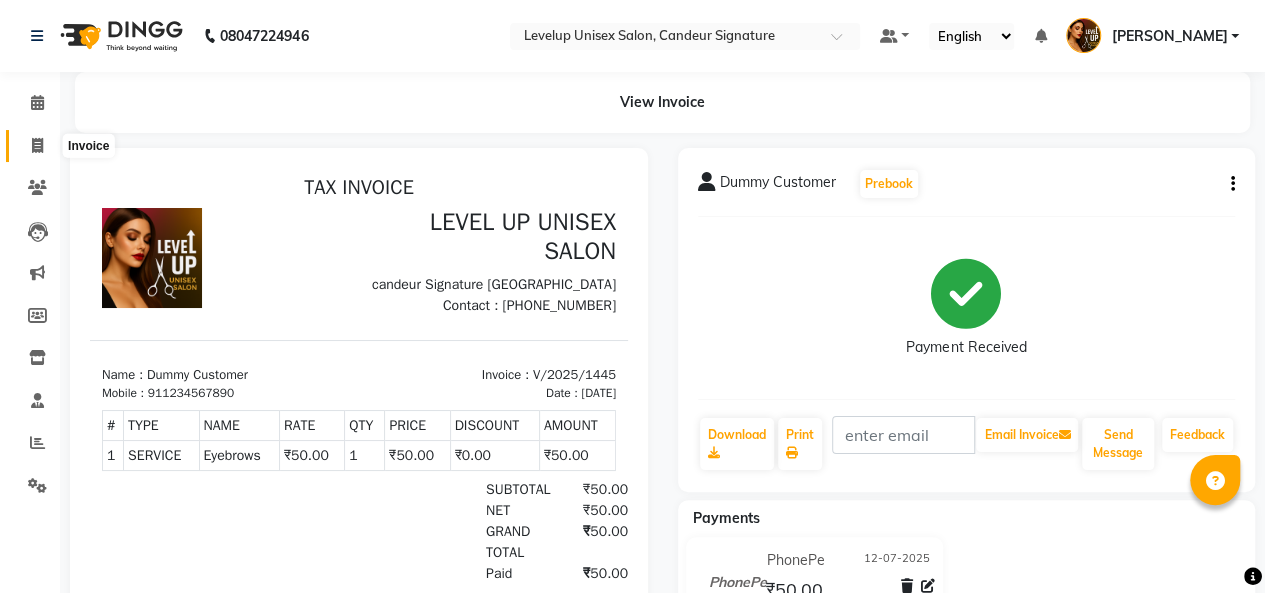click 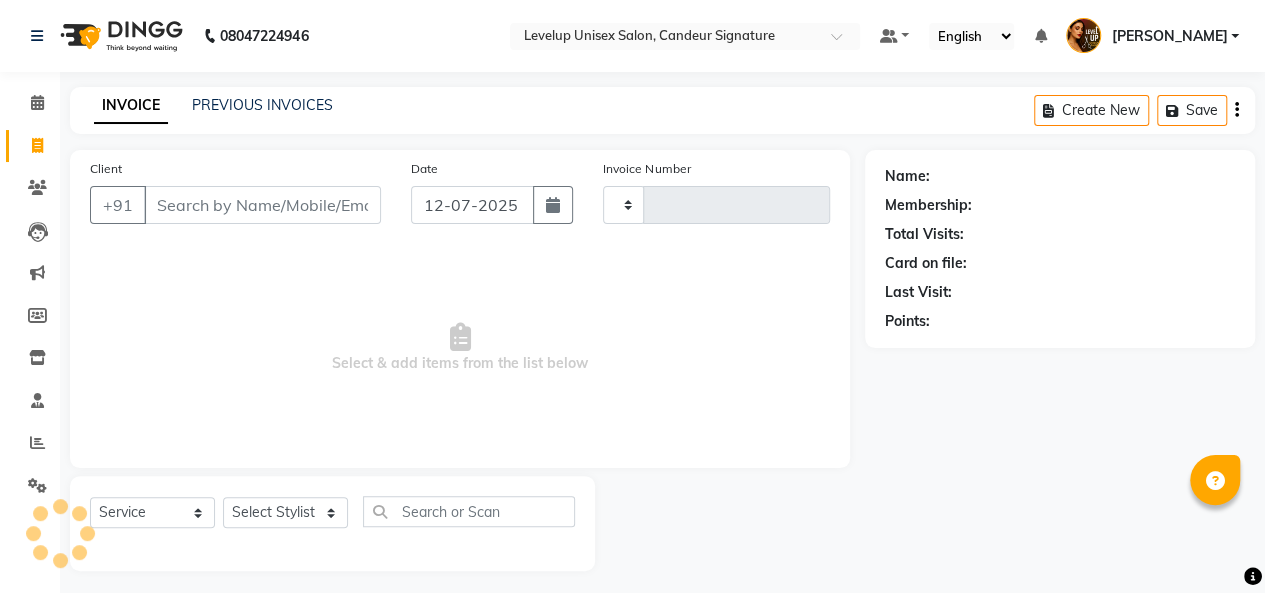 scroll, scrollTop: 7, scrollLeft: 0, axis: vertical 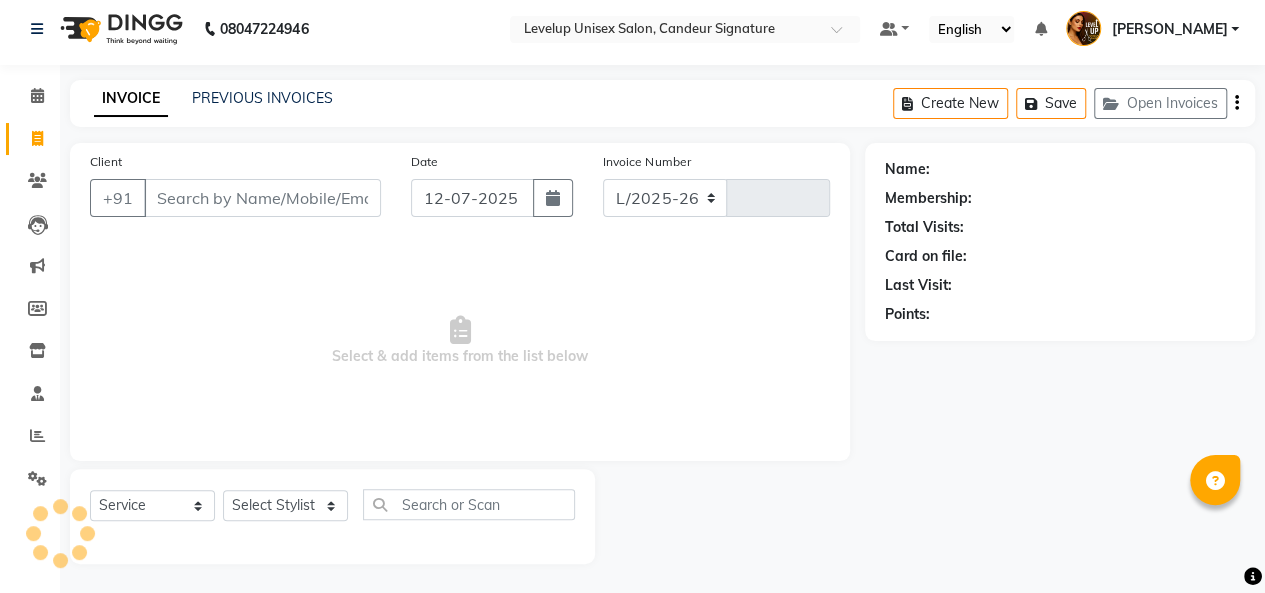select on "7681" 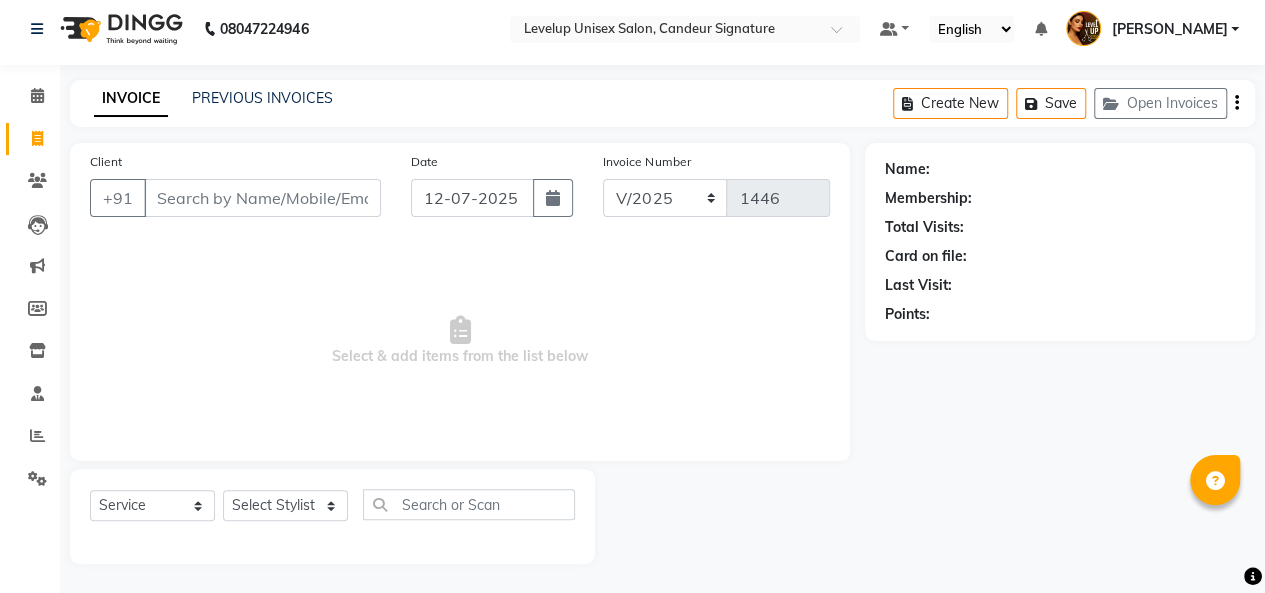 click on "Client" at bounding box center [262, 198] 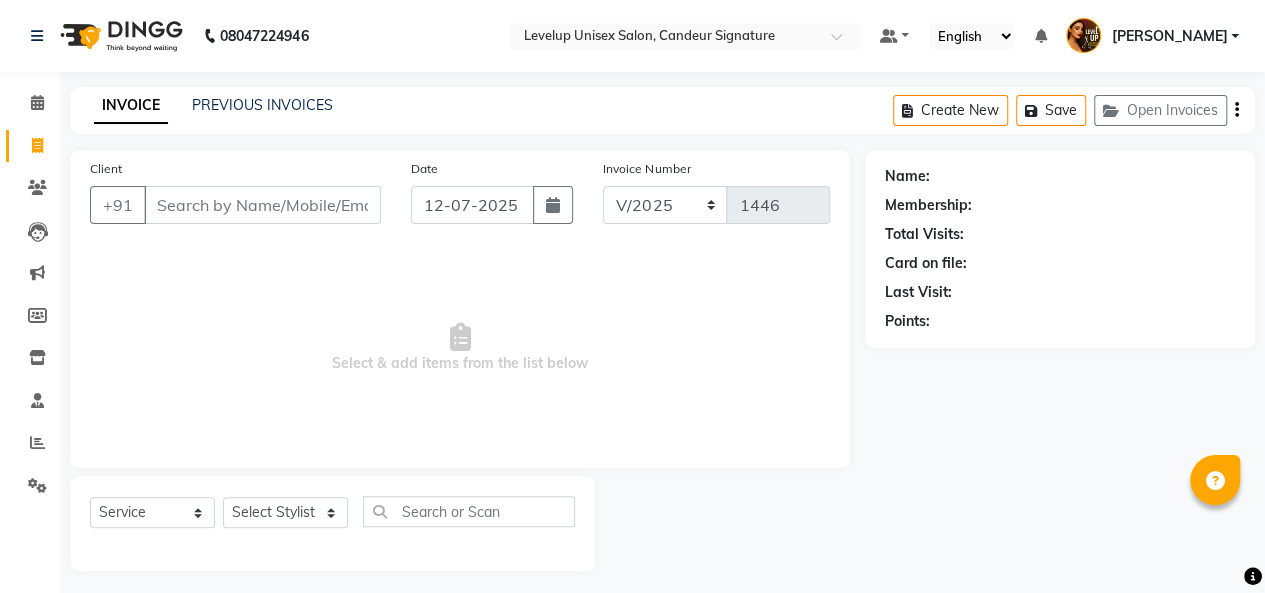 scroll, scrollTop: 7, scrollLeft: 0, axis: vertical 